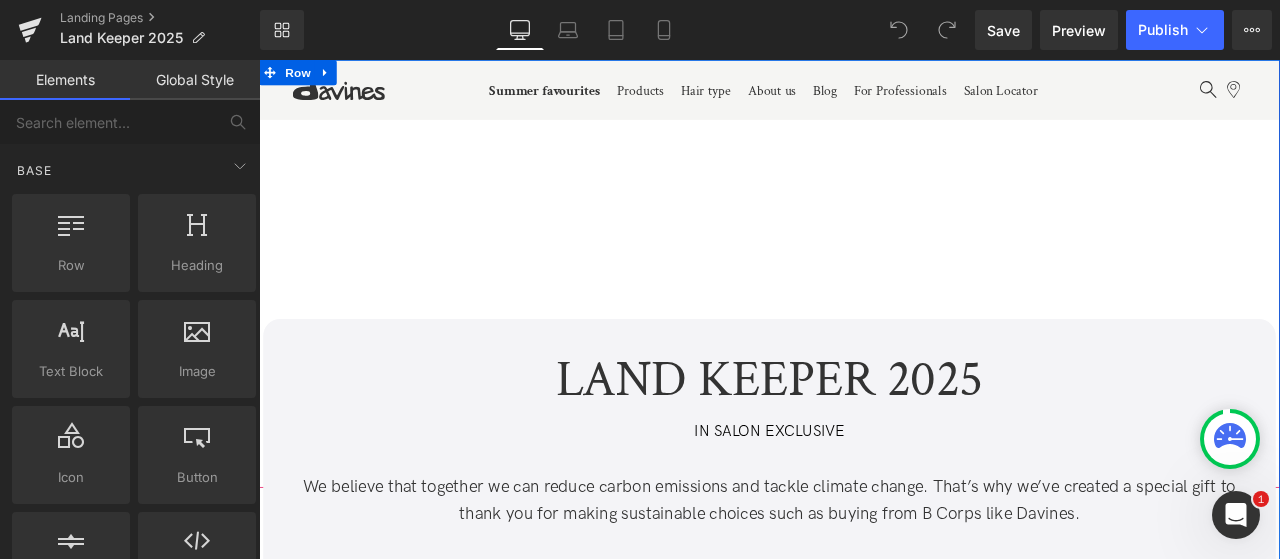 scroll, scrollTop: 0, scrollLeft: 0, axis: both 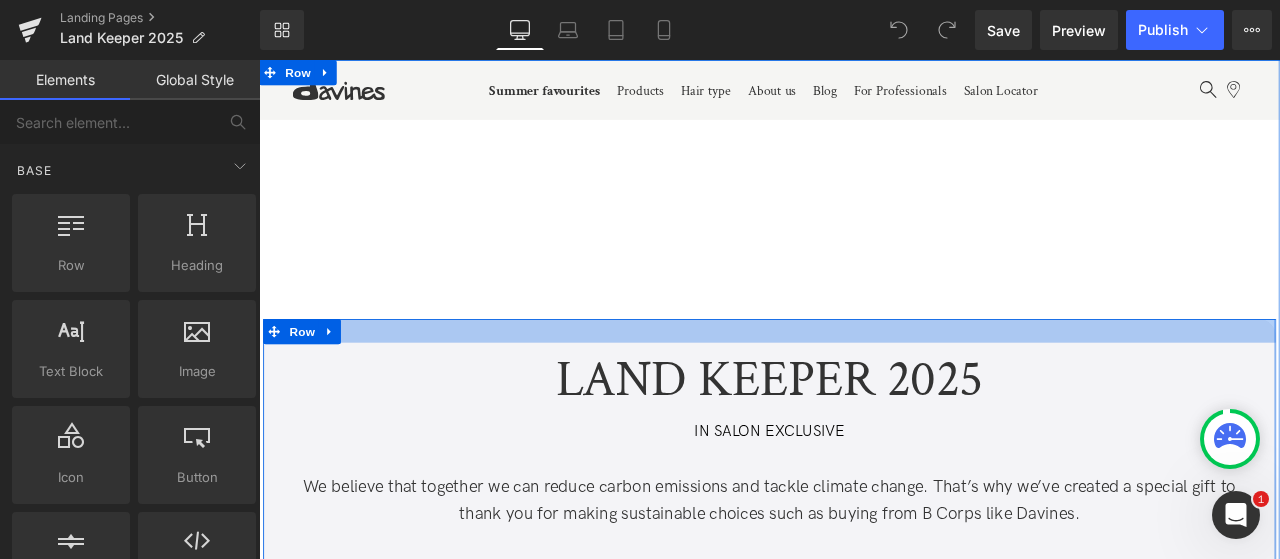 click at bounding box center (864, 381) 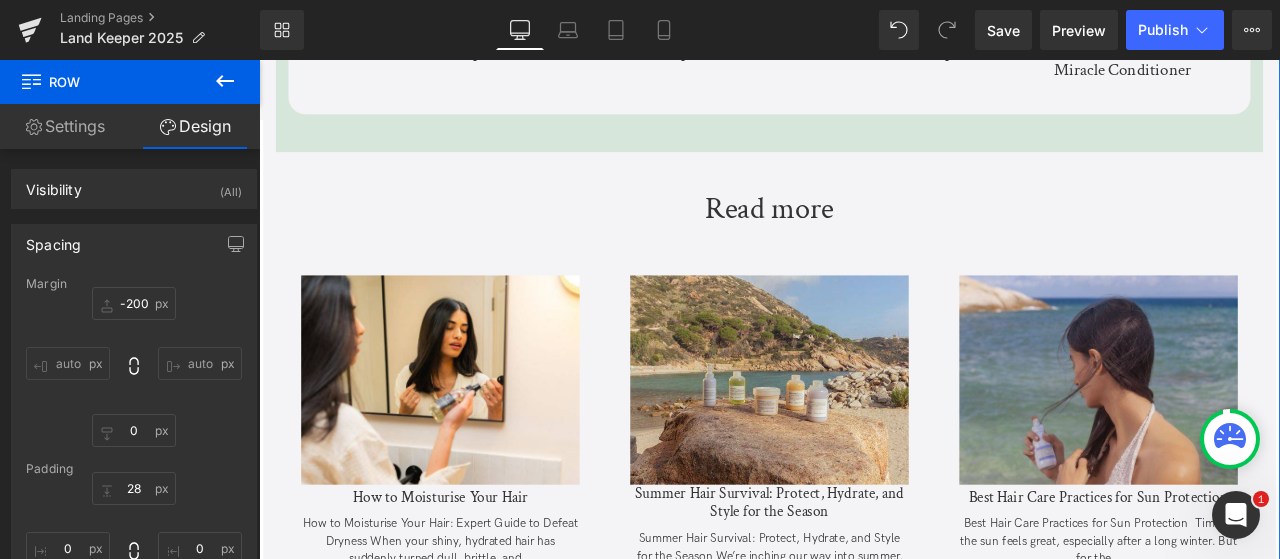 scroll, scrollTop: 4400, scrollLeft: 0, axis: vertical 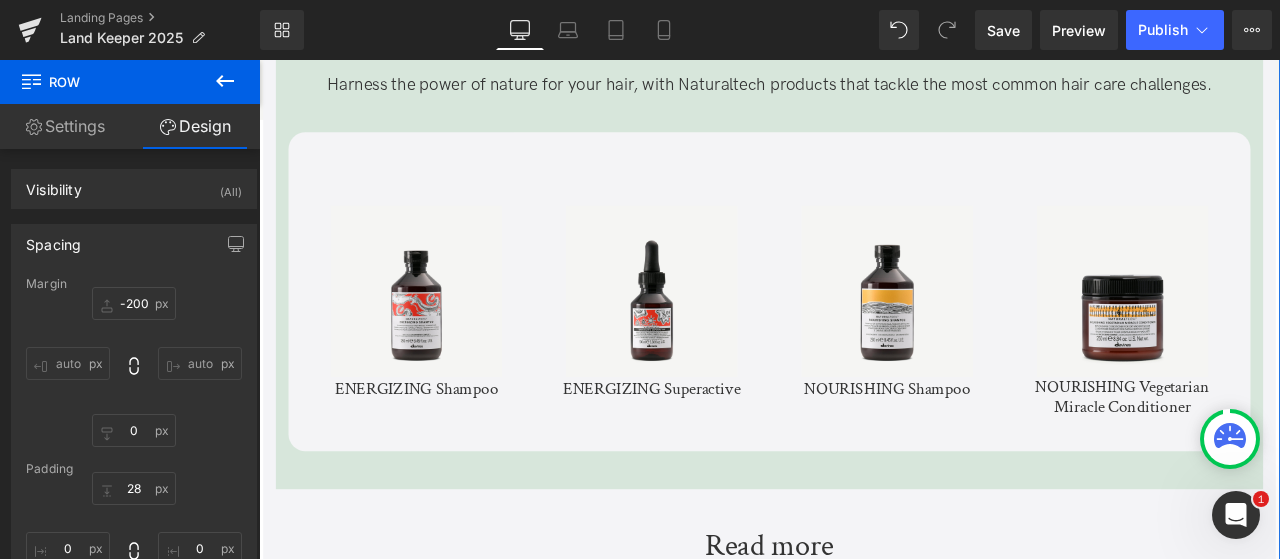 click on "Sale Off
(P) Image
ENERGIZING Shampoo
(P) Title
Product
Sale Off" at bounding box center (866, 358) 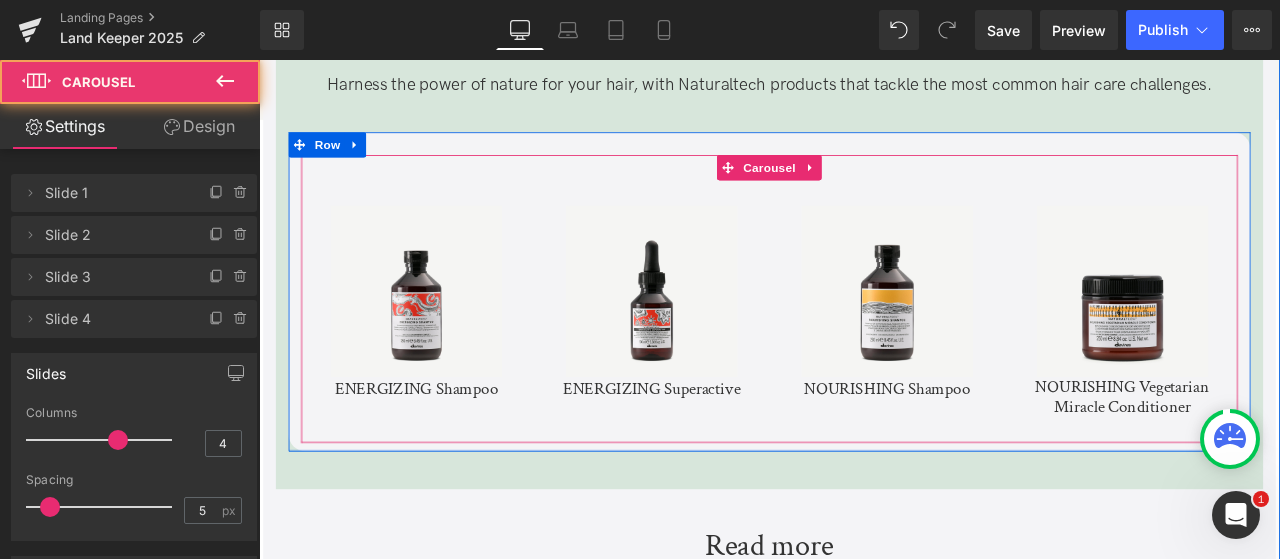 click at bounding box center (724, 334) 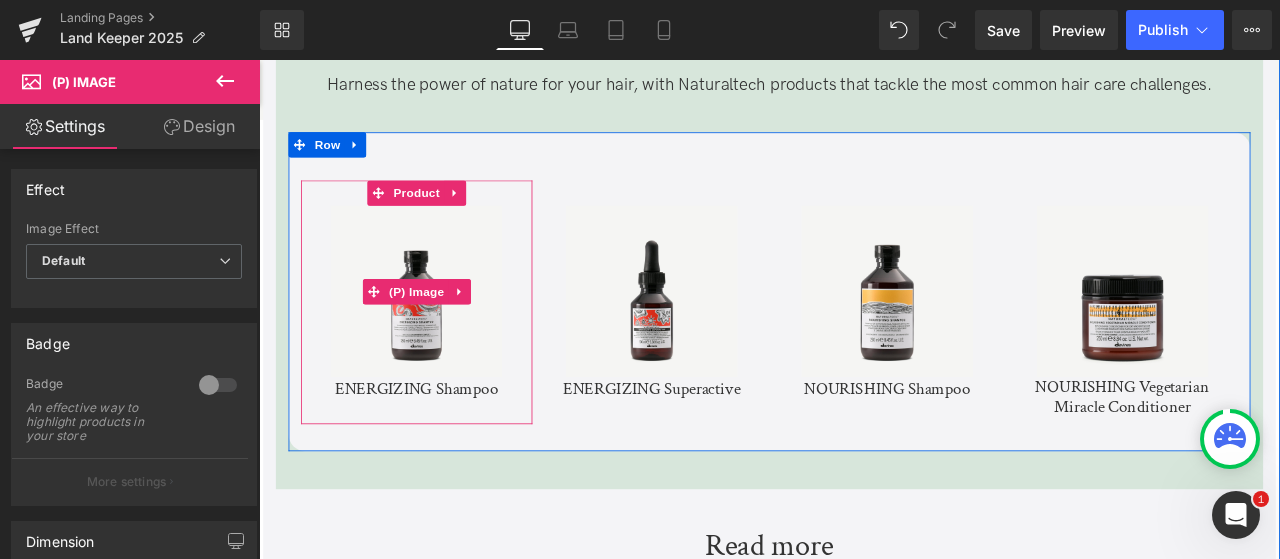 click at bounding box center [445, 334] 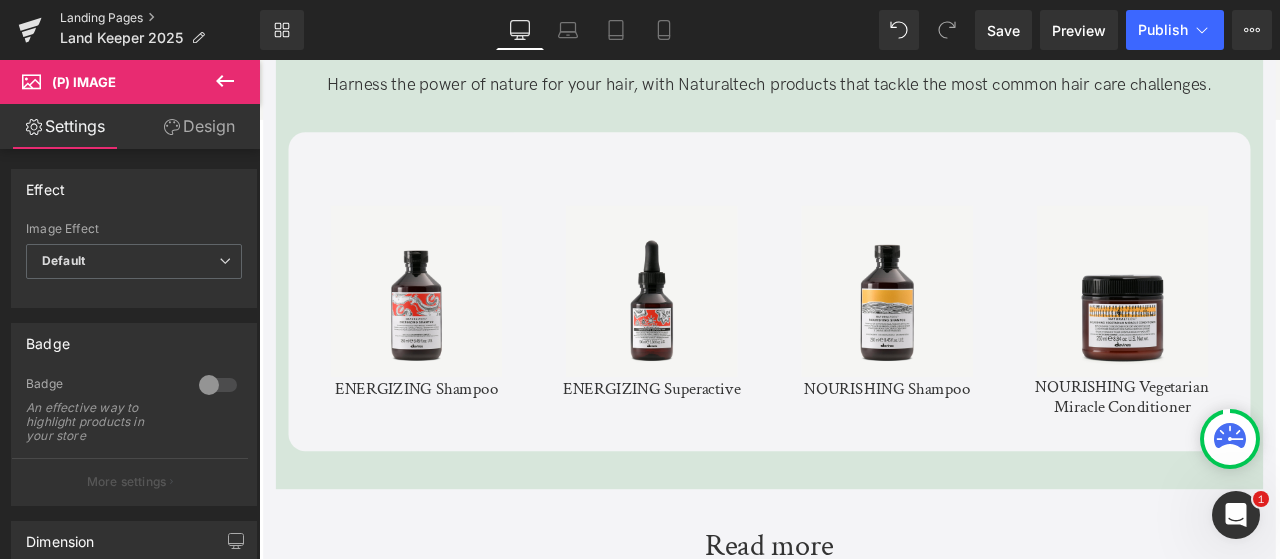 click on "Landing Pages" at bounding box center [160, 18] 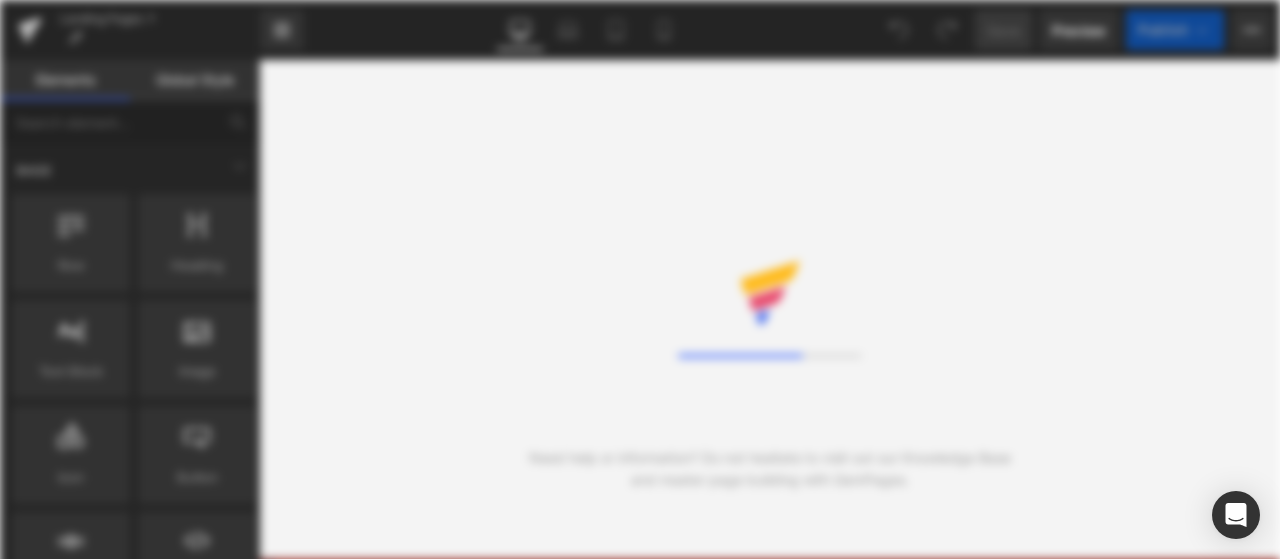 scroll, scrollTop: 0, scrollLeft: 0, axis: both 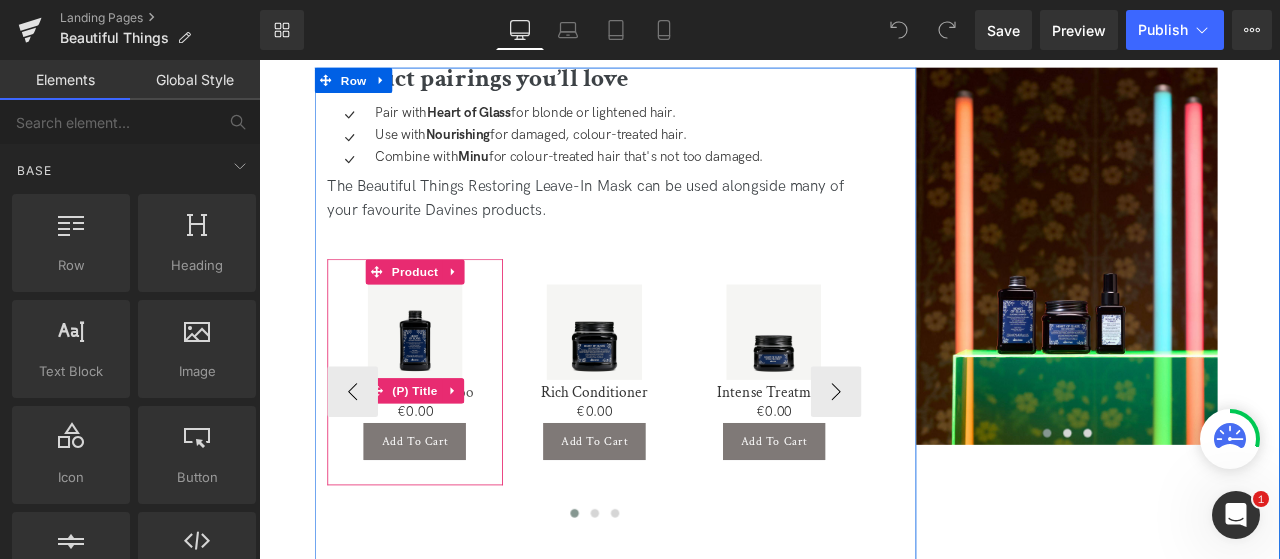 click on "Silkening Shampoo" at bounding box center (444, 454) 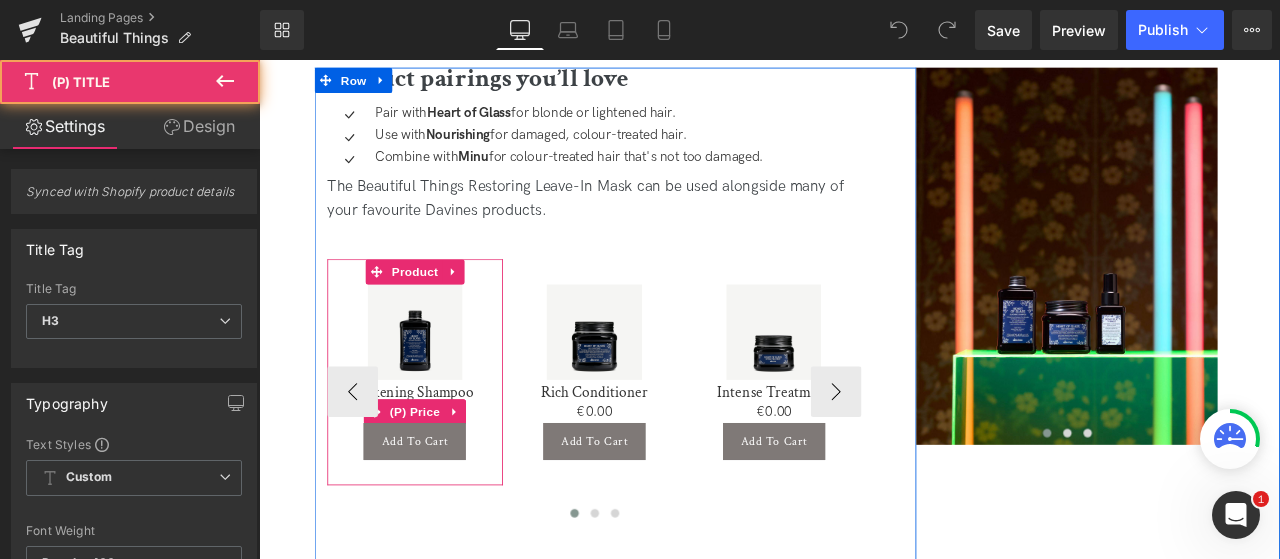 click 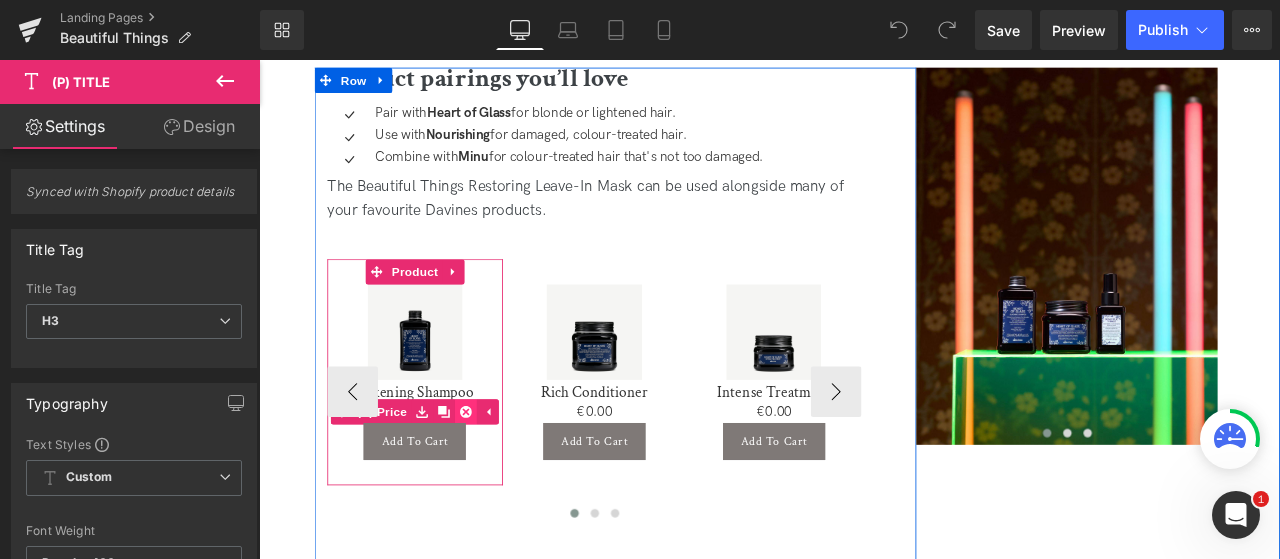 click 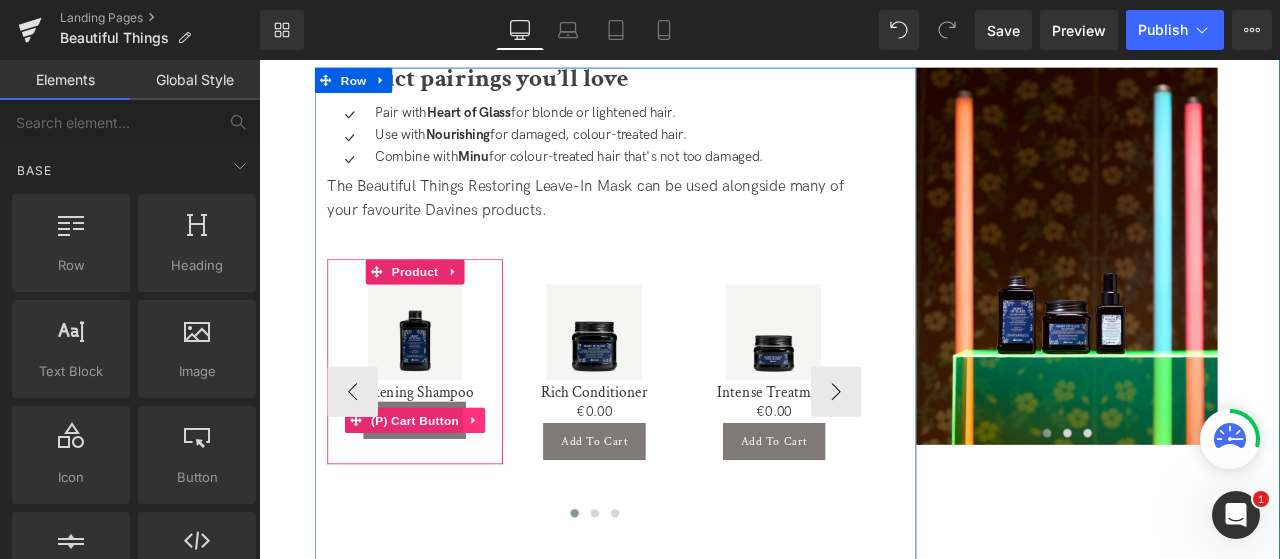 click 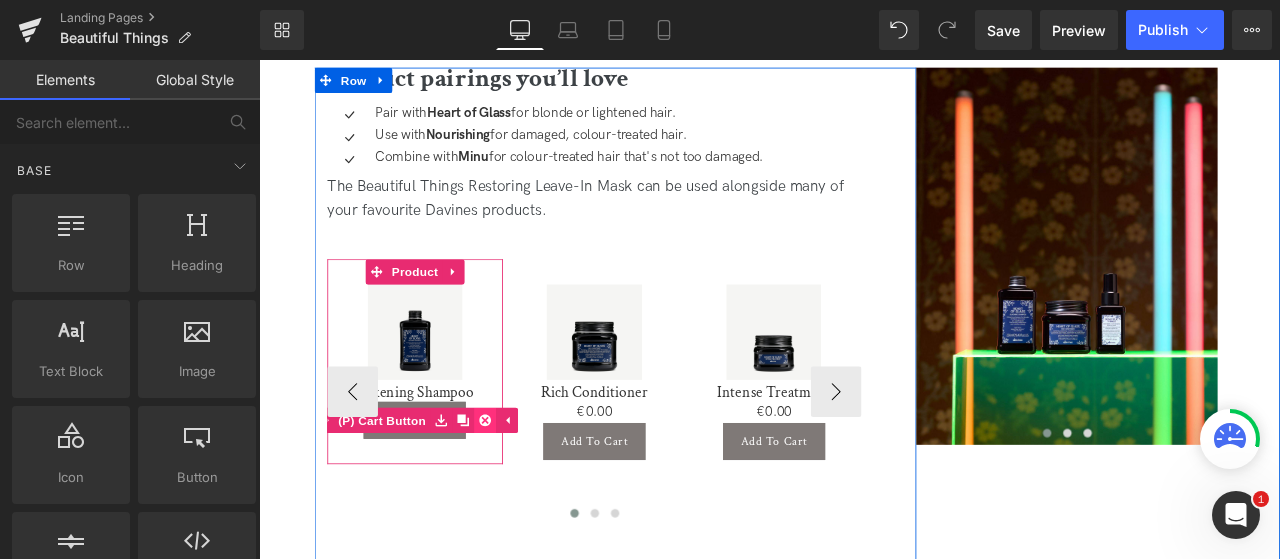 click 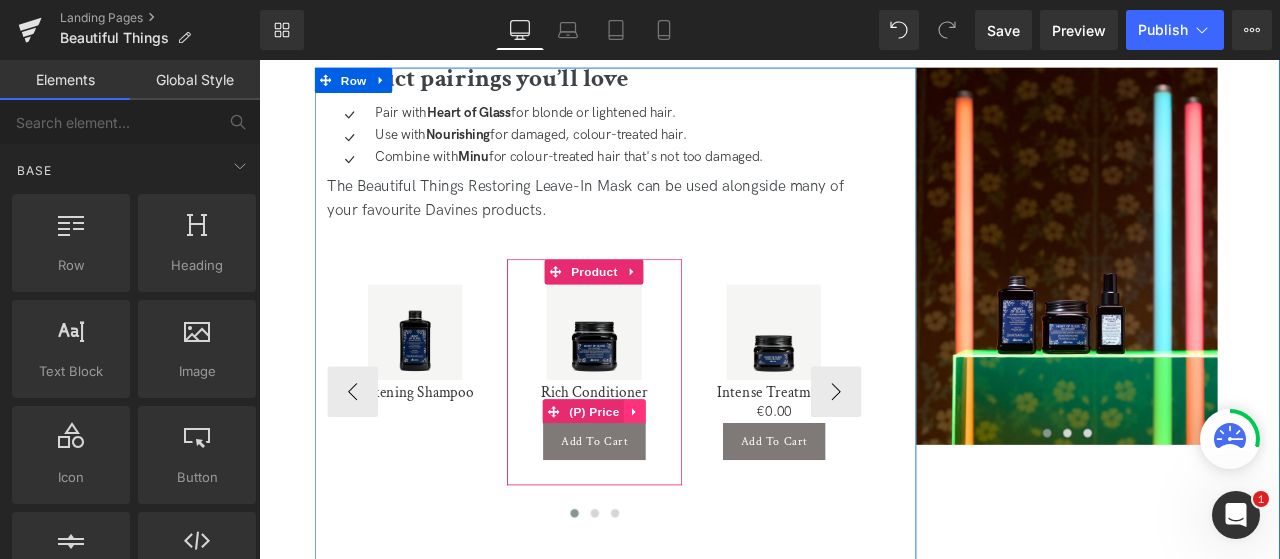 click 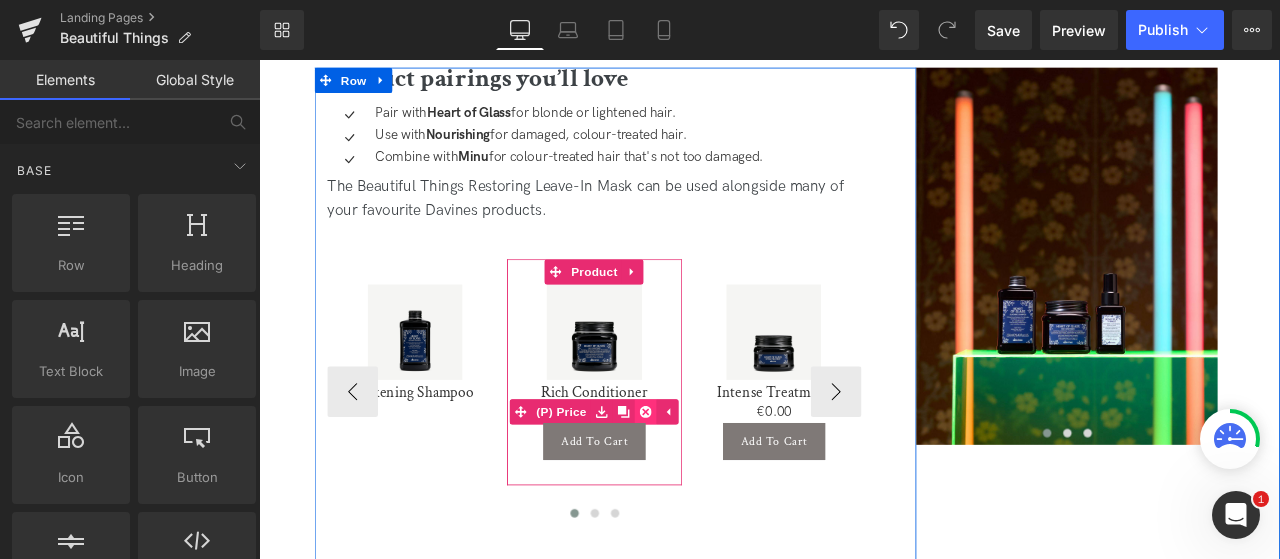 click 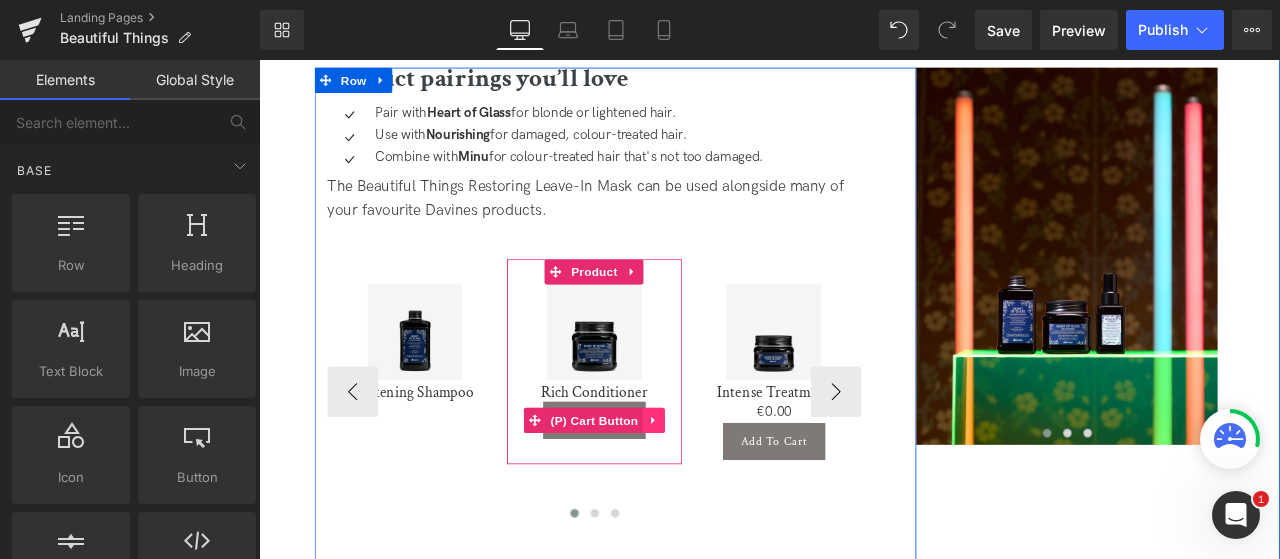 click 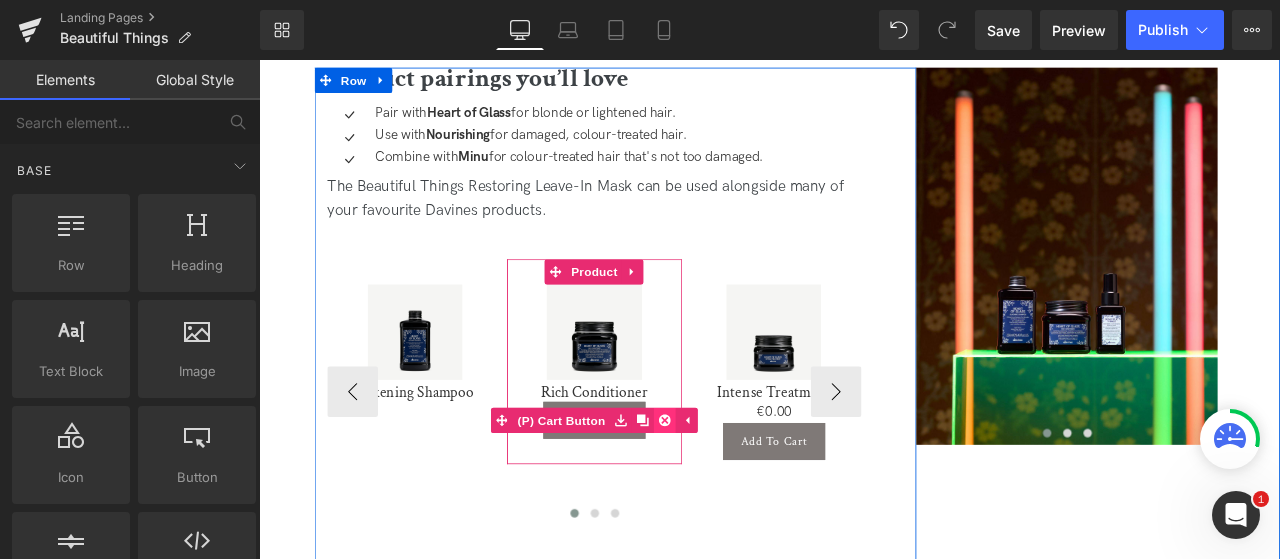 click 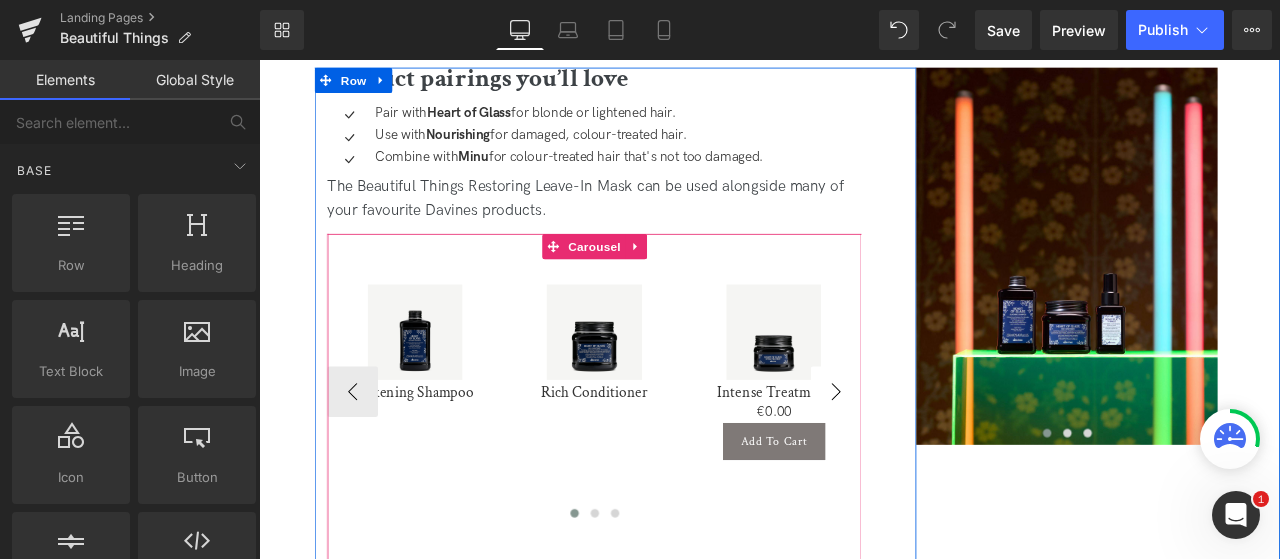 click on "›" at bounding box center [943, 453] 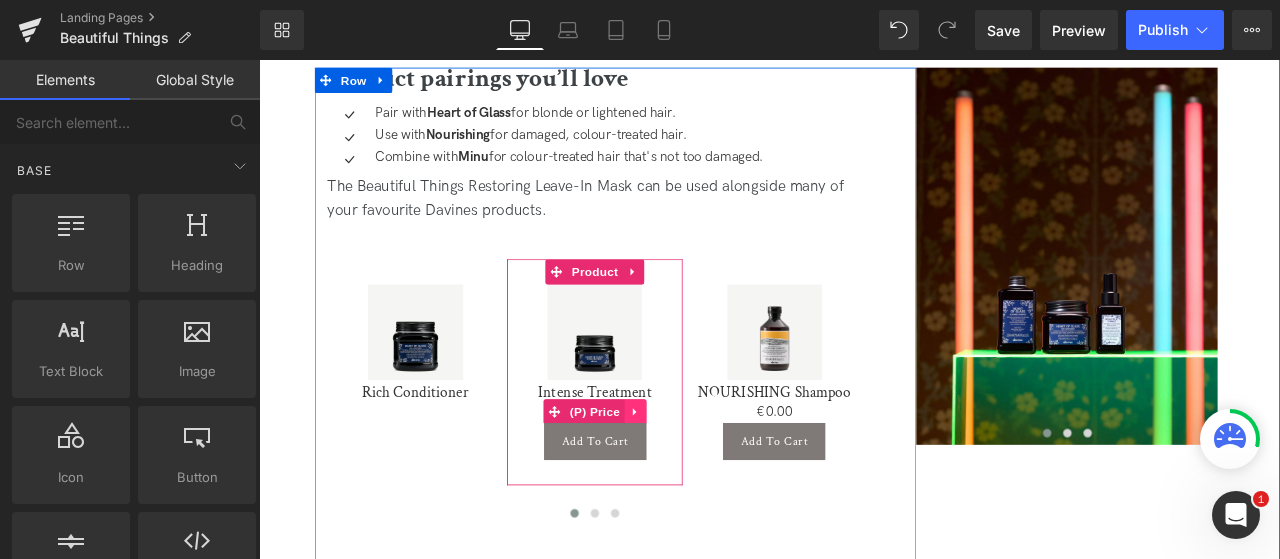 click at bounding box center (705, 477) 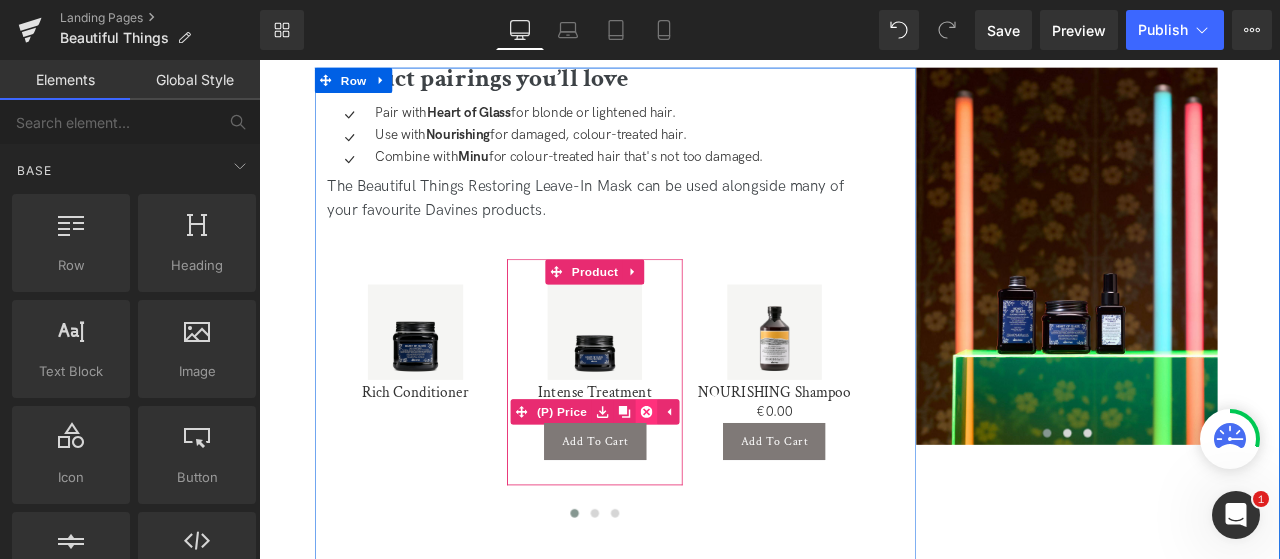 click 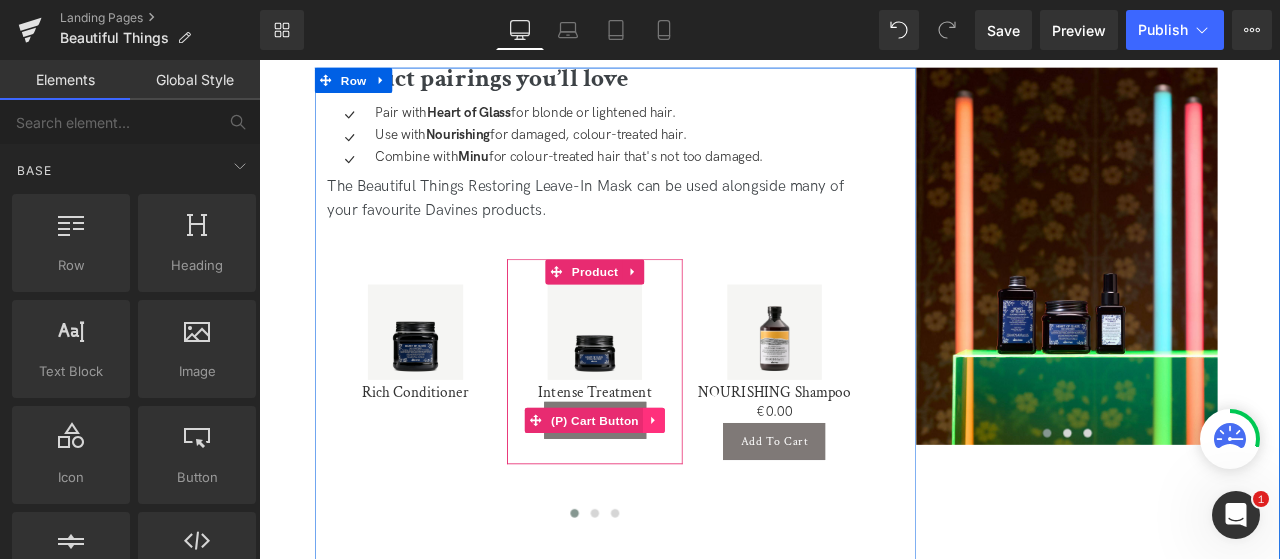 click 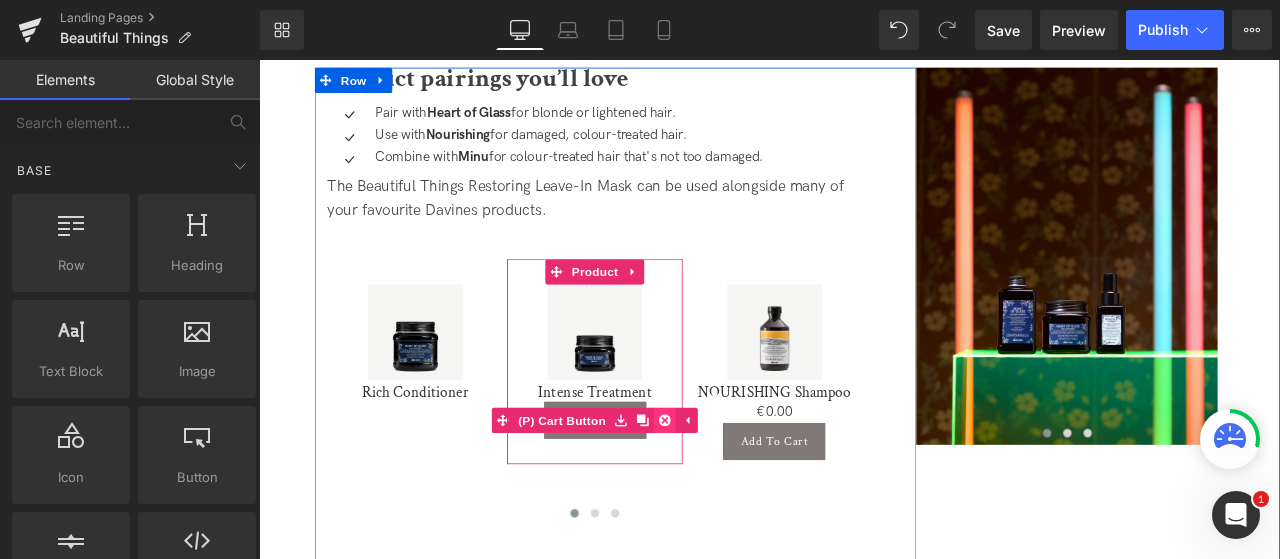 click 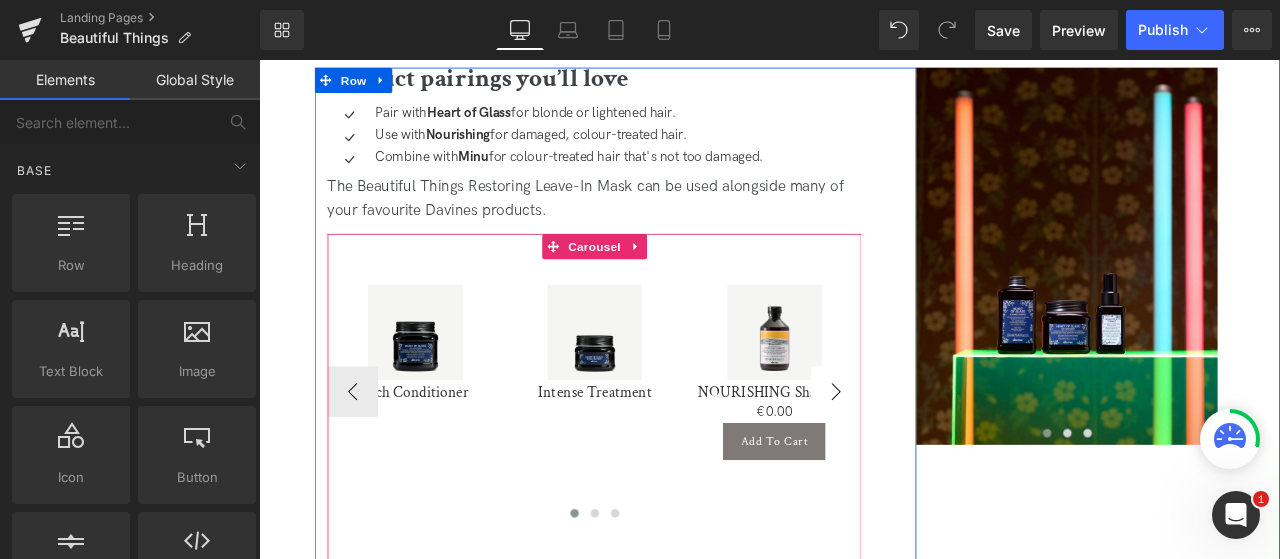 click on "›" at bounding box center [943, 453] 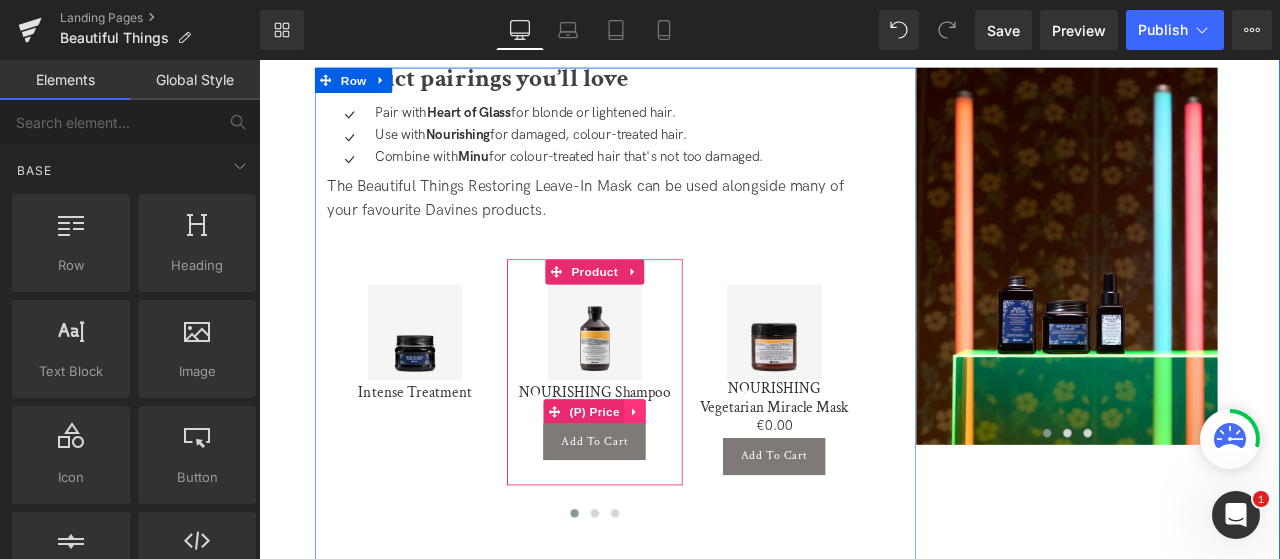 click 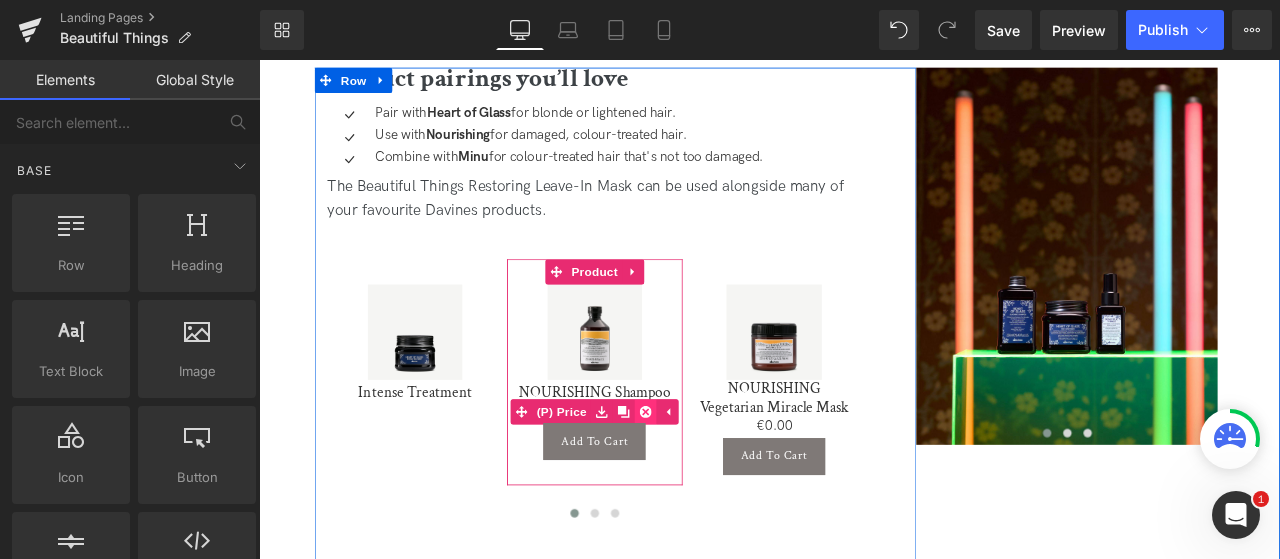click 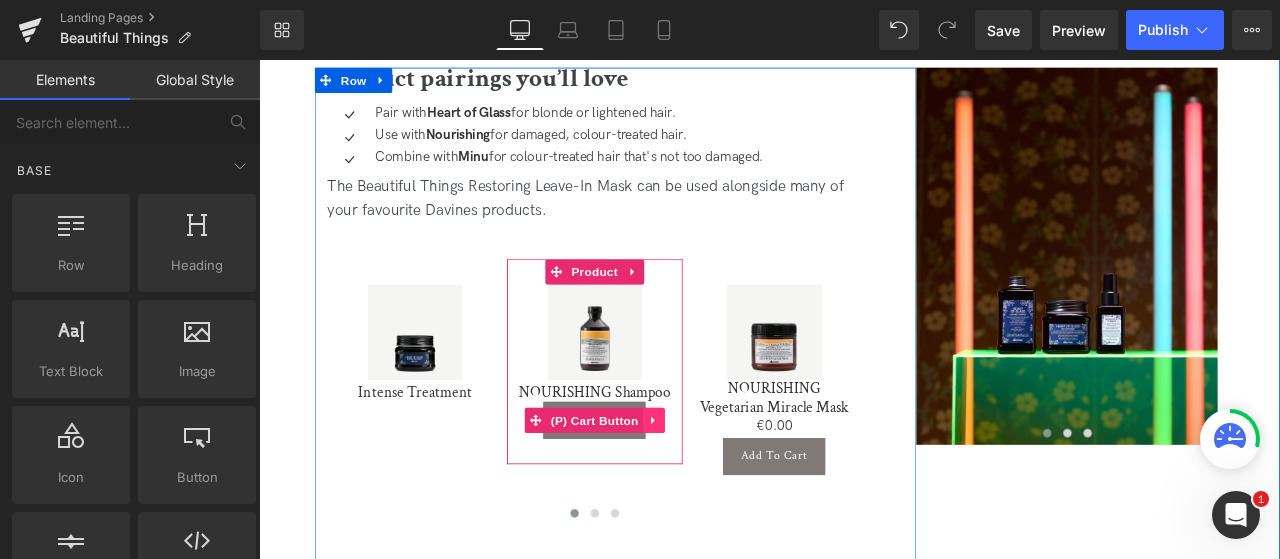 click at bounding box center [727, 487] 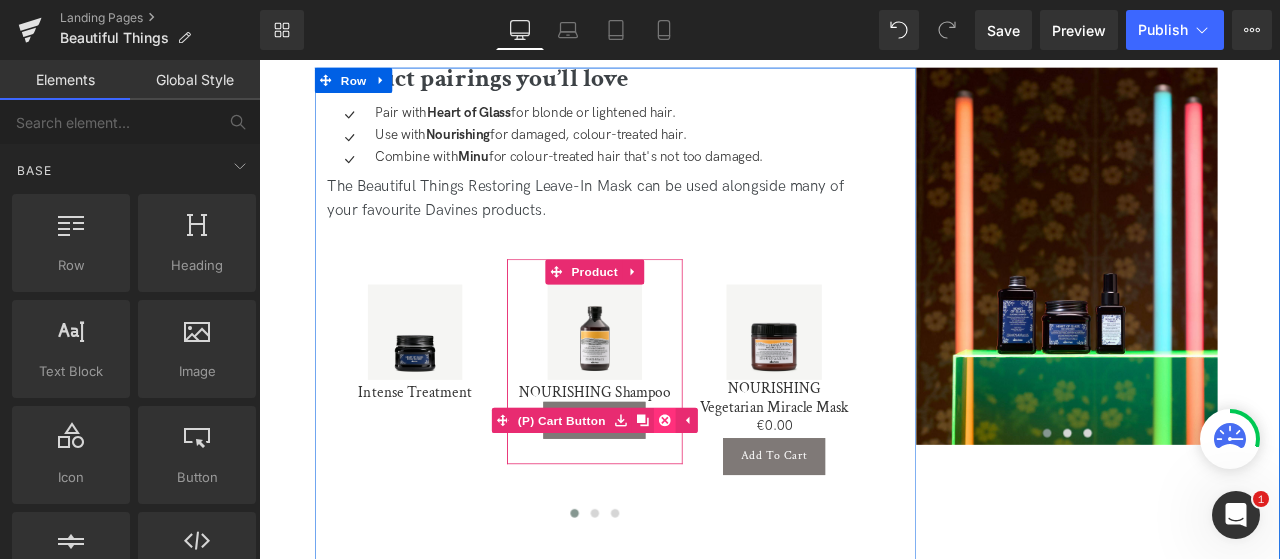 click 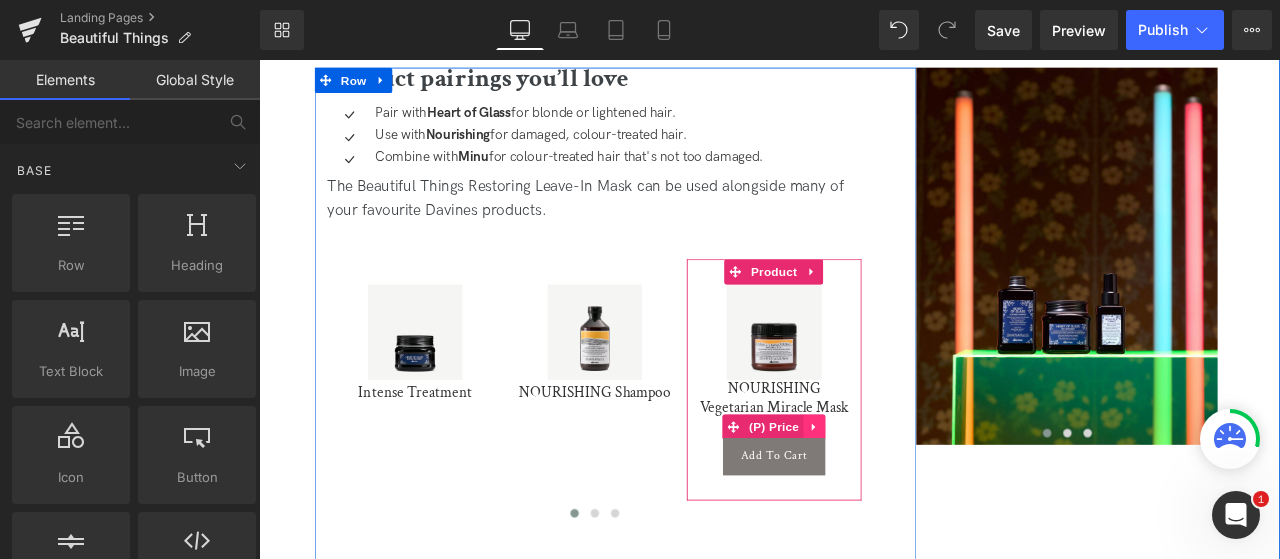 click at bounding box center (917, 495) 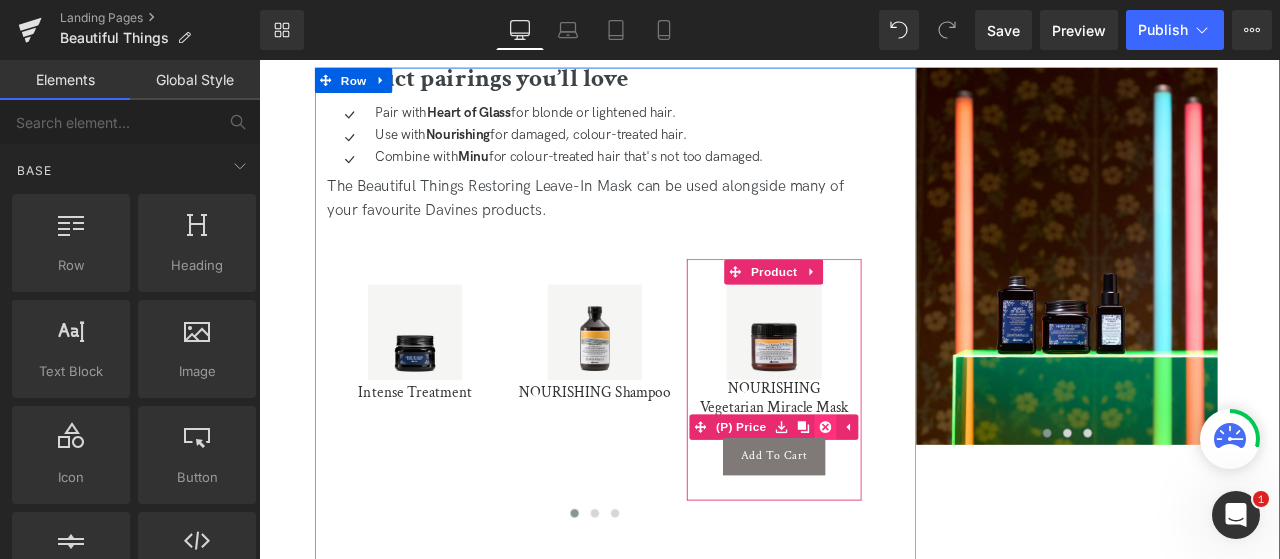 click at bounding box center [930, 495] 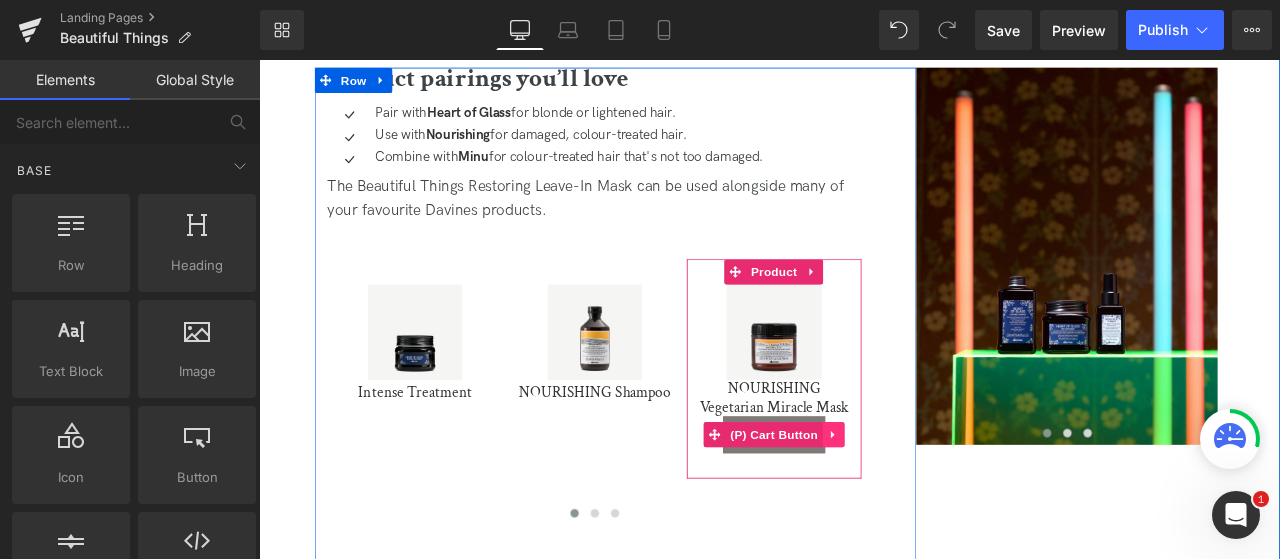 click 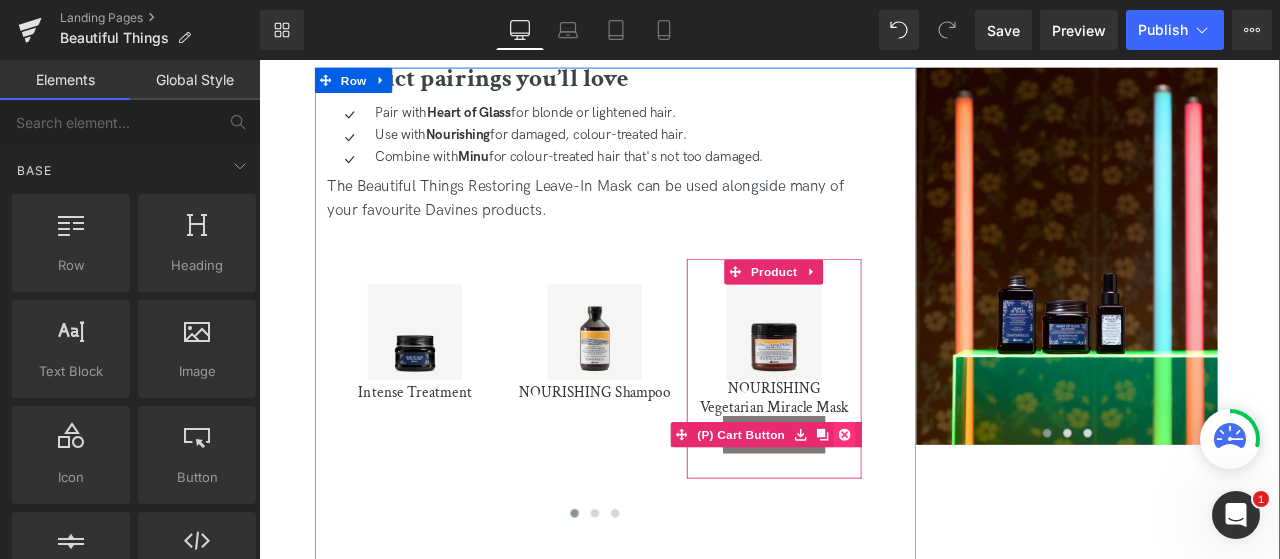 click 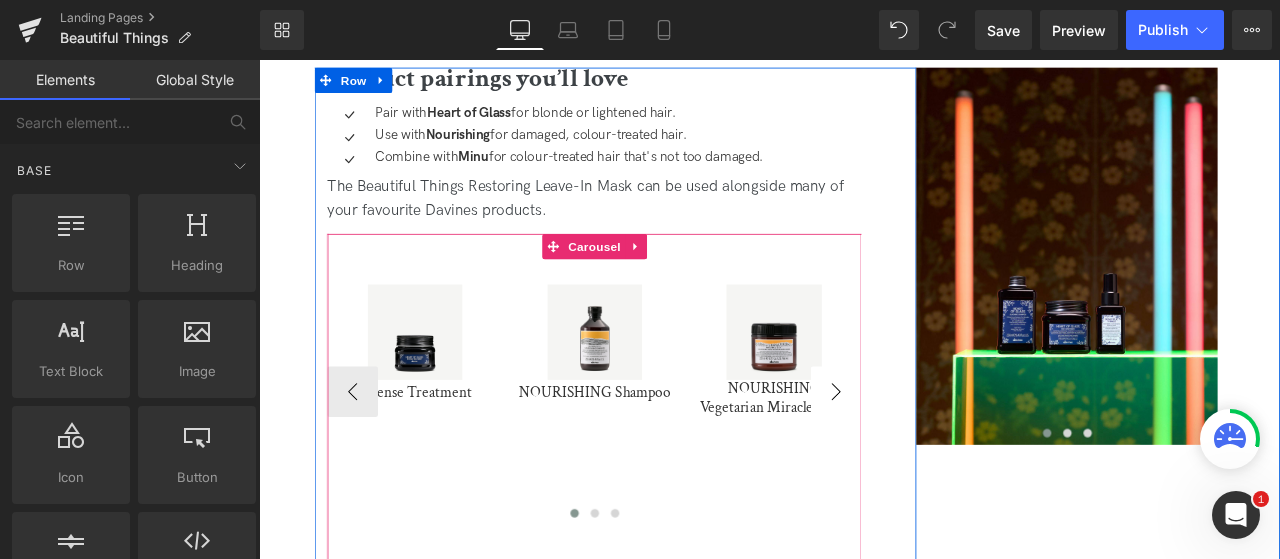 click on "›" at bounding box center [943, 453] 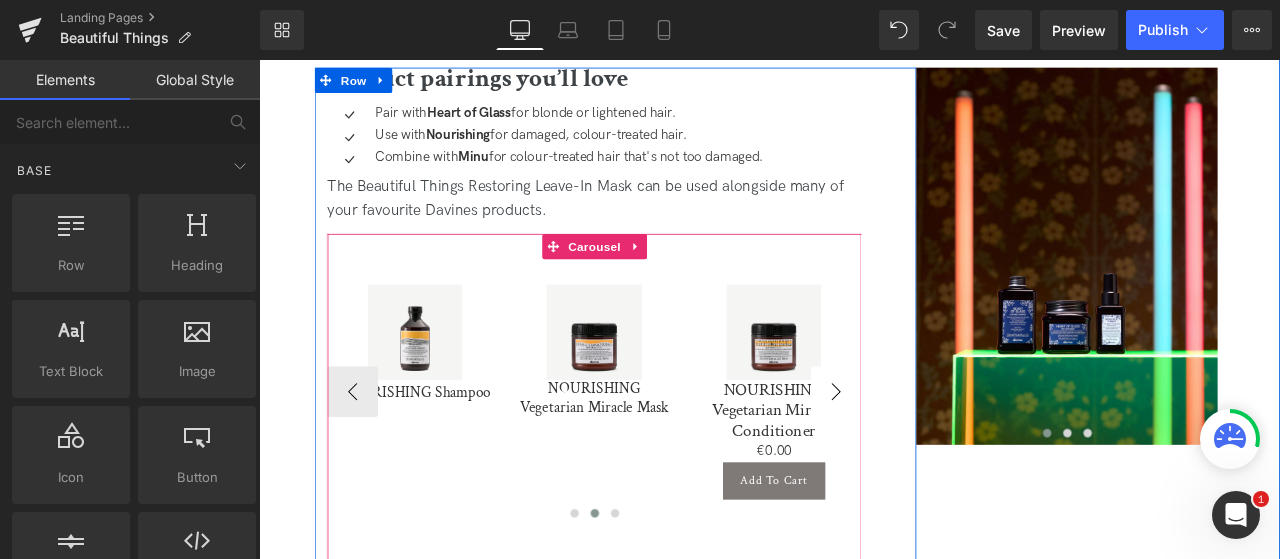click on "›" at bounding box center [943, 453] 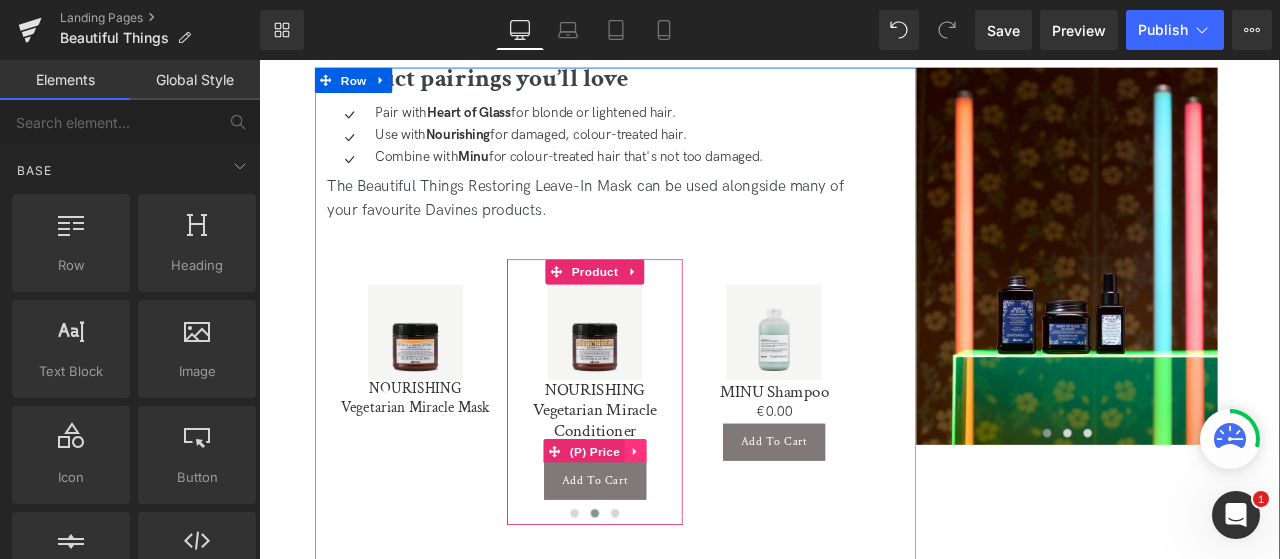 click 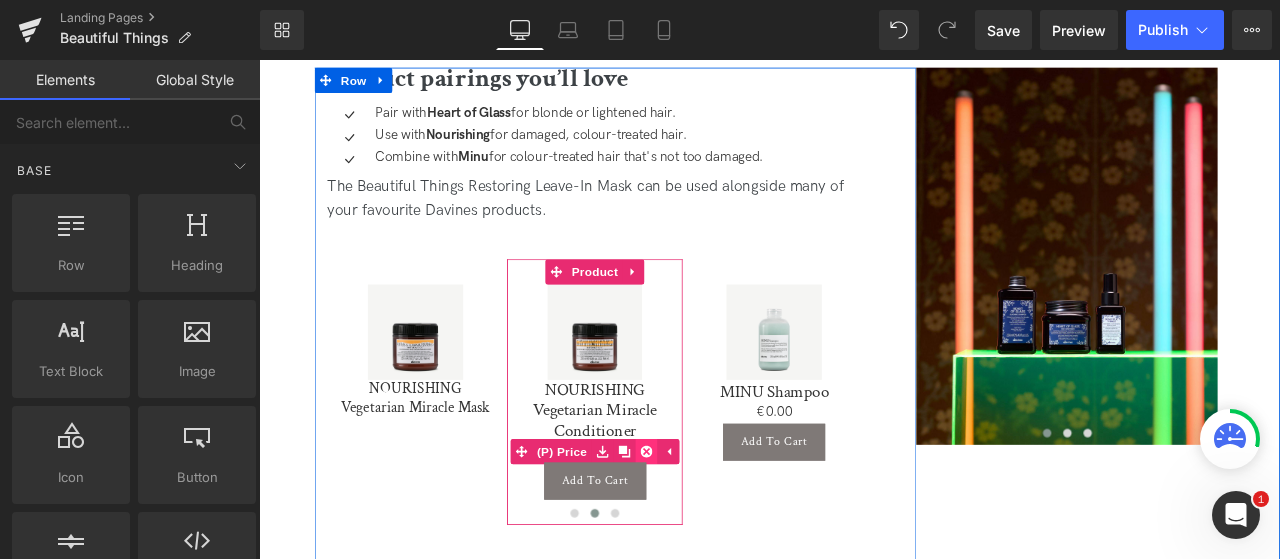 click 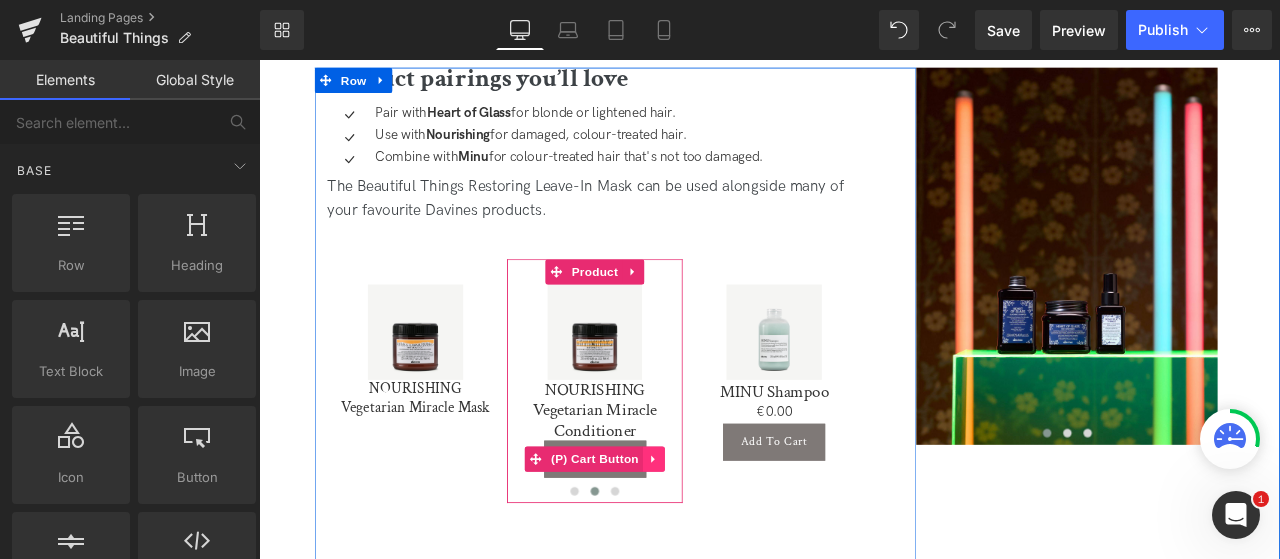 click 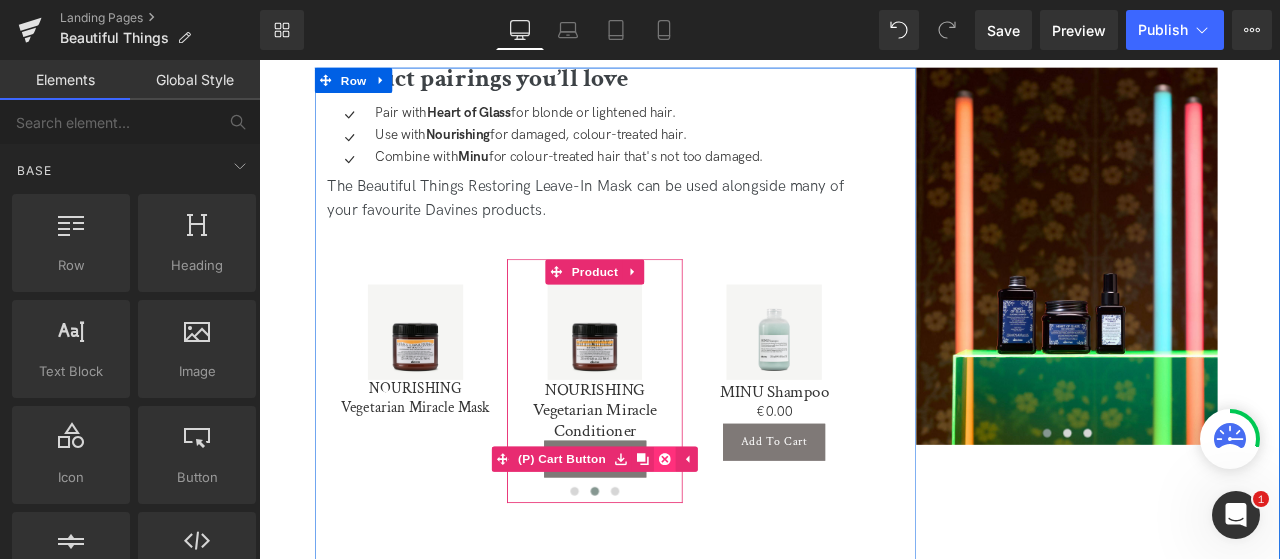 click 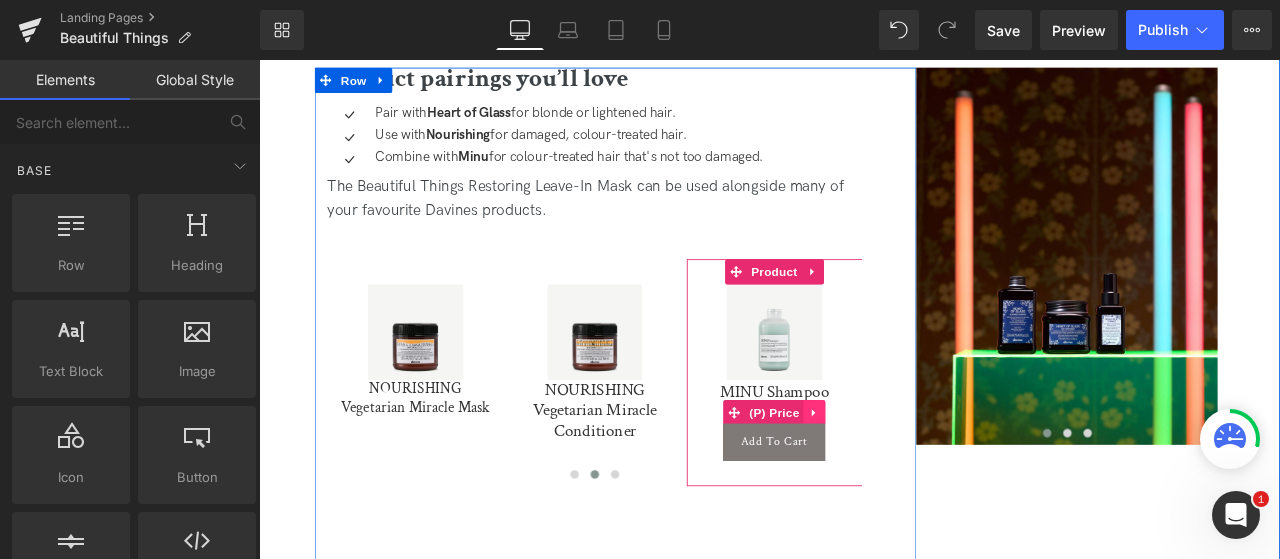click 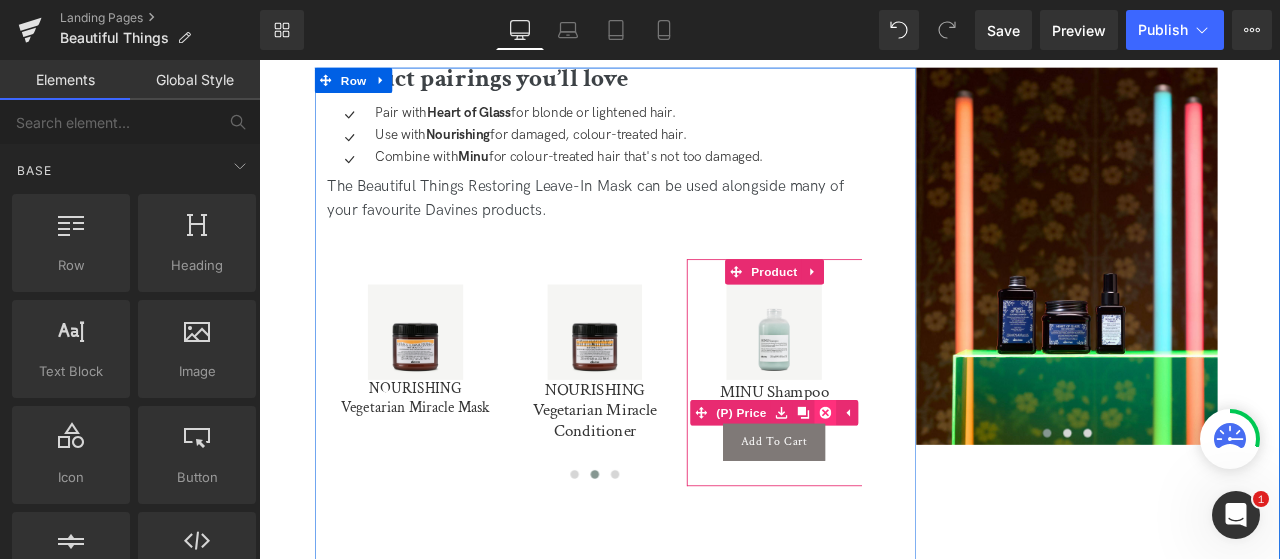 click 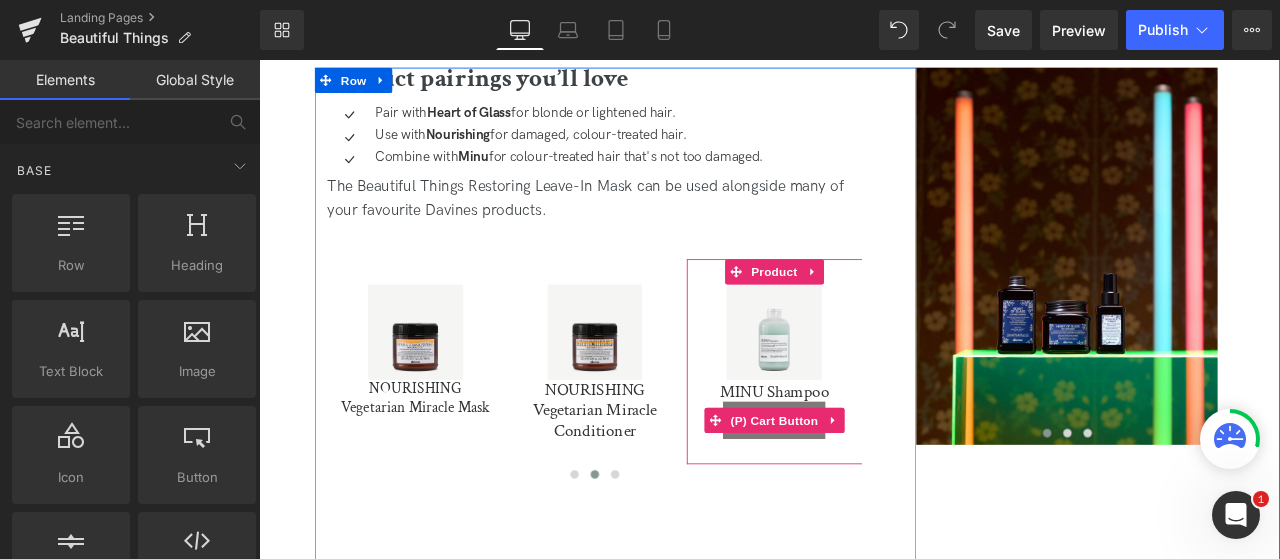 click at bounding box center [940, 487] 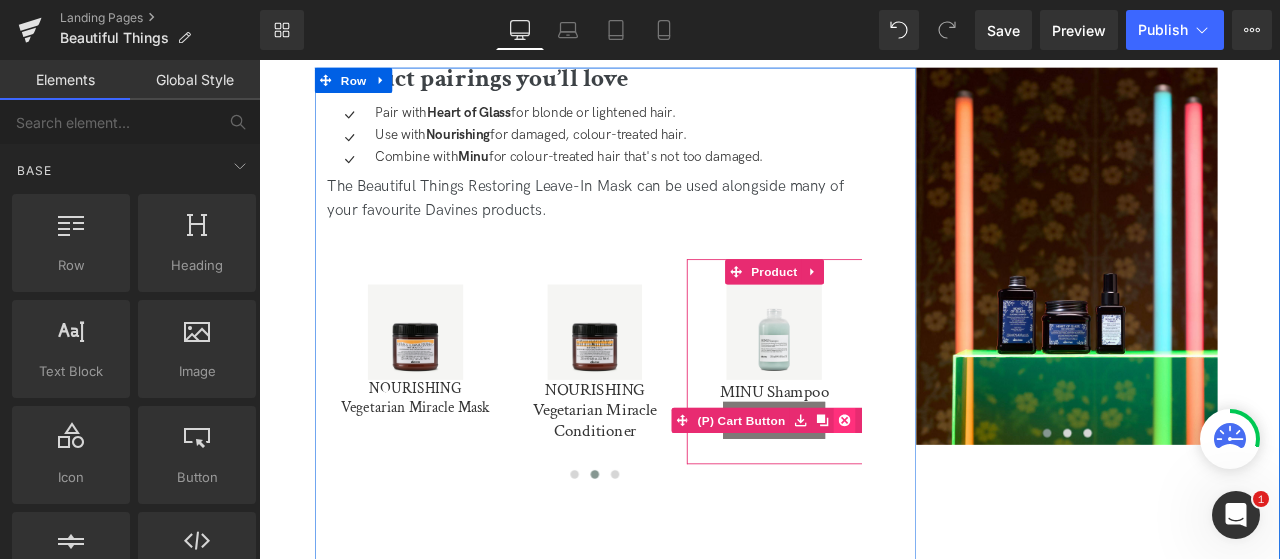 click 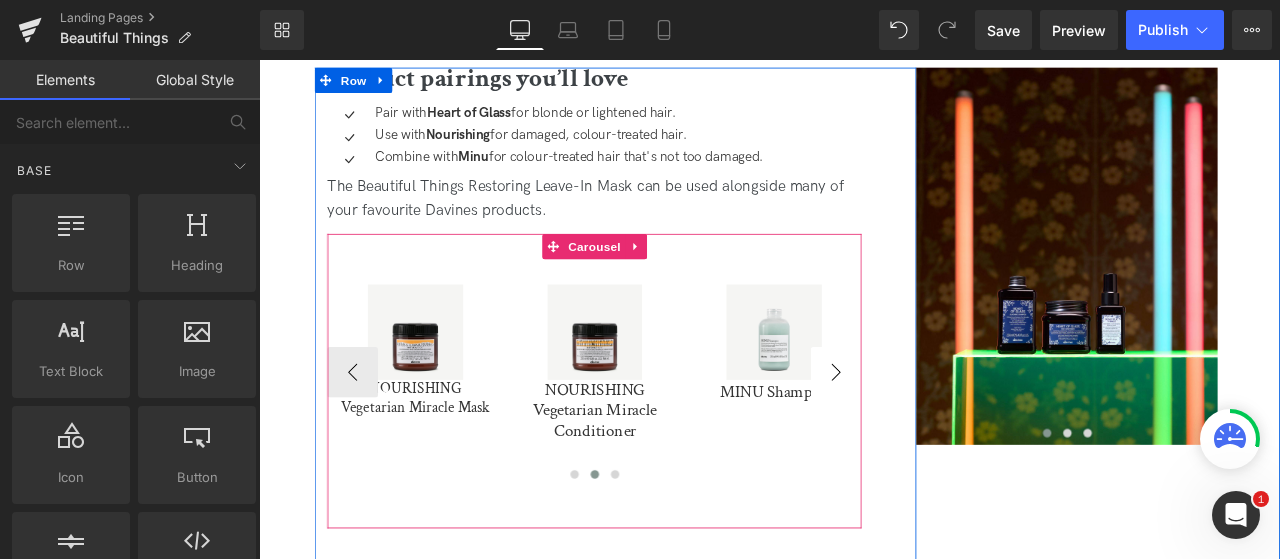 click on "›" at bounding box center [943, 430] 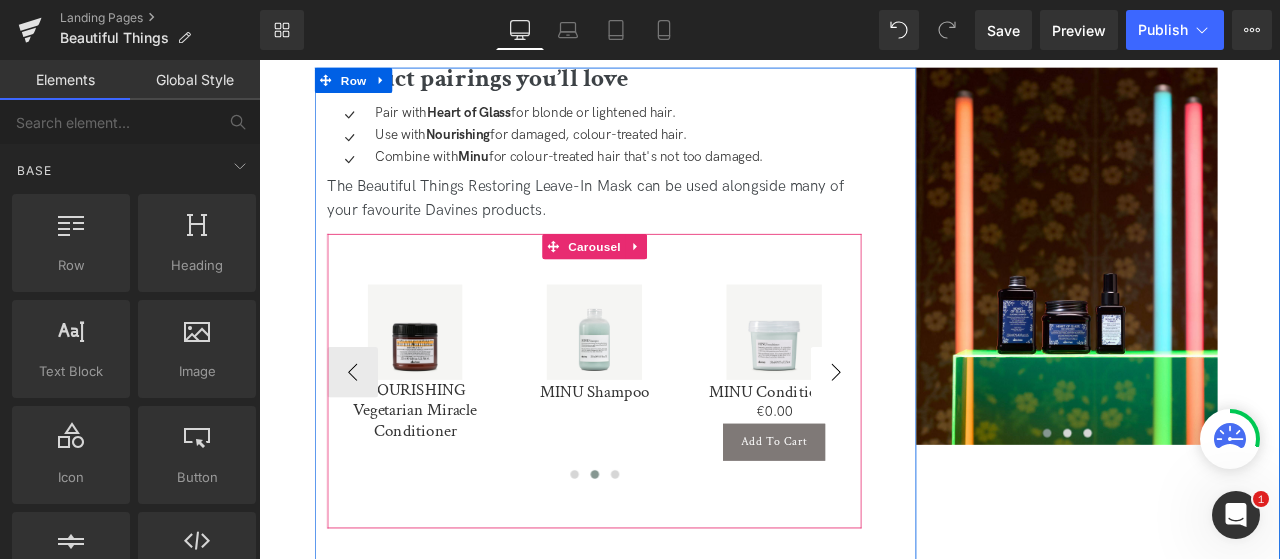 click on "›" at bounding box center [943, 430] 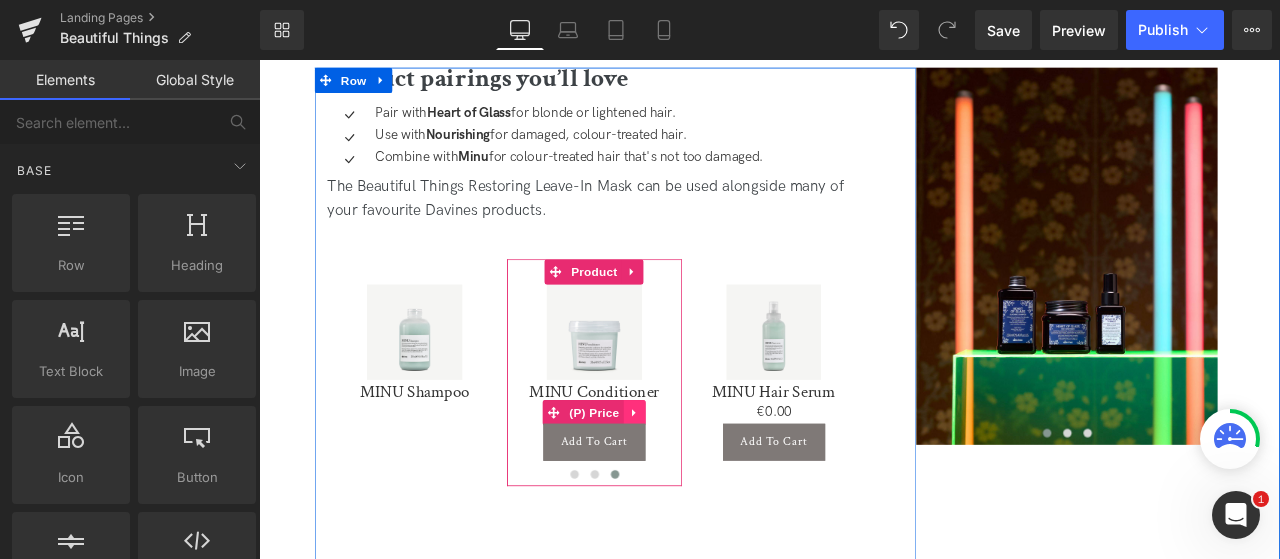 click 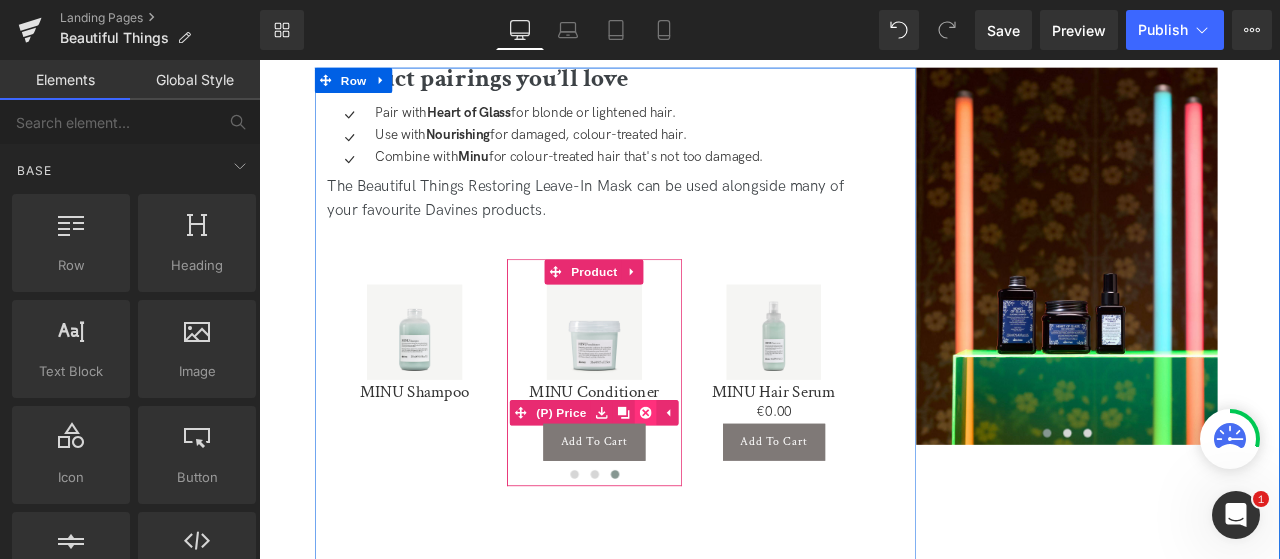 click at bounding box center [717, 478] 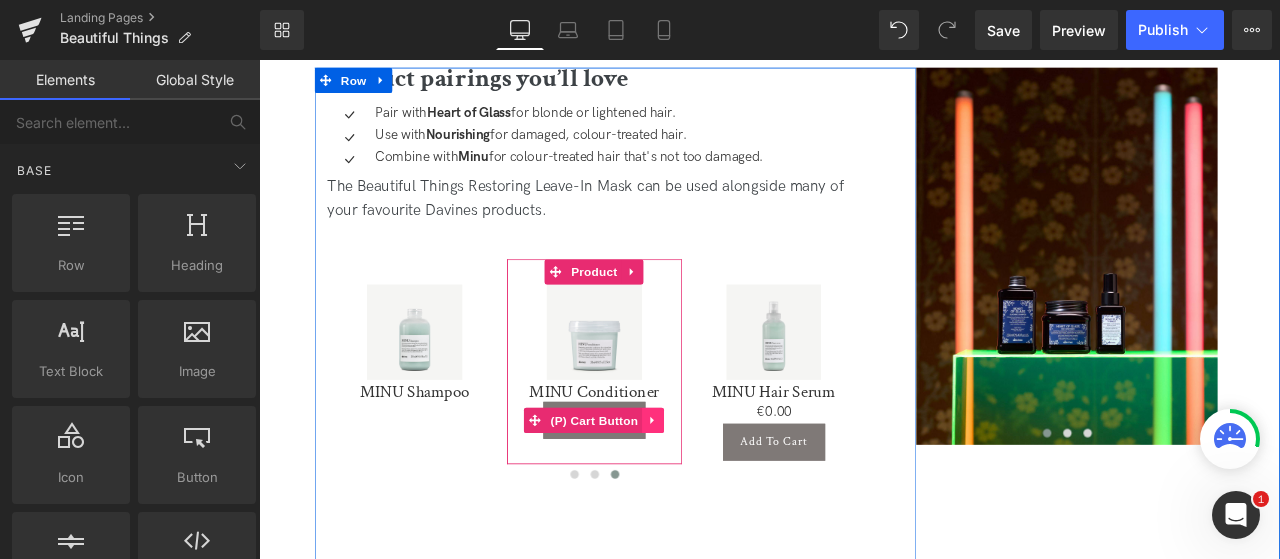 click 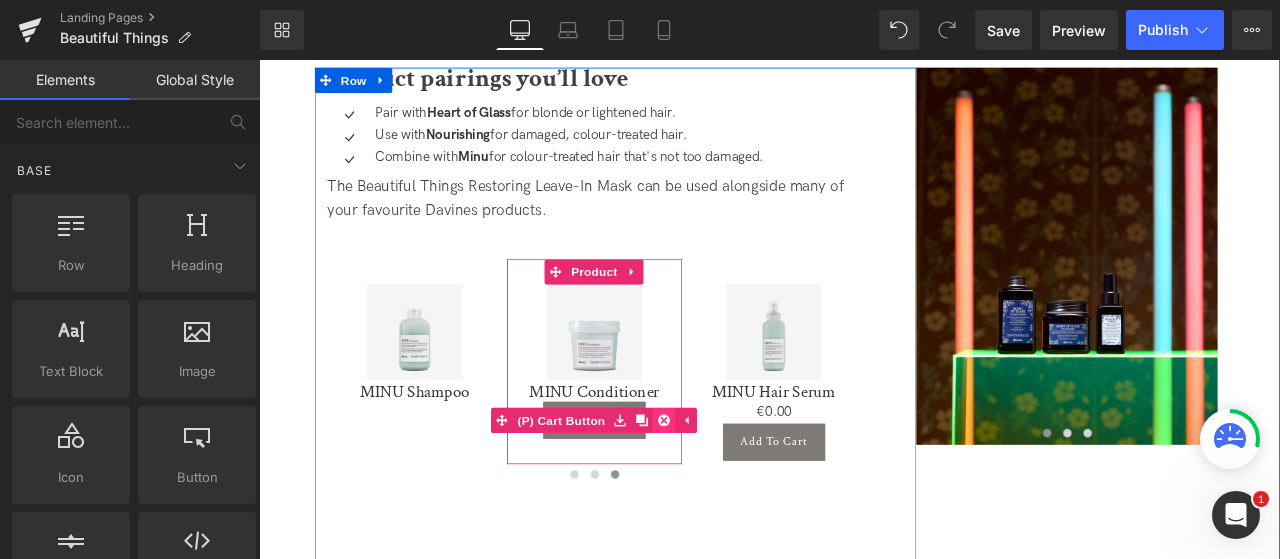 click at bounding box center (739, 487) 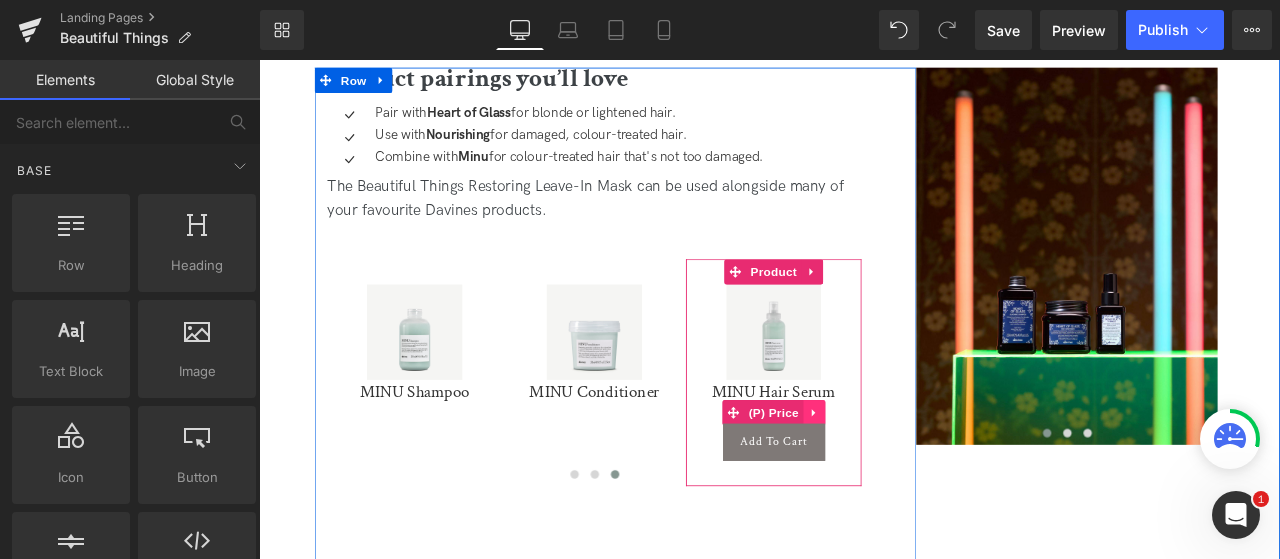 click 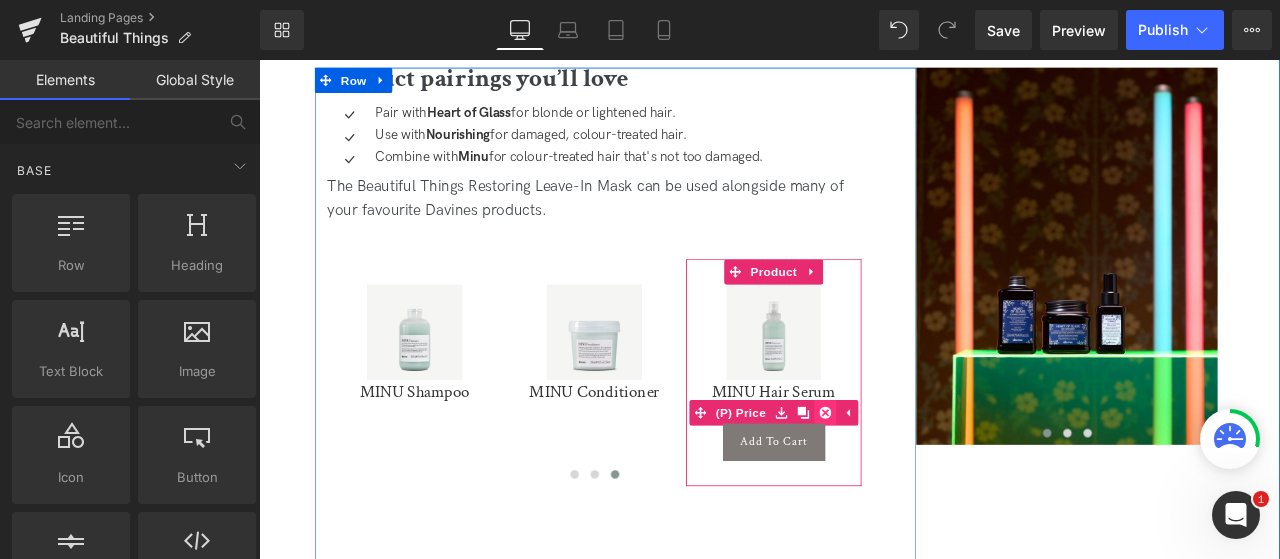 click 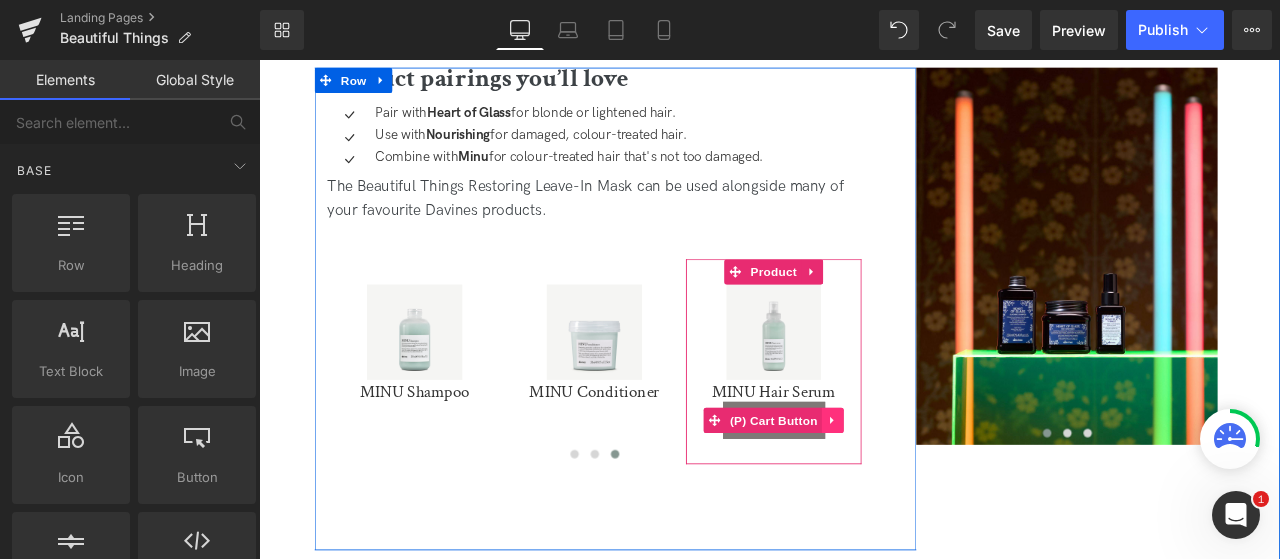 click at bounding box center (939, 487) 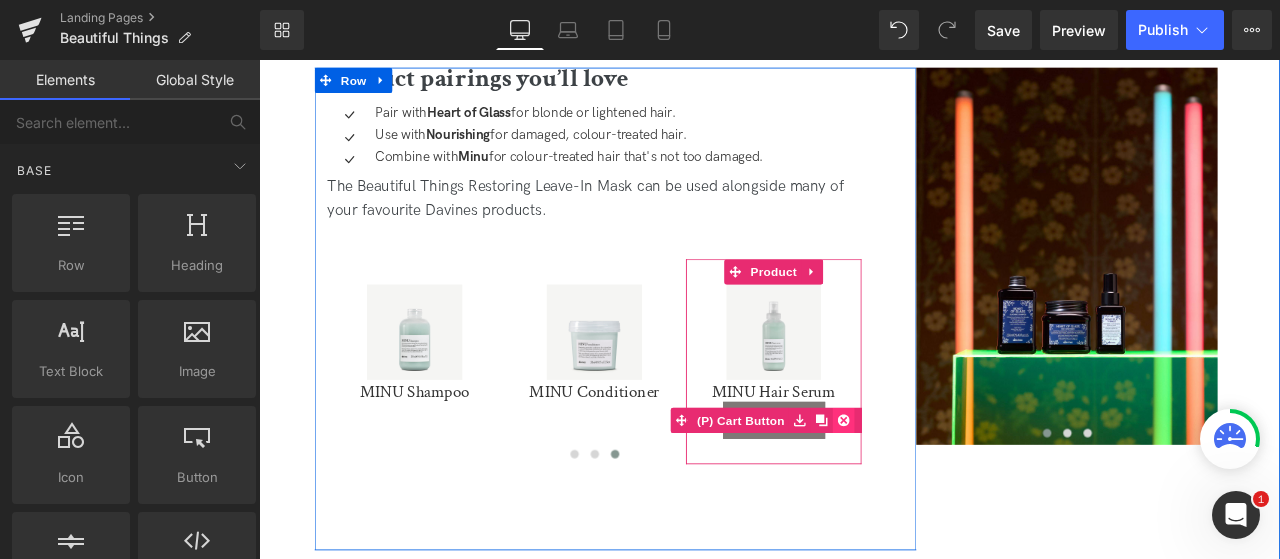 click 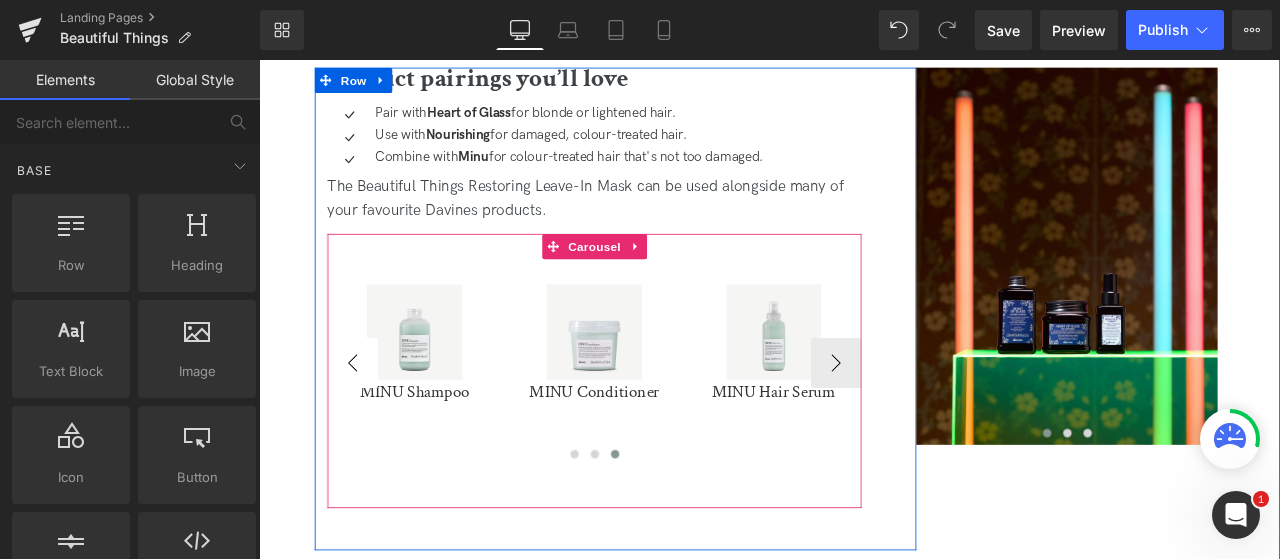 click on "‹" at bounding box center [370, 419] 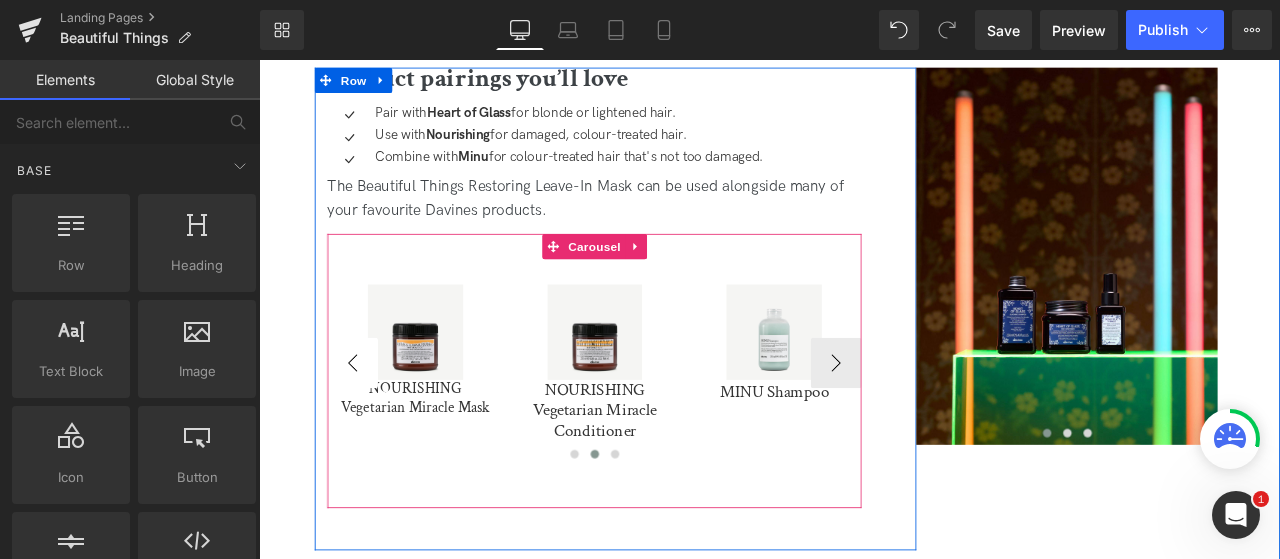 click on "‹" at bounding box center [370, 419] 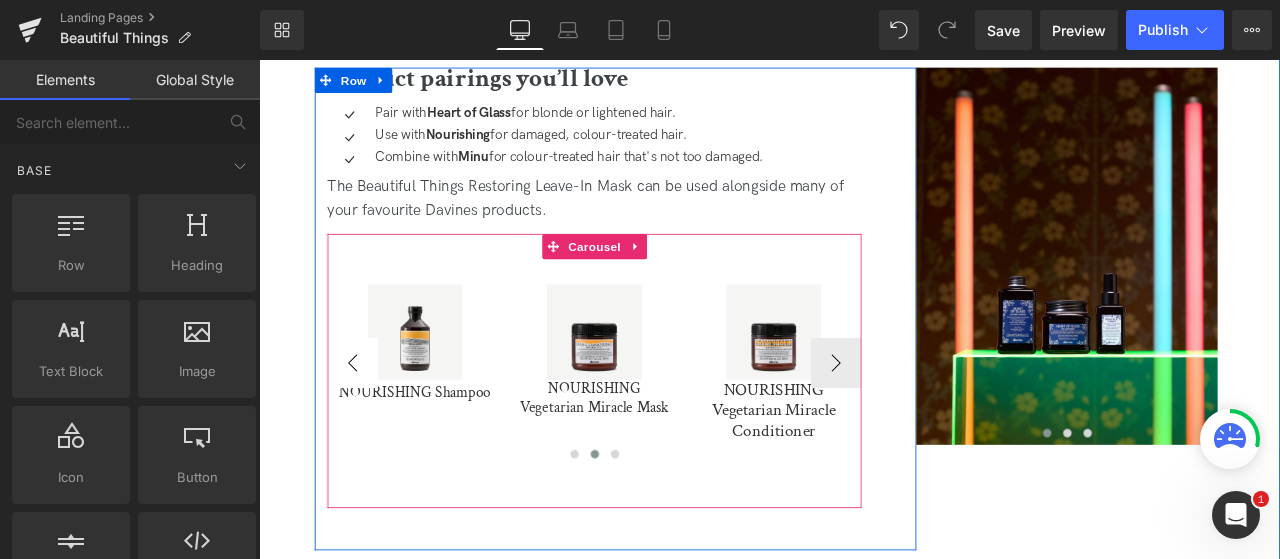 click on "‹" at bounding box center [370, 419] 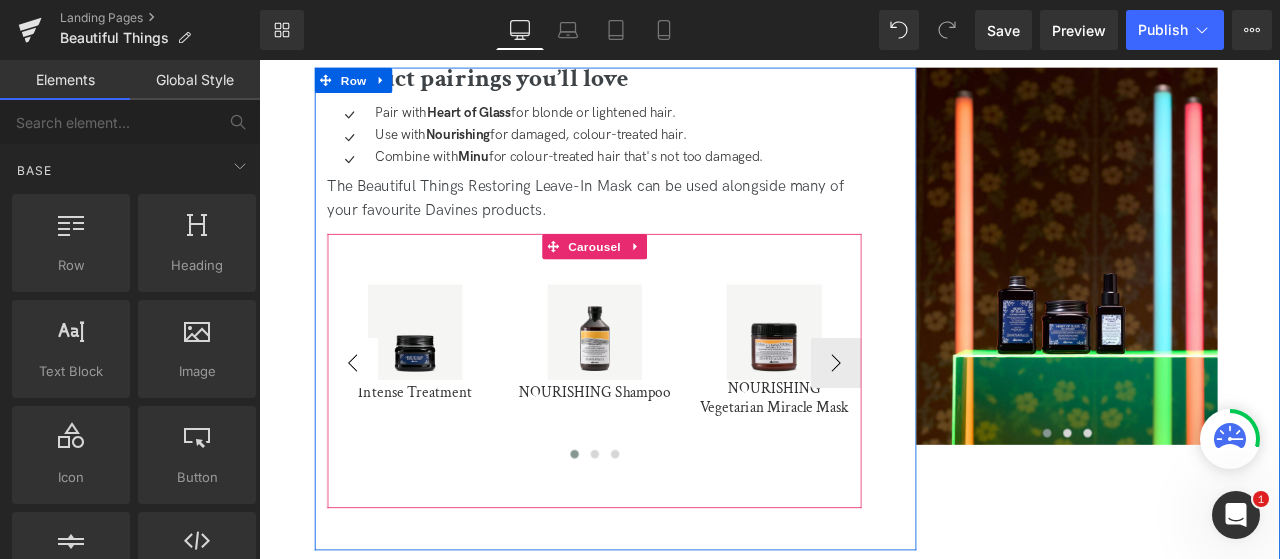 click on "‹" at bounding box center [370, 419] 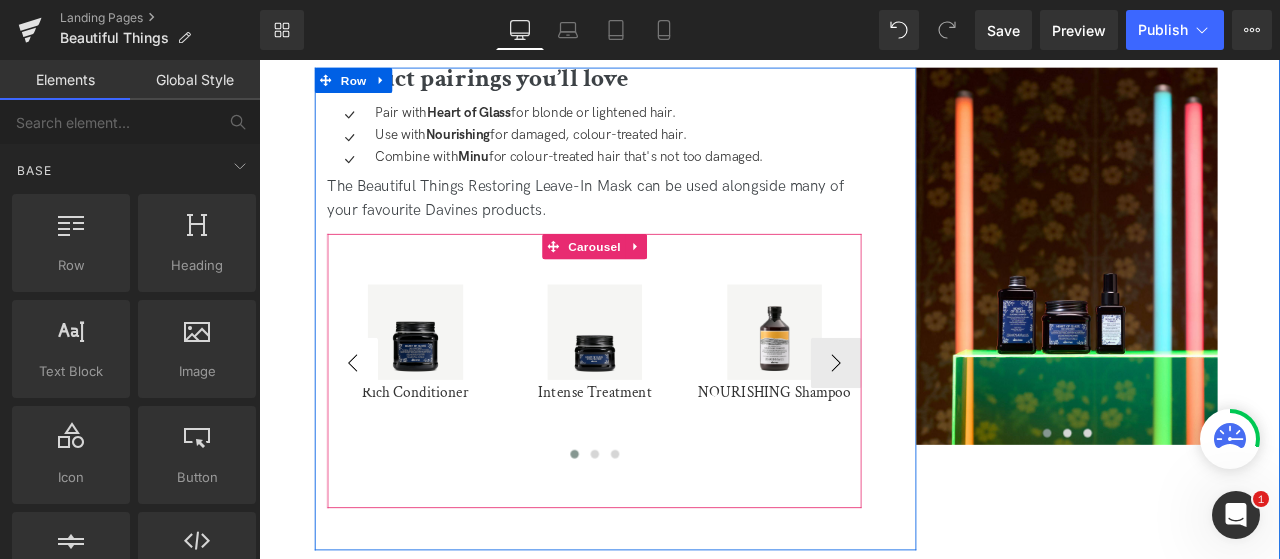 click on "‹" at bounding box center (370, 419) 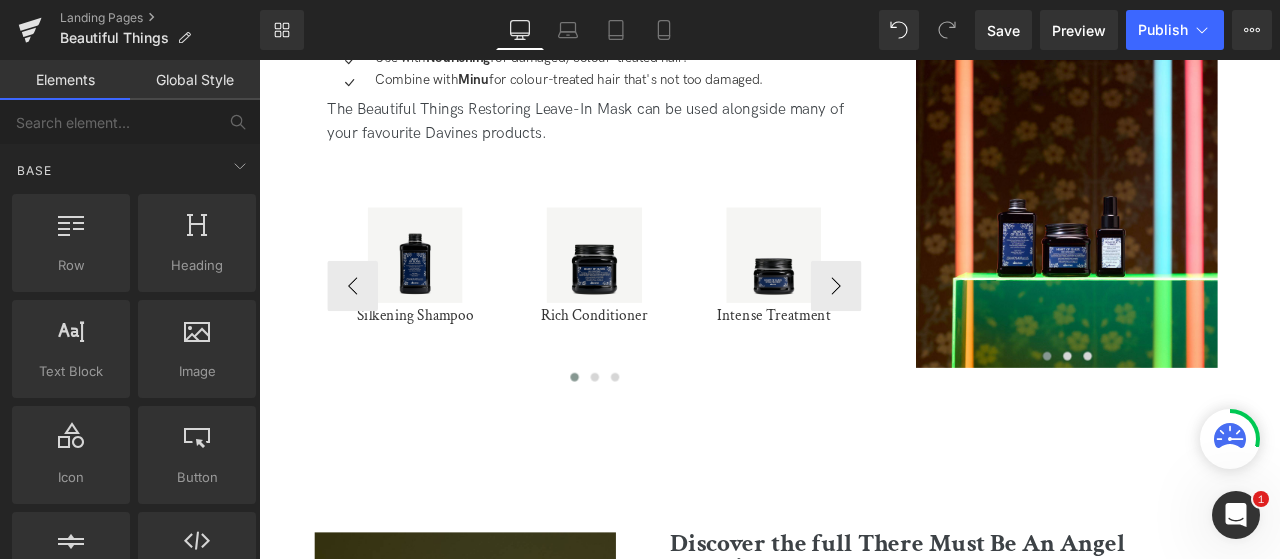 scroll, scrollTop: 3900, scrollLeft: 0, axis: vertical 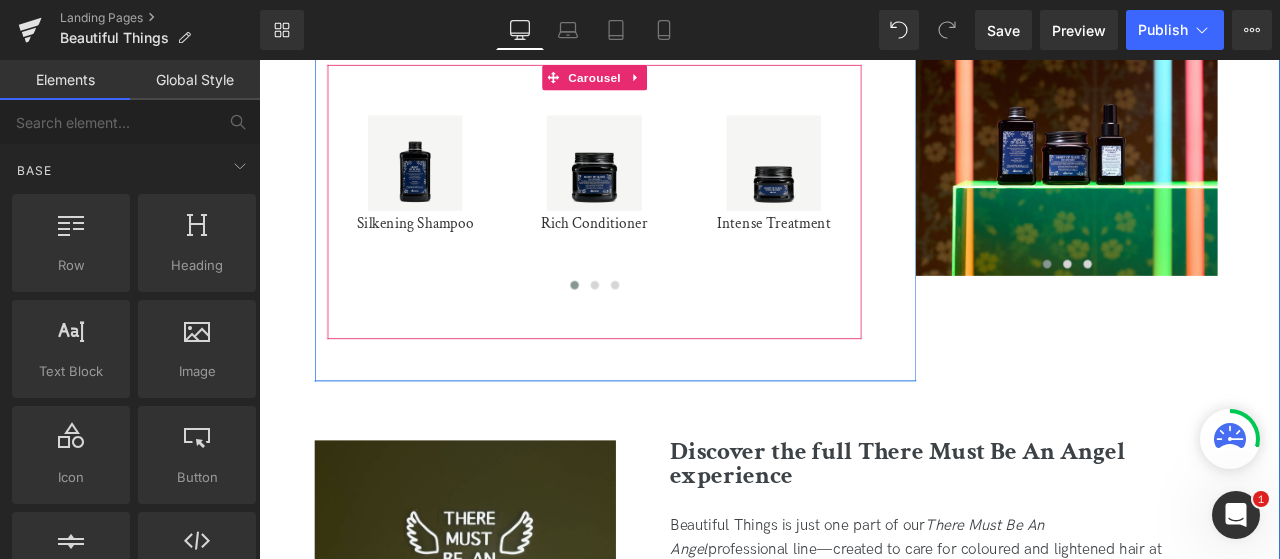 click at bounding box center (259, 60) 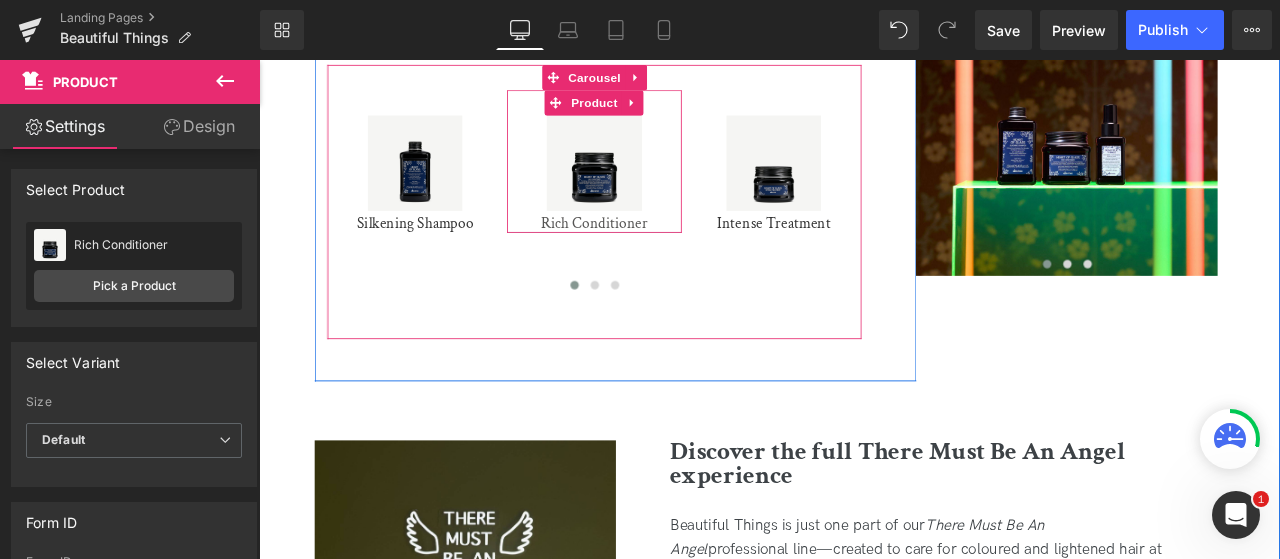 drag, startPoint x: 677, startPoint y: 289, endPoint x: 678, endPoint y: 259, distance: 30.016663 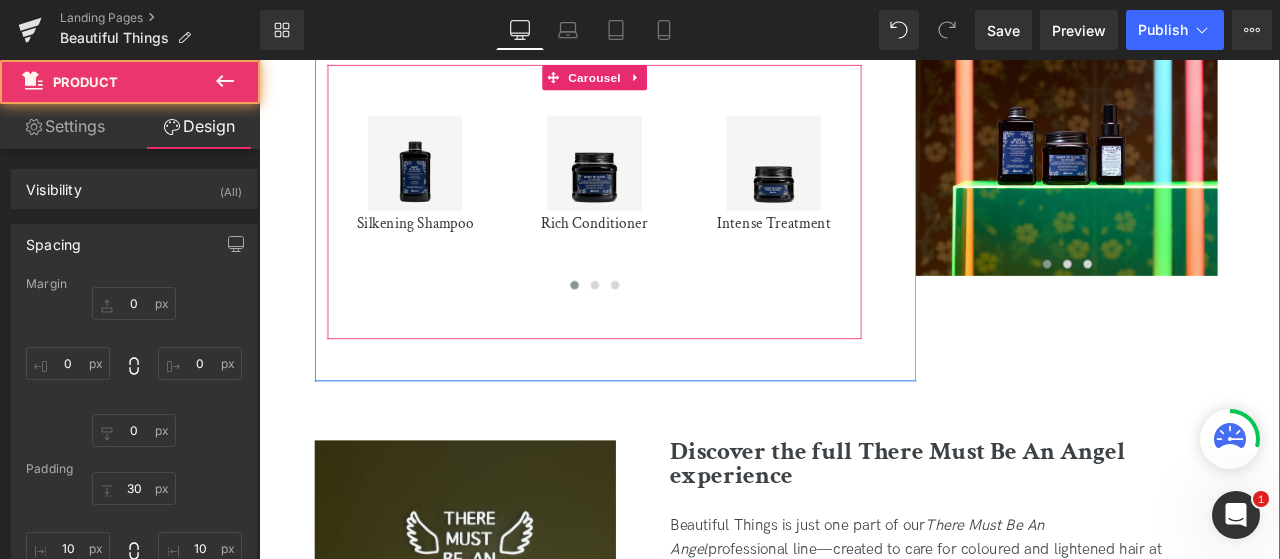 type 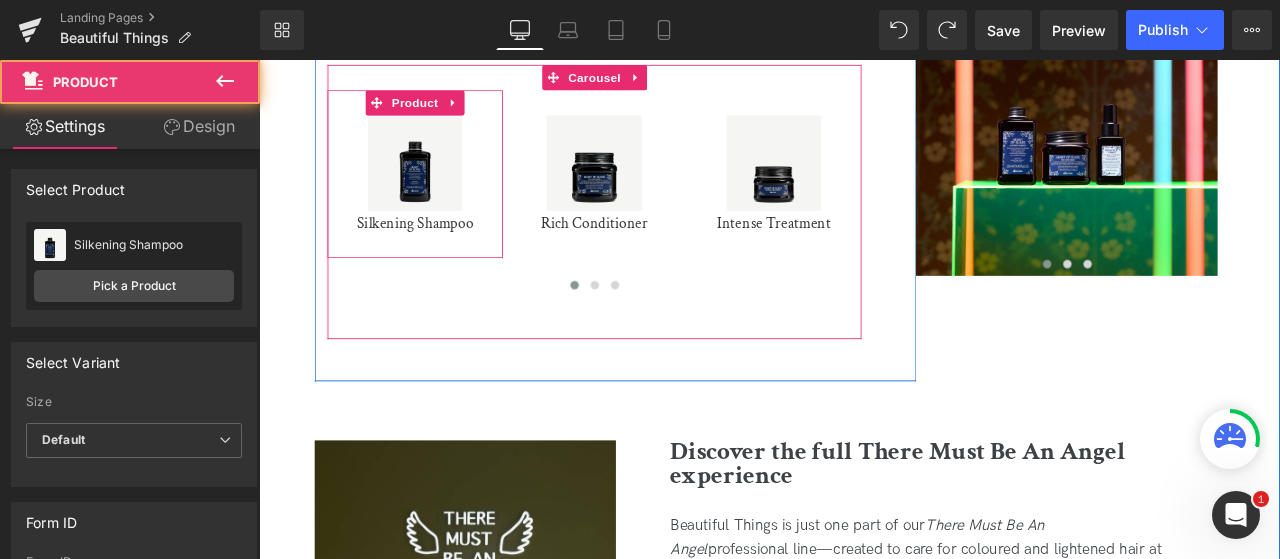 click on "Sale Off
(P) Image
Silkening Shampoo
(P) Title
Product" at bounding box center (444, 195) 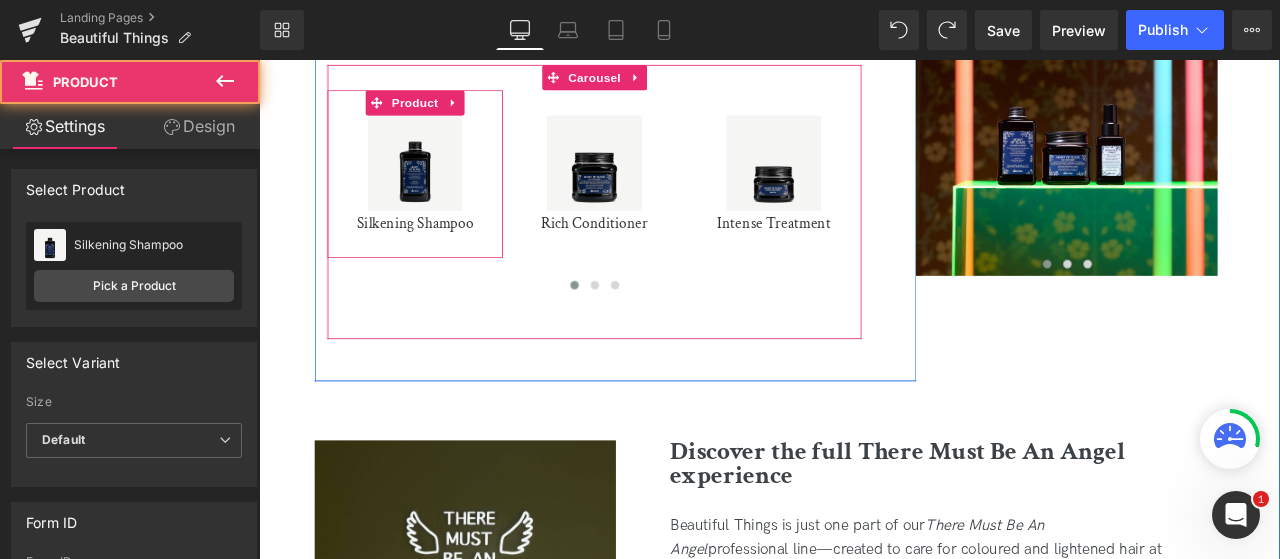 click at bounding box center (444, 280) 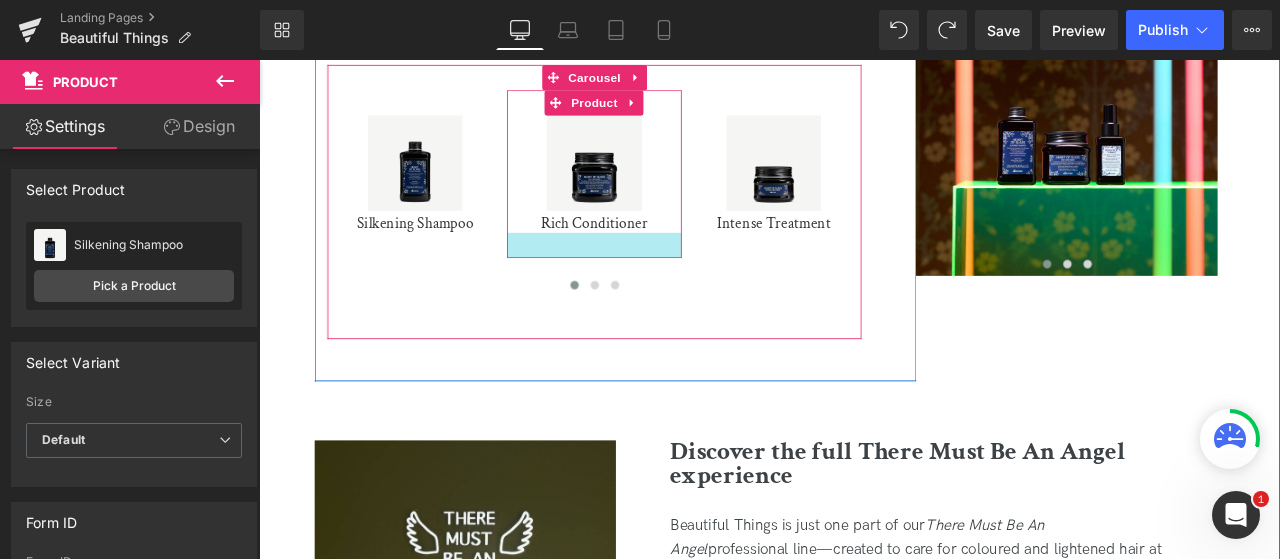 click at bounding box center [657, 280] 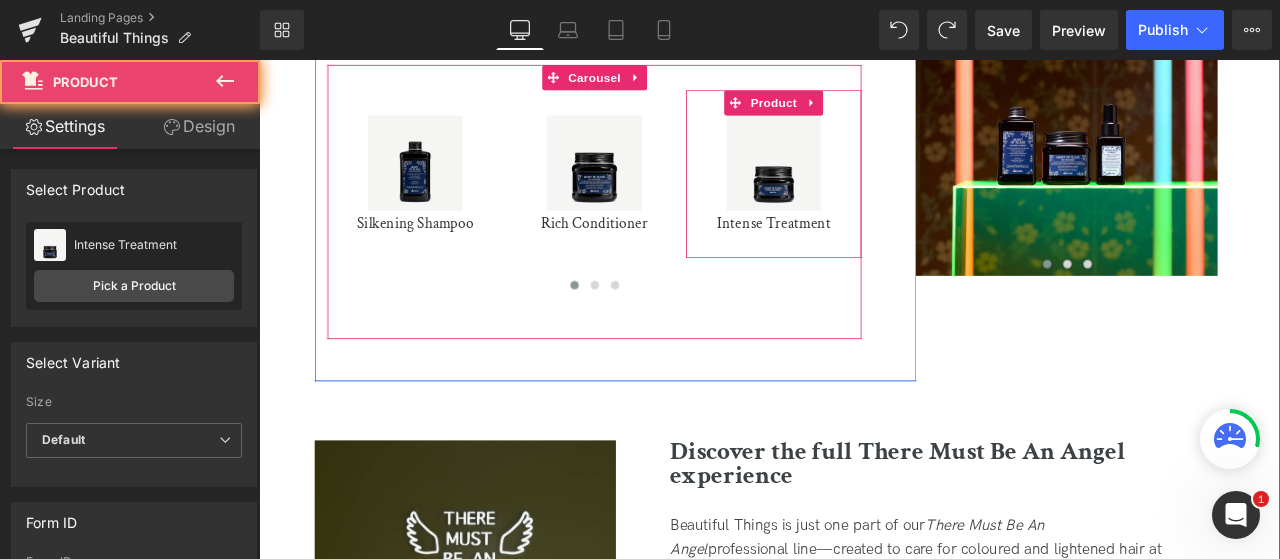 click on "Sale Off
(P) Image
Intense Treatment
(P) Title
Product" at bounding box center (869, 195) 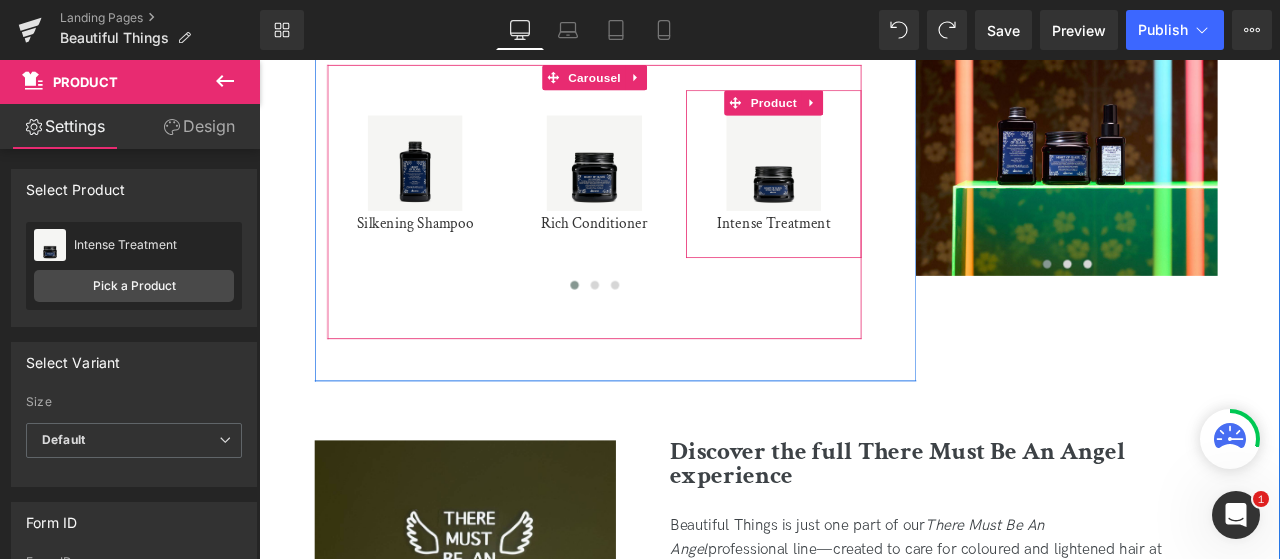 click on "Sale Off
(P) Image
Intense Treatment
(P) Title
Product" at bounding box center (869, 195) 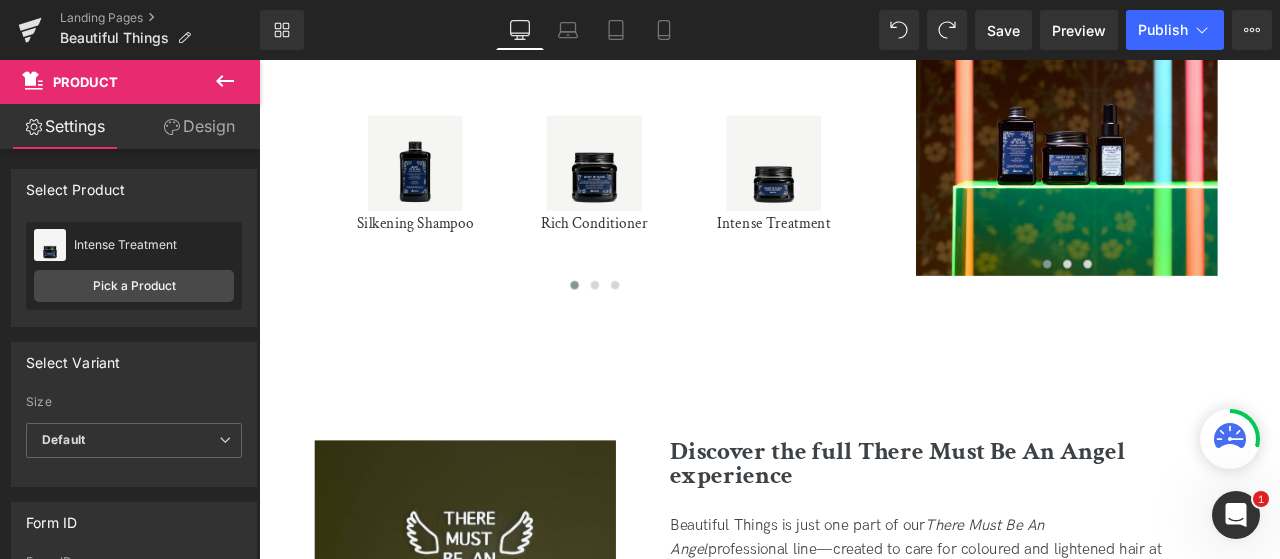 click 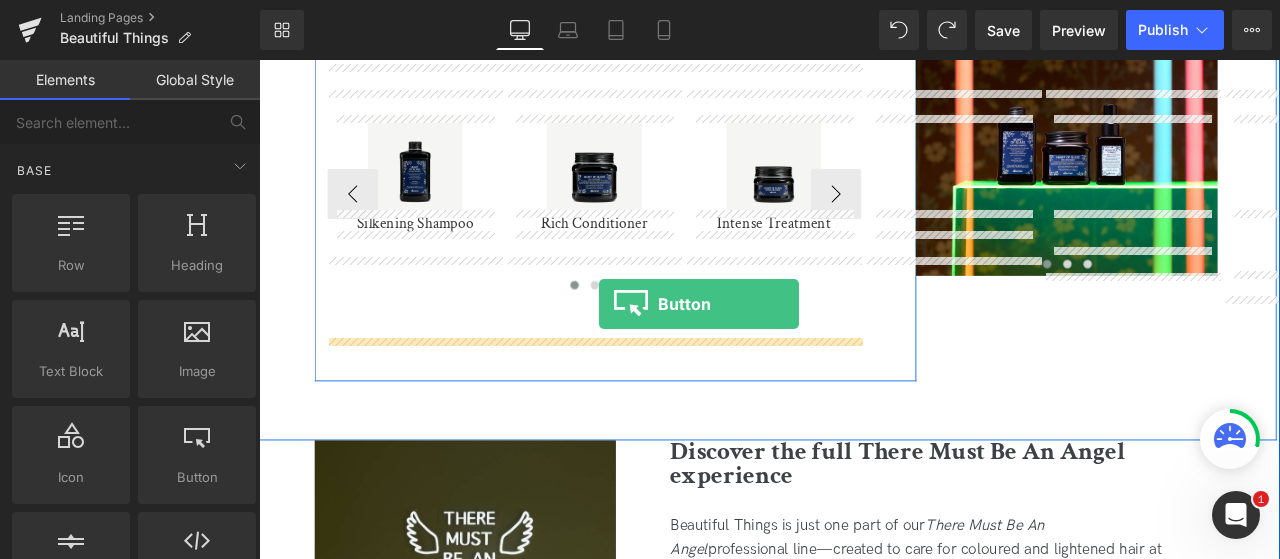 drag, startPoint x: 665, startPoint y: 435, endPoint x: 662, endPoint y: 349, distance: 86.05231 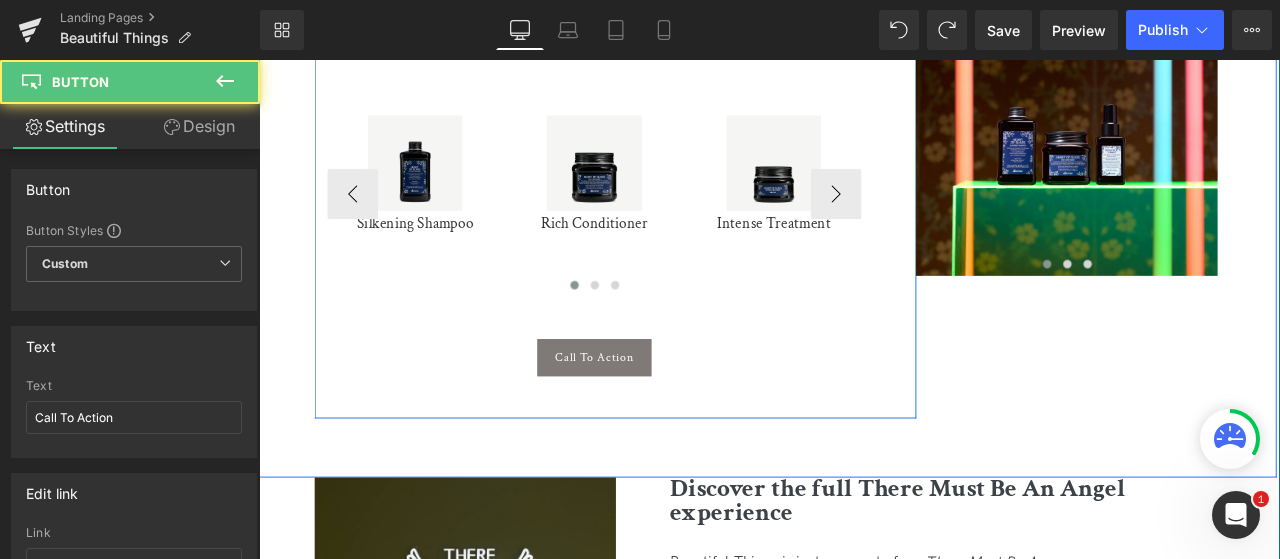 click on "Sale Off
(P) Image
Silkening Shampoo
(P) Title
Product" at bounding box center (656, 228) 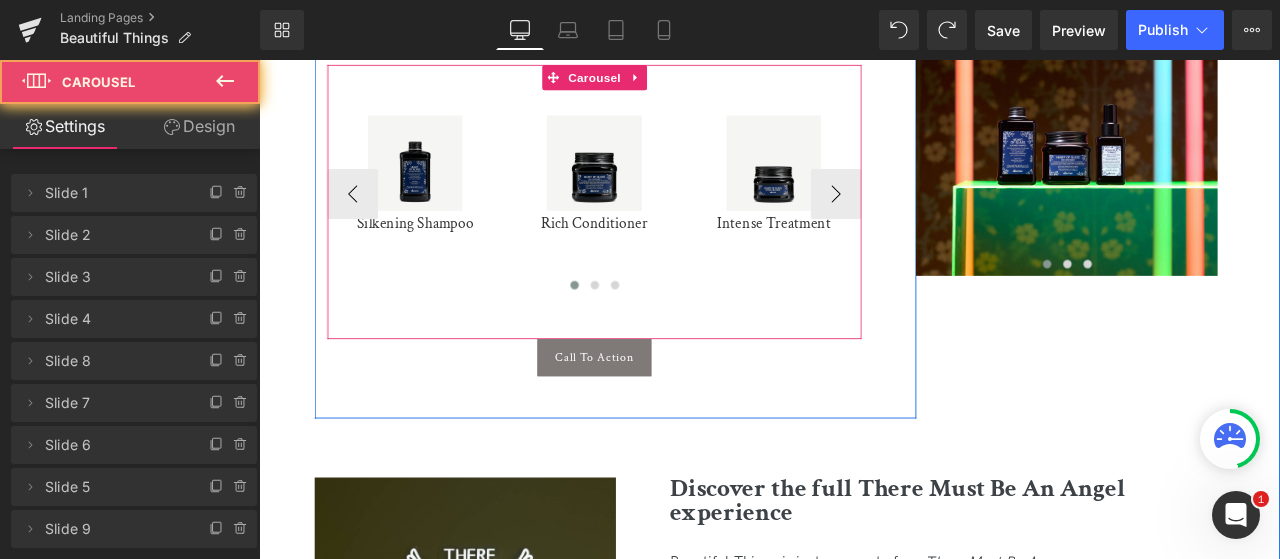click on "Sale Off
(P) Image
Silkening Shampoo
(P) Title
Product" at bounding box center [656, 228] 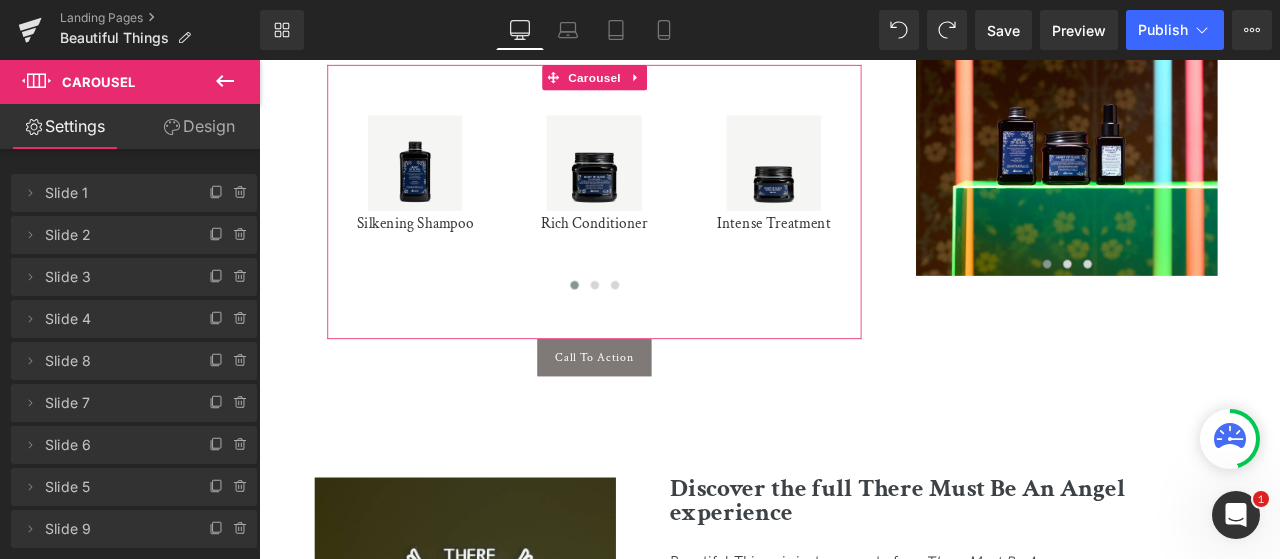 click on "Design" at bounding box center (199, 126) 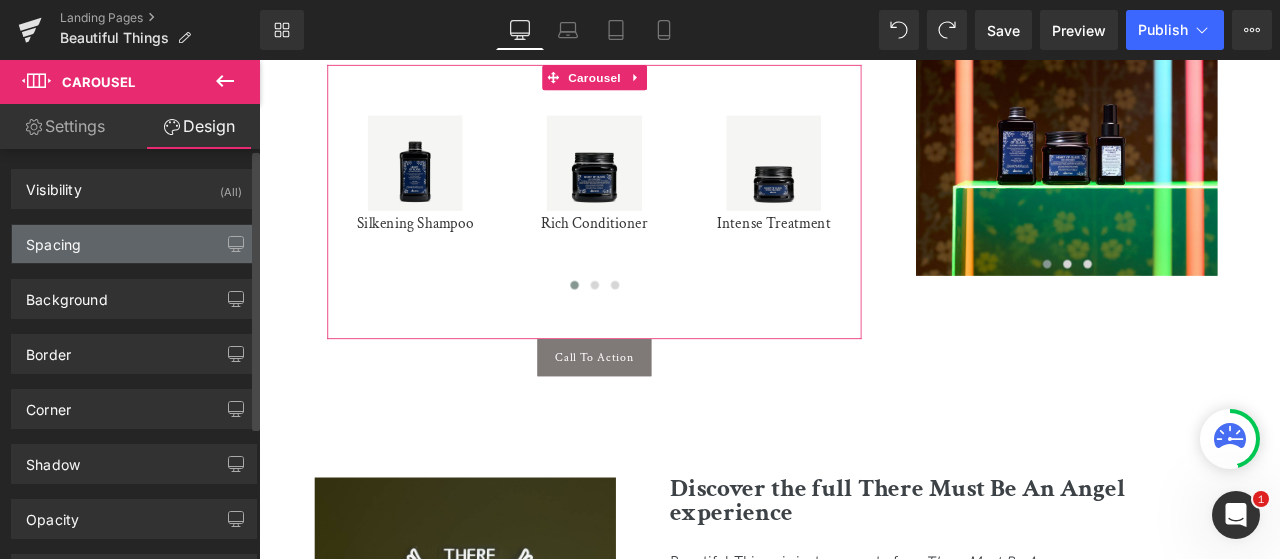 click on "Spacing" at bounding box center (134, 244) 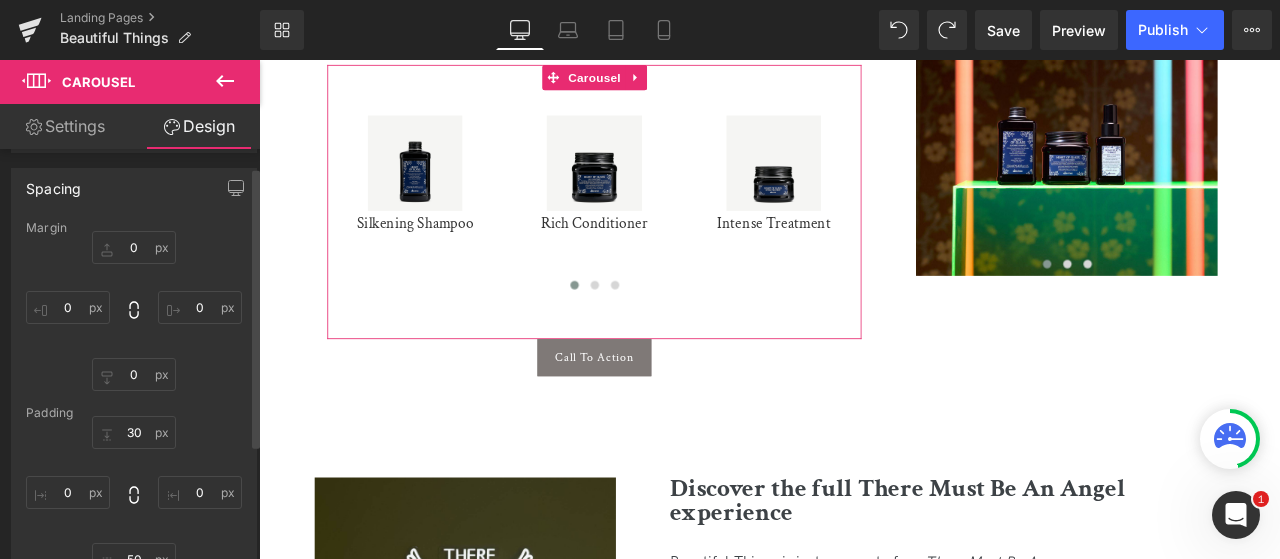 scroll, scrollTop: 200, scrollLeft: 0, axis: vertical 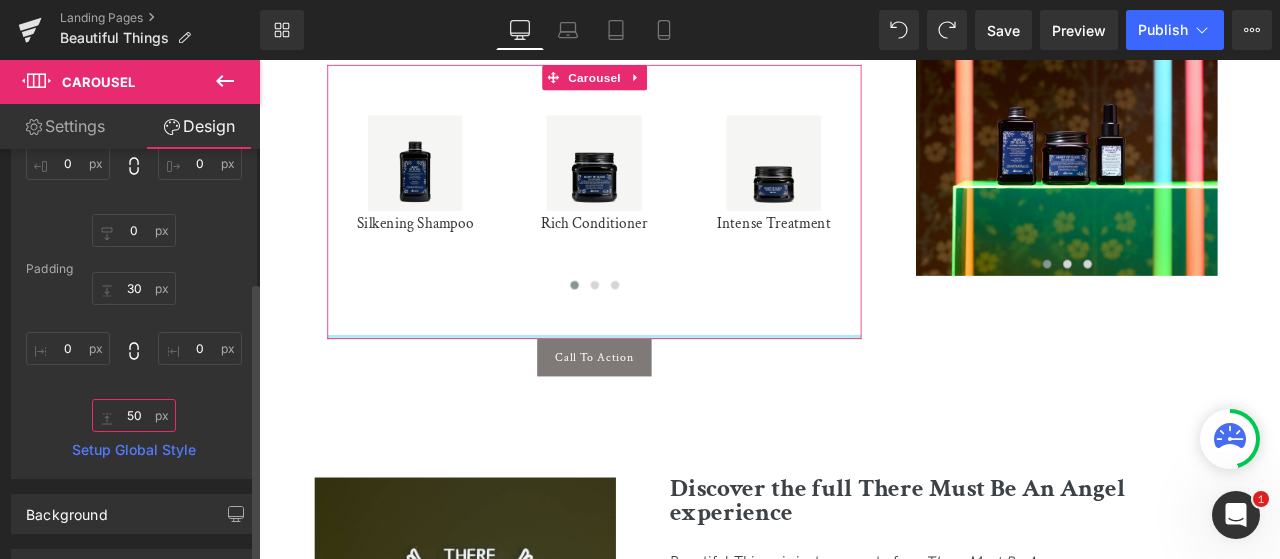 click on "50" at bounding box center [134, 415] 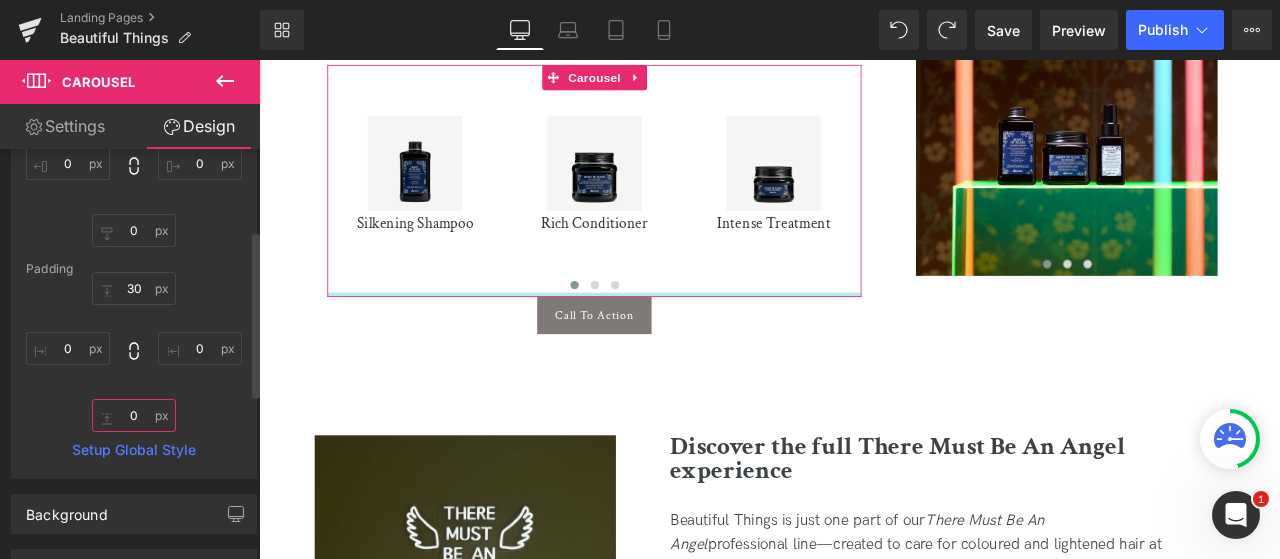click on "0" at bounding box center (134, 415) 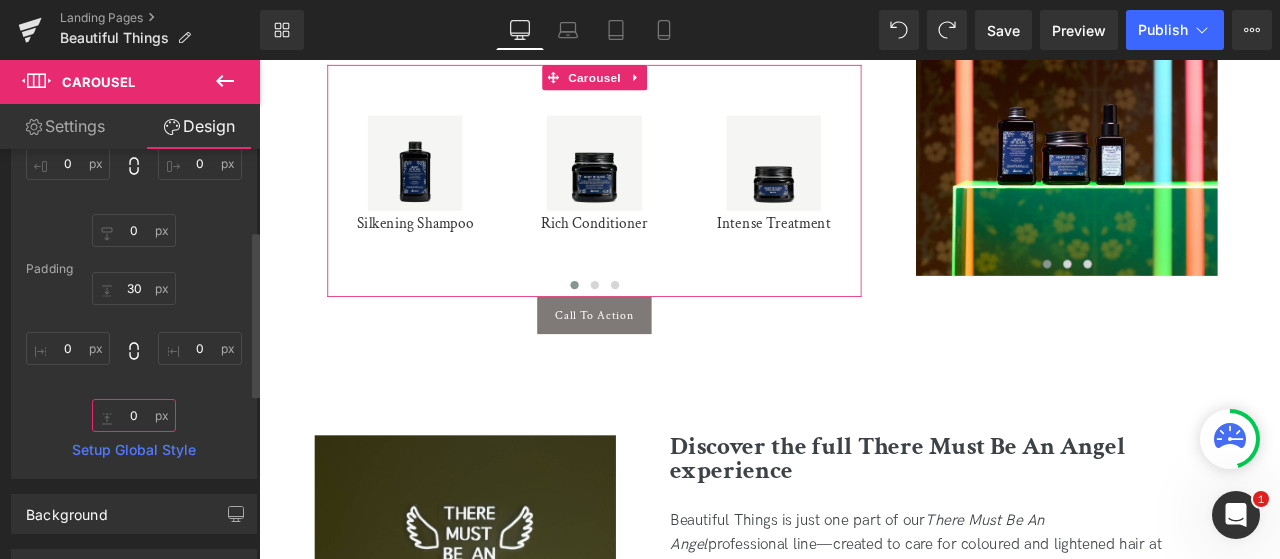 click on "0" at bounding box center (134, 415) 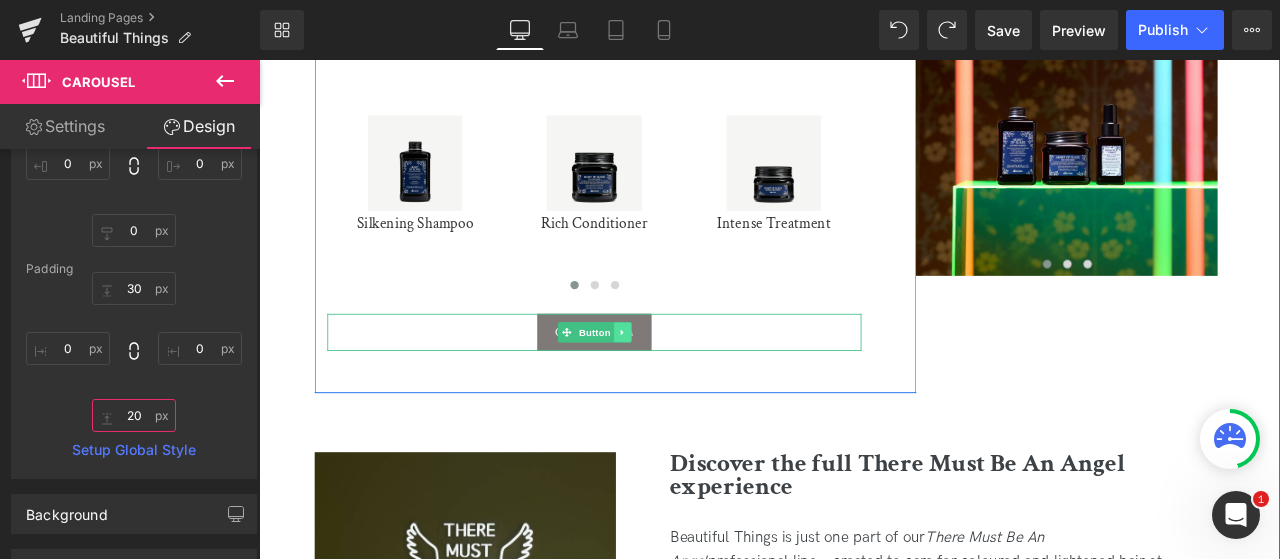 type on "20" 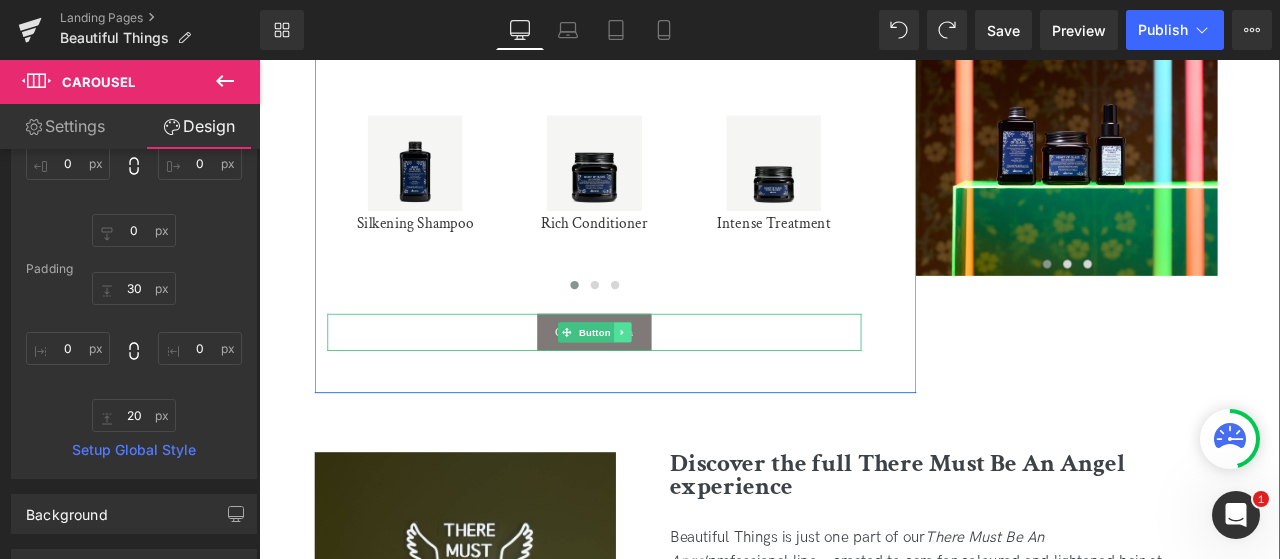 click at bounding box center (689, 383) 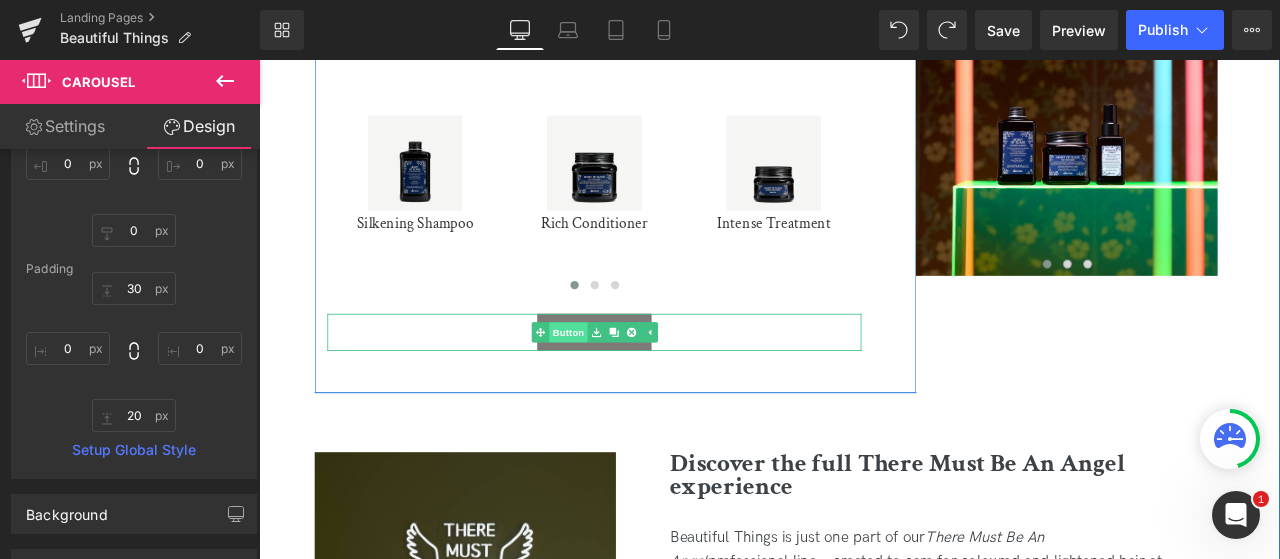 click on "Button" at bounding box center [615, 383] 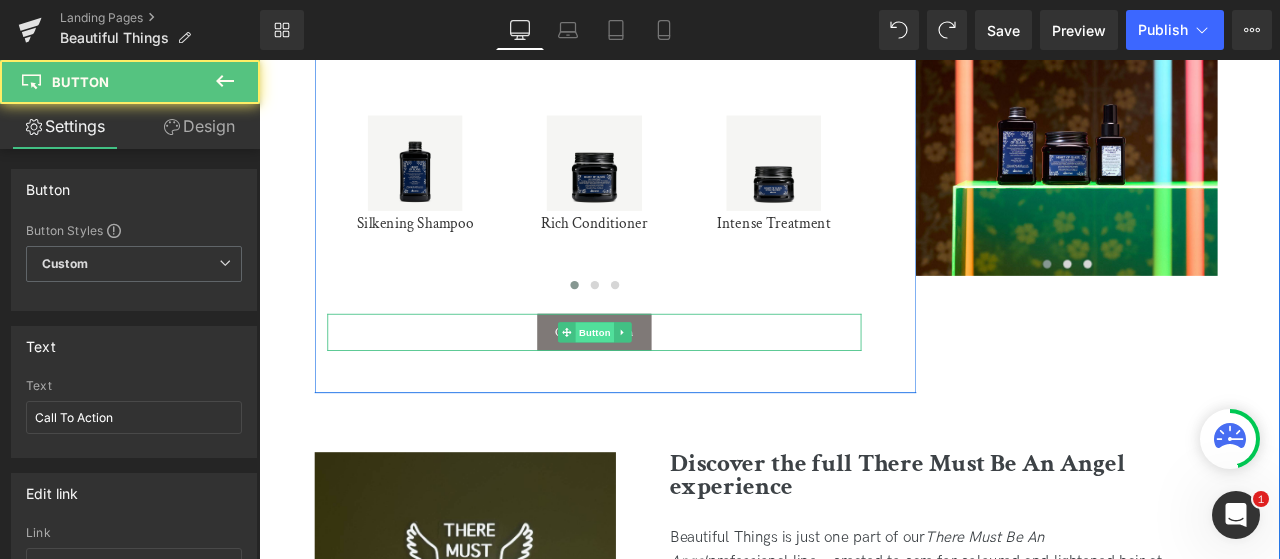 click on "Button" at bounding box center (657, 383) 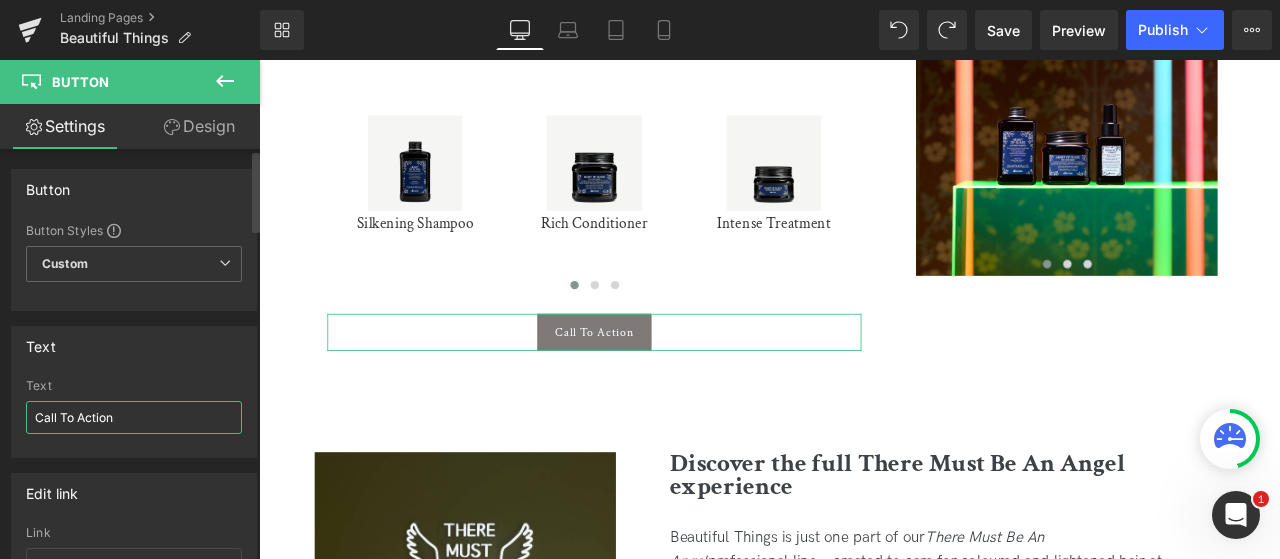 click on "Call To Action" at bounding box center (134, 417) 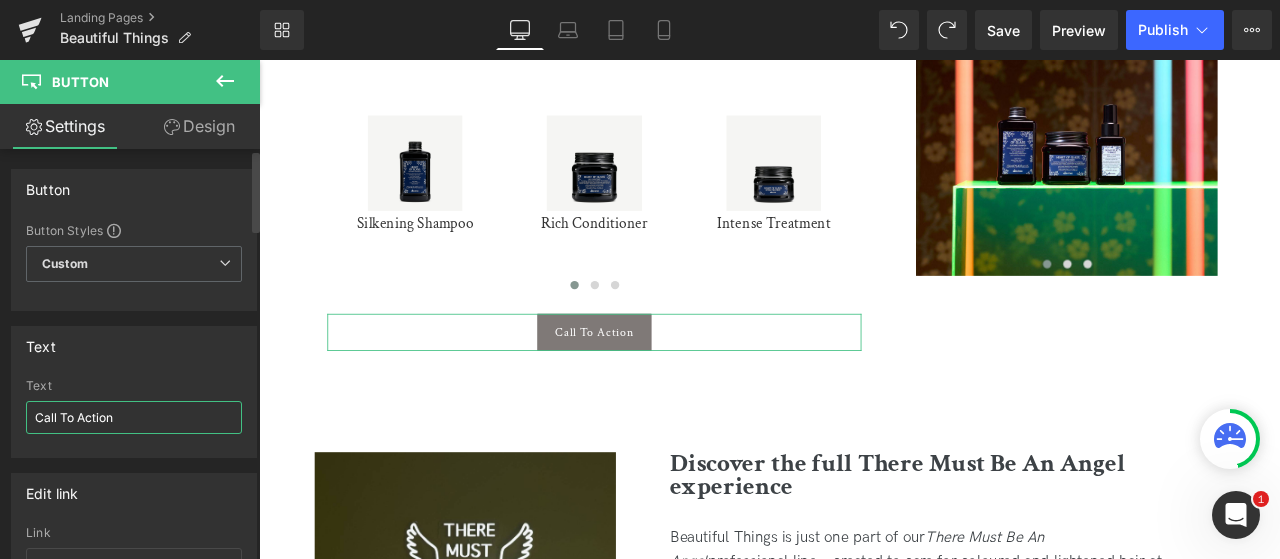 click on "Call To Action" at bounding box center (134, 417) 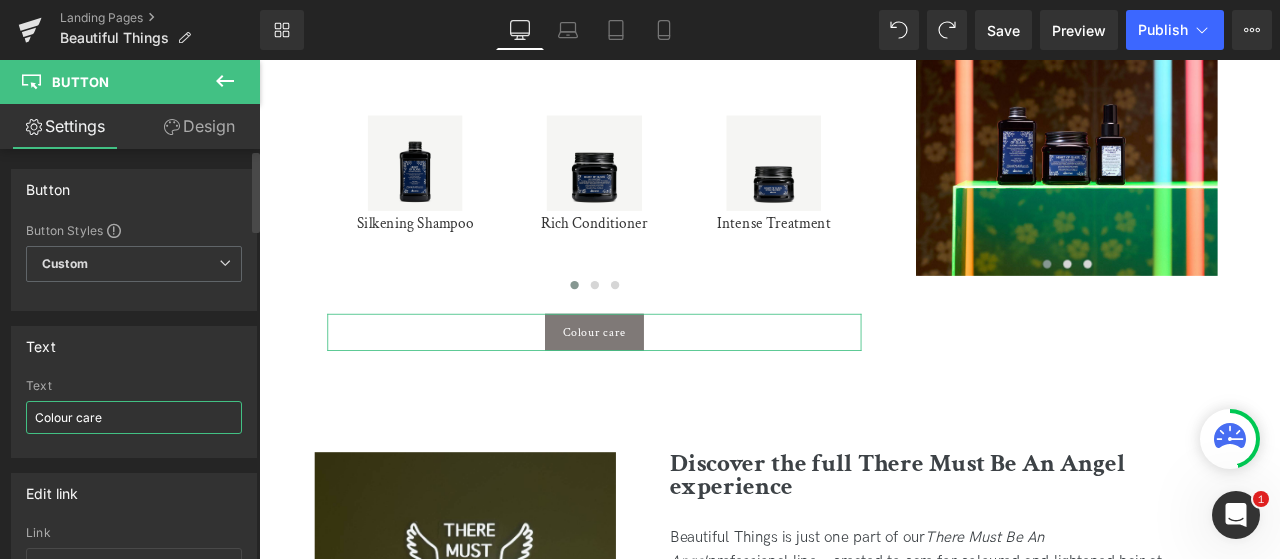 scroll, scrollTop: 200, scrollLeft: 0, axis: vertical 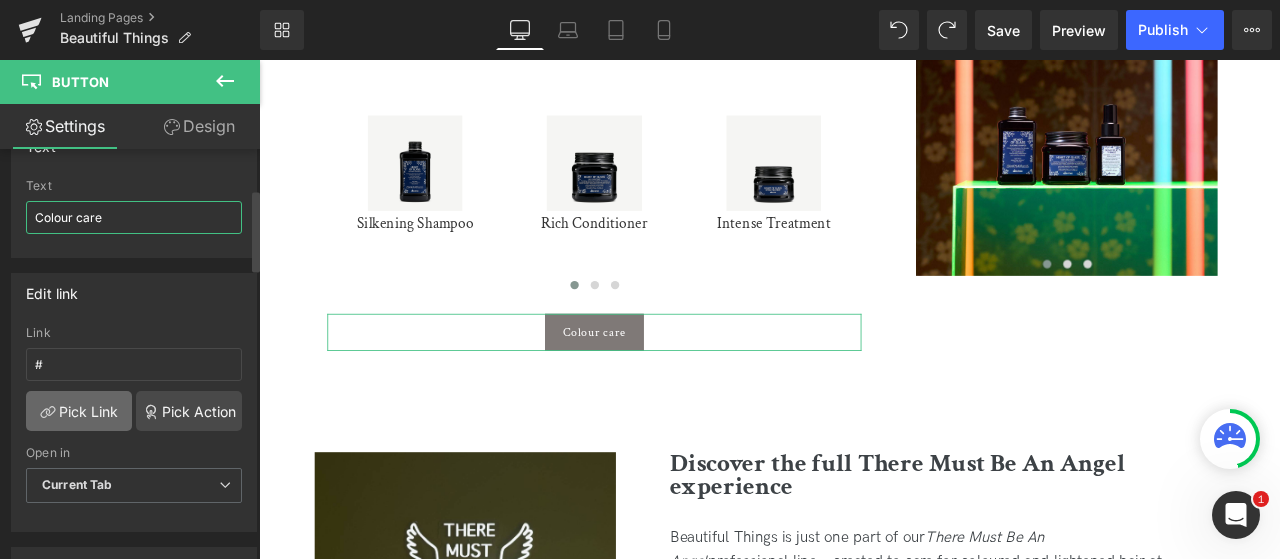 type on "Colour care" 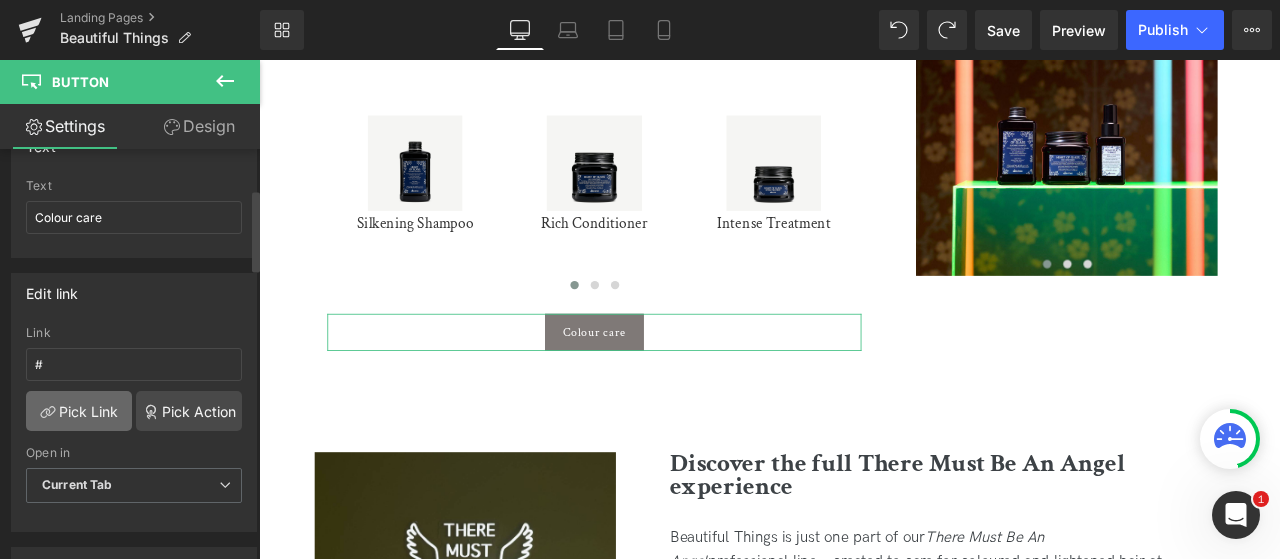 click on "Pick Link" at bounding box center [79, 411] 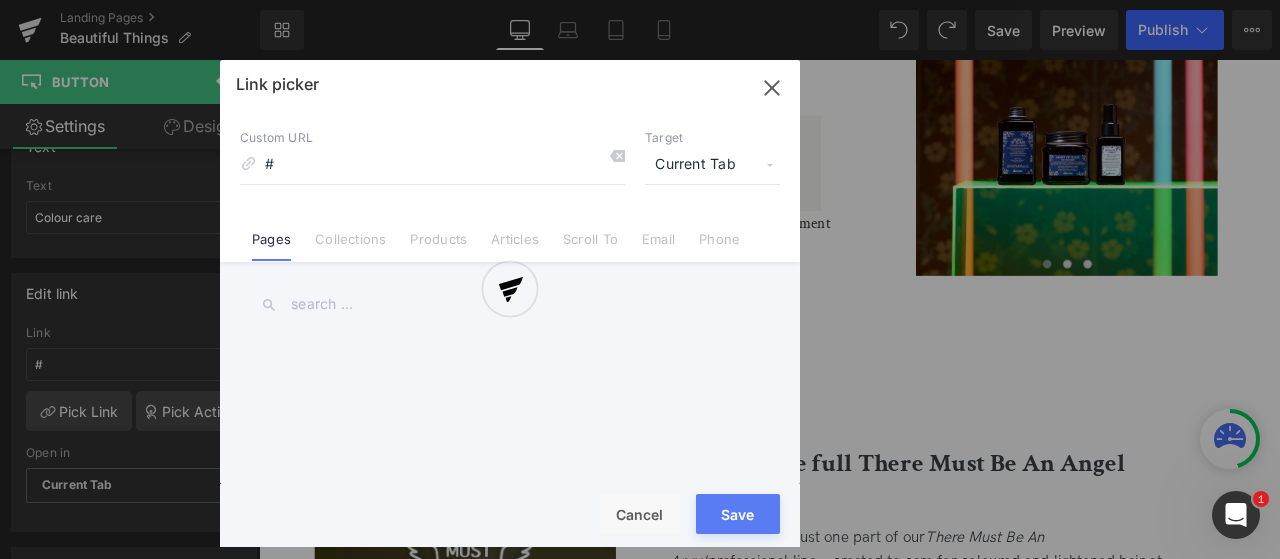 click on "Collections" at bounding box center (350, 246) 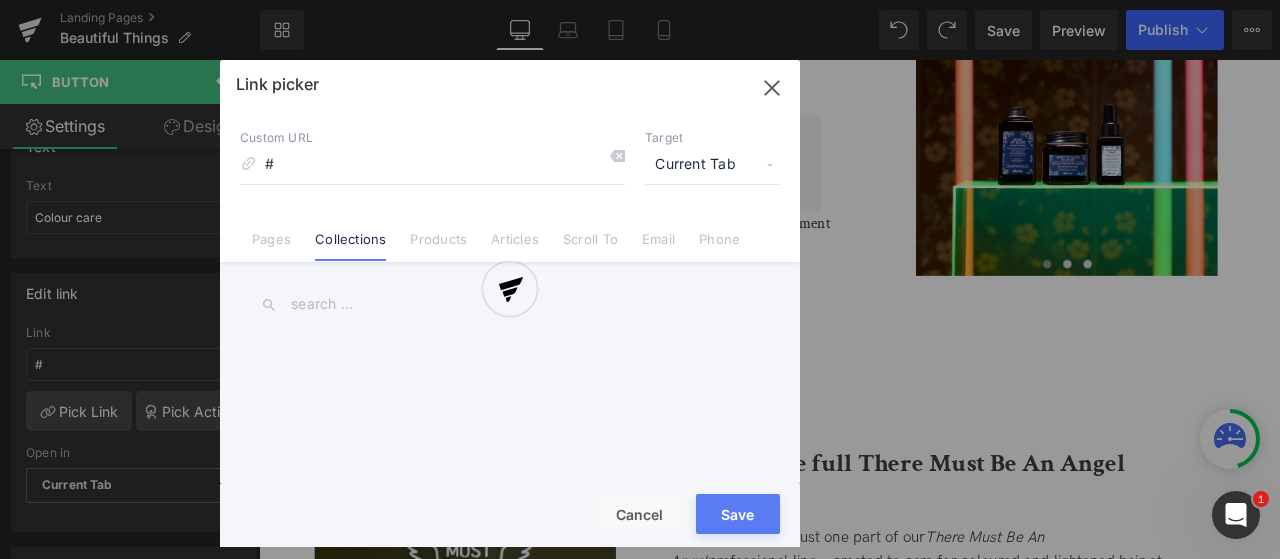 click at bounding box center (510, 303) 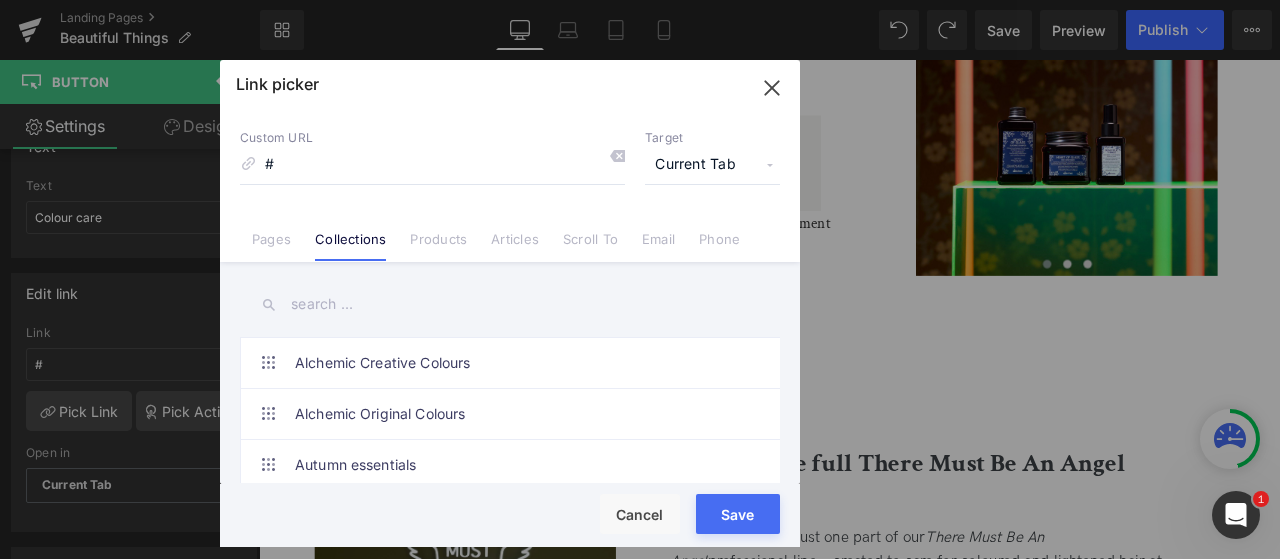 click at bounding box center [510, 304] 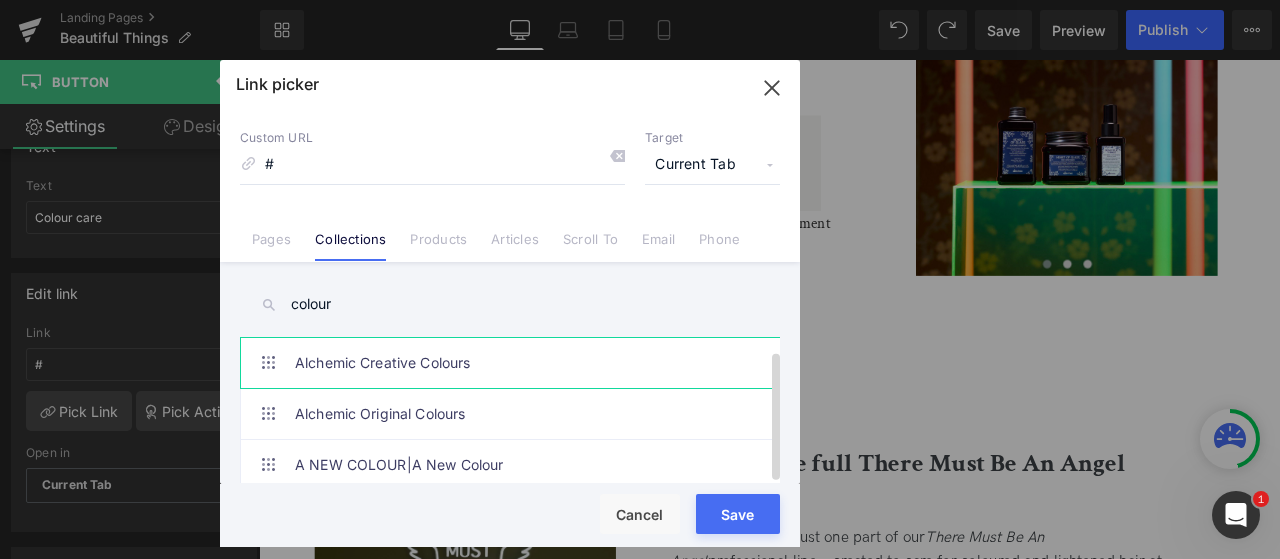 scroll, scrollTop: 0, scrollLeft: 0, axis: both 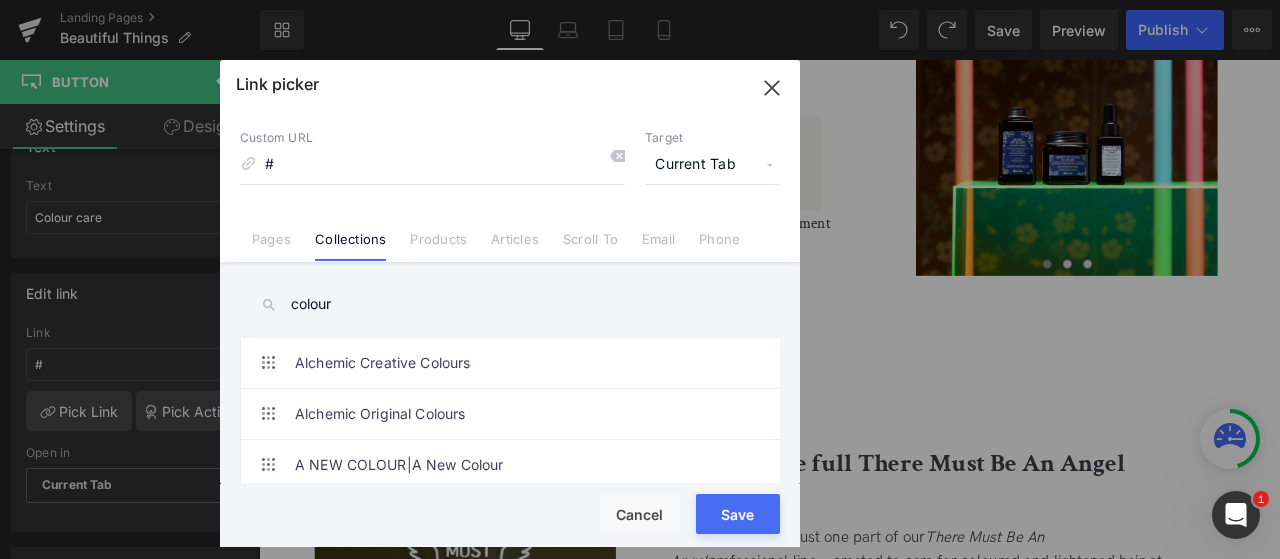 click on "colour" at bounding box center [510, 304] 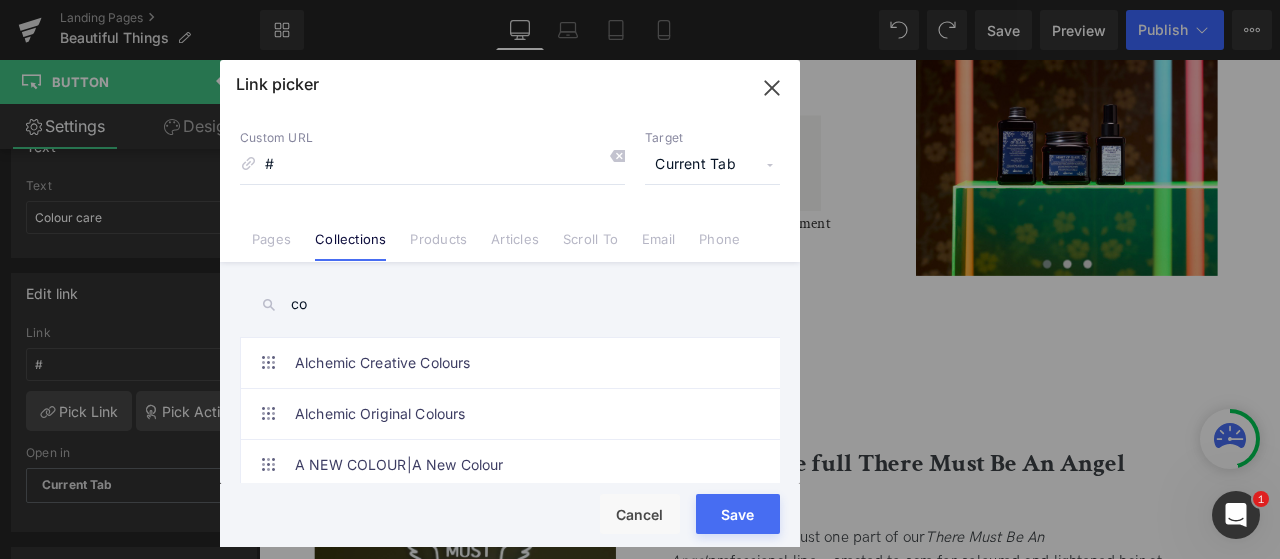 type on "c" 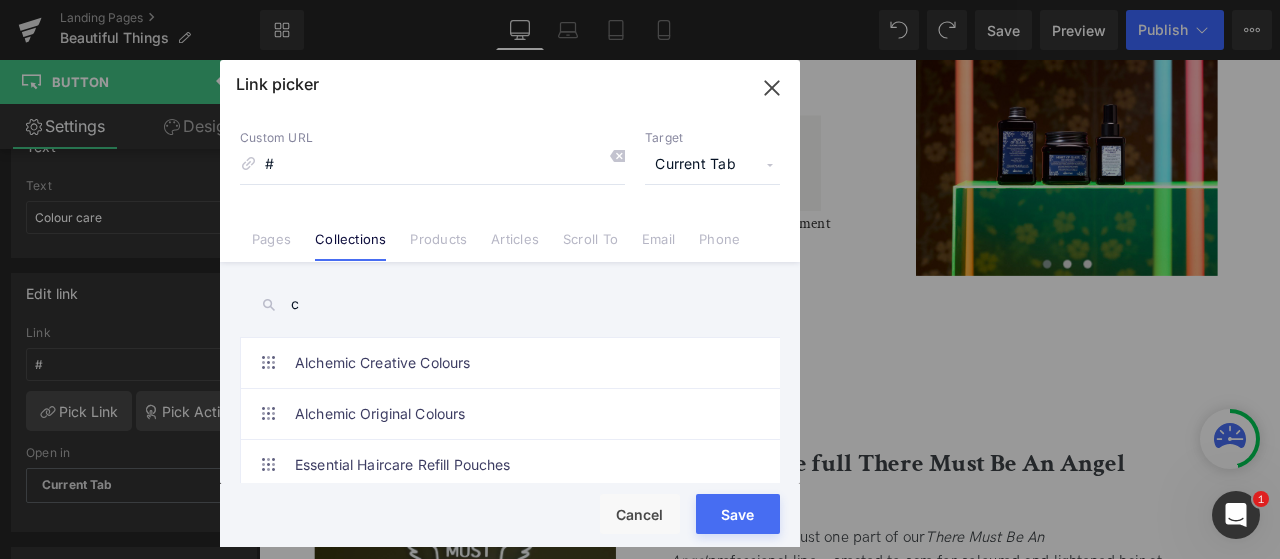 type 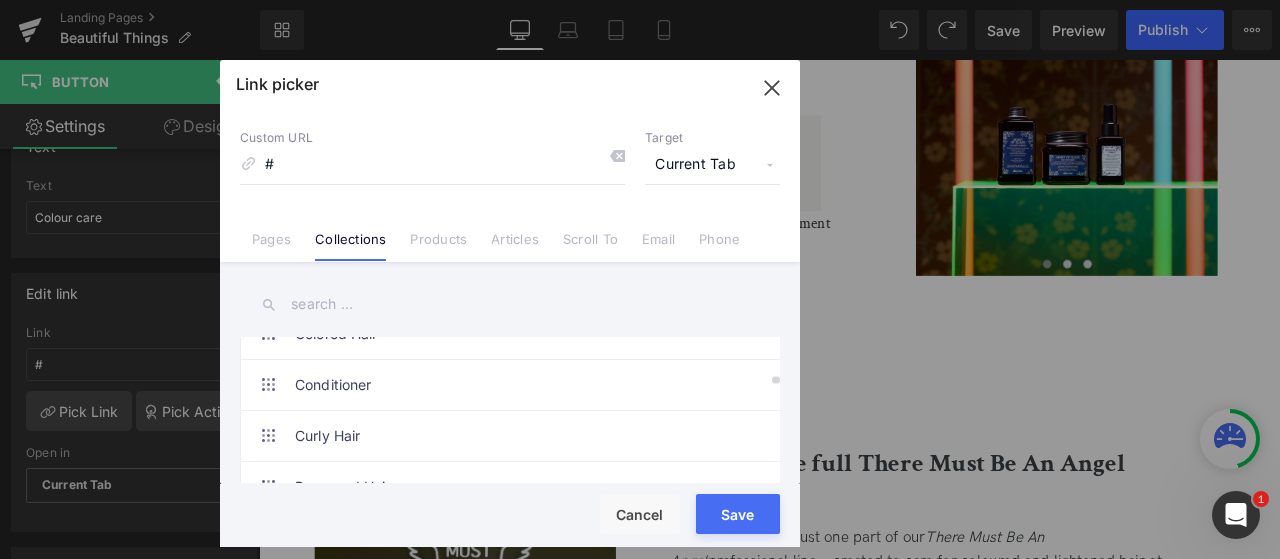 scroll, scrollTop: 1000, scrollLeft: 0, axis: vertical 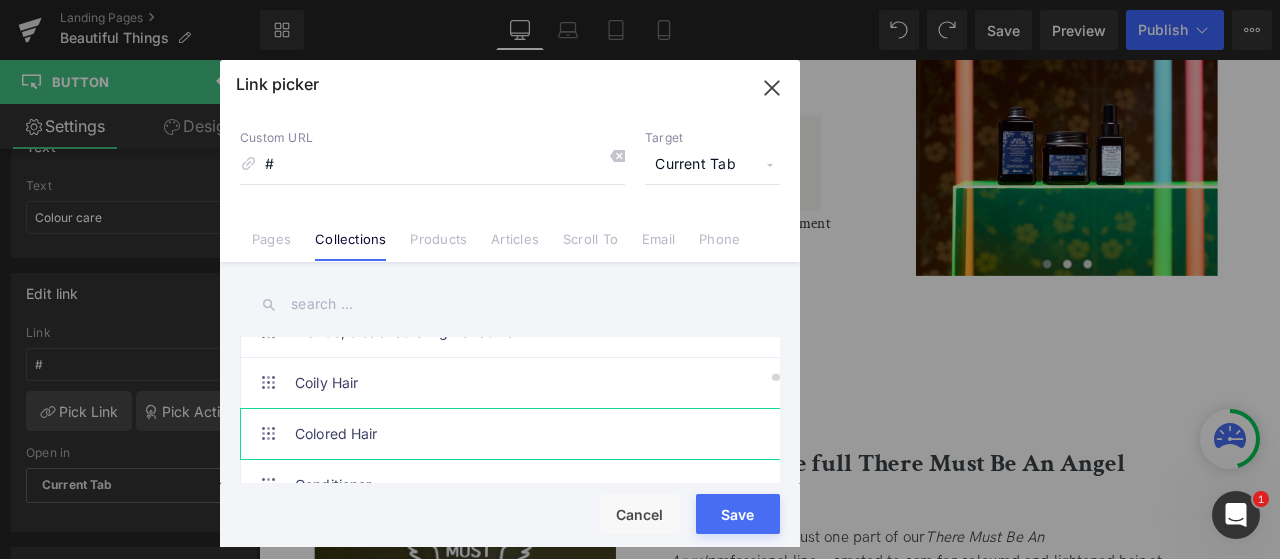 click on "Colored Hair" at bounding box center (515, 434) 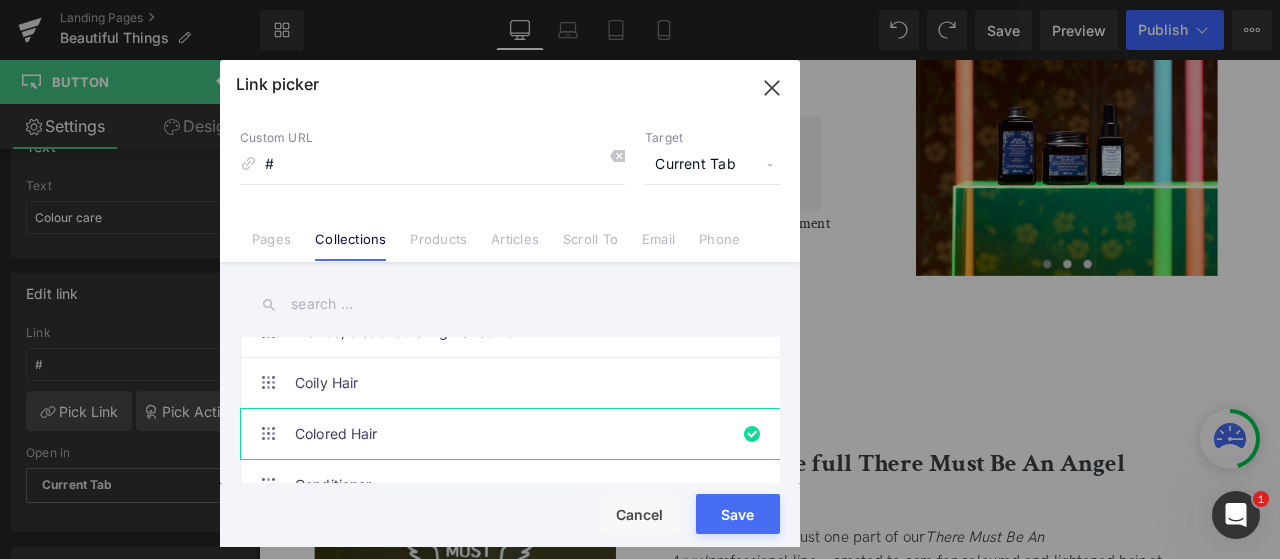 drag, startPoint x: 591, startPoint y: 551, endPoint x: 749, endPoint y: 513, distance: 162.50539 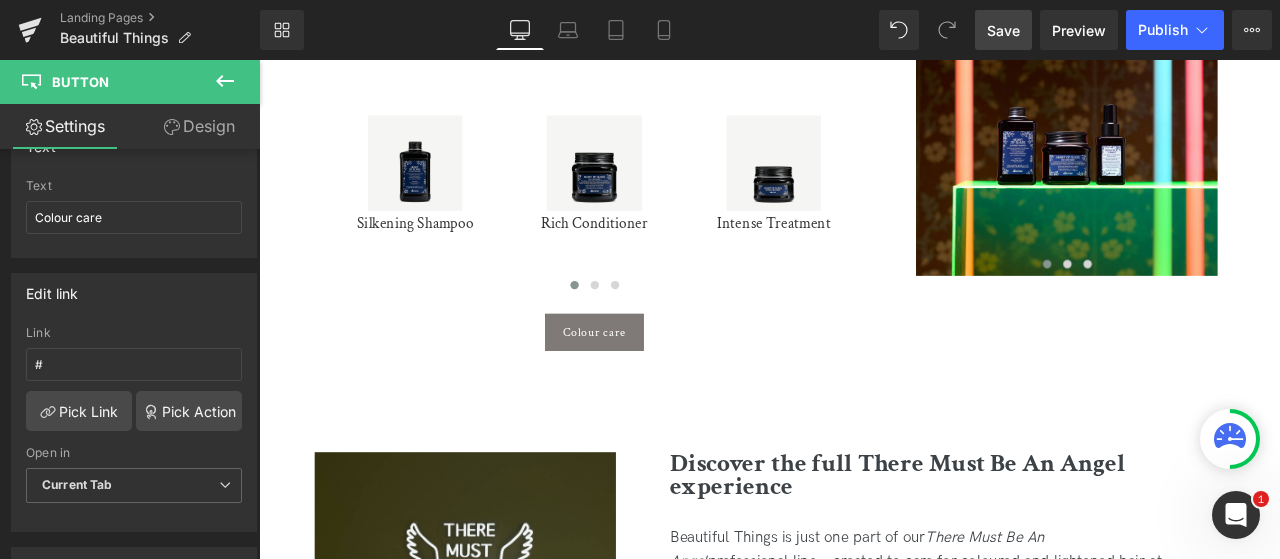 click on "Save" at bounding box center (1003, 30) 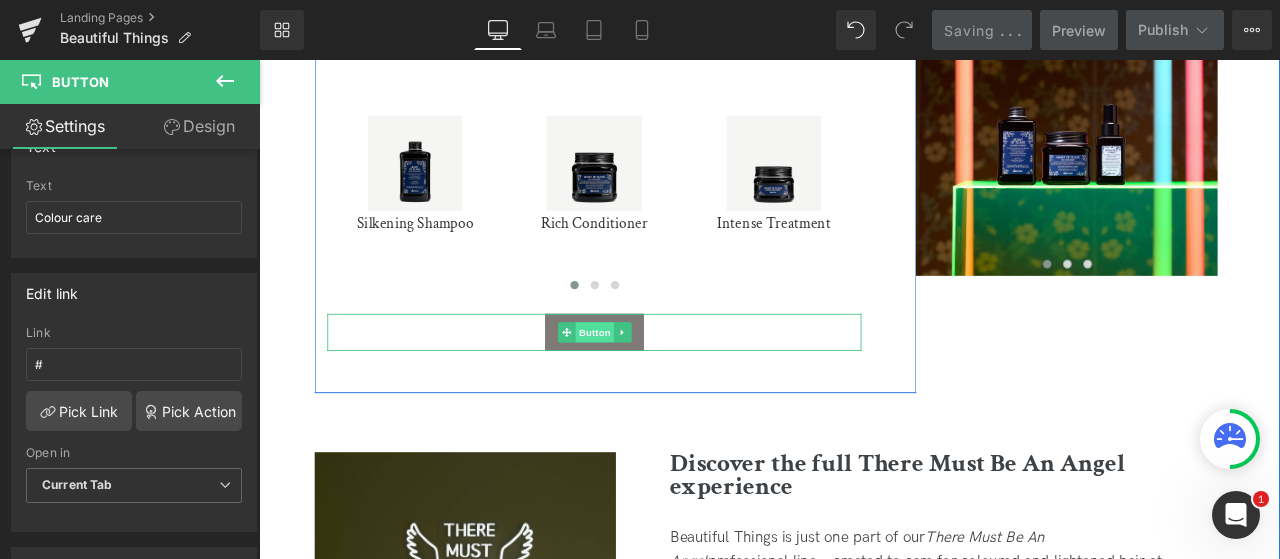 click on "Button" at bounding box center (657, 383) 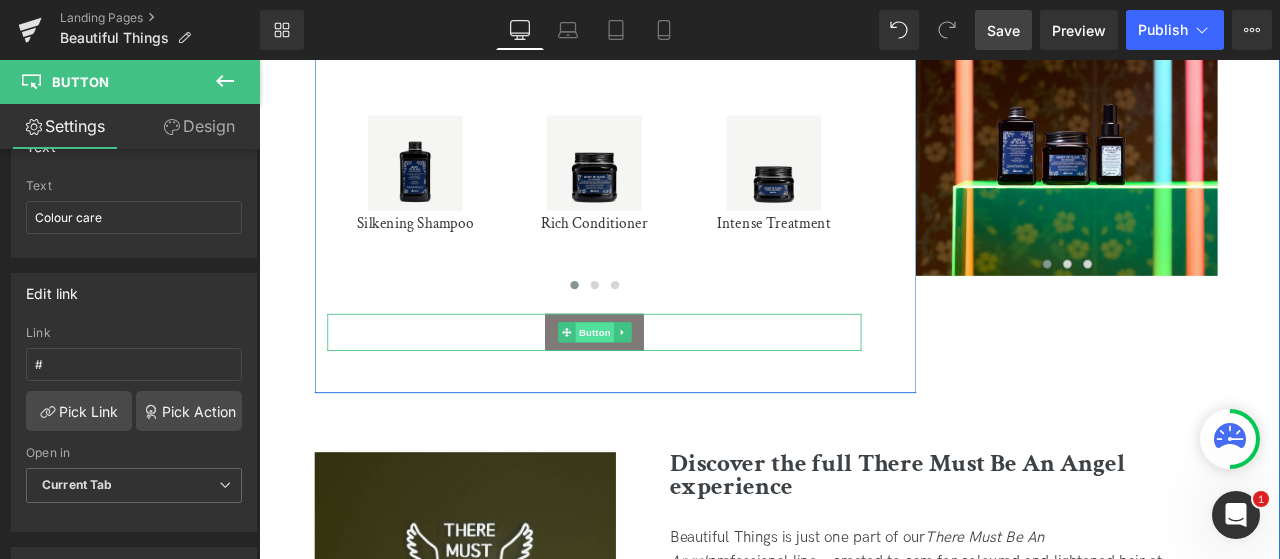 click on "Button" at bounding box center [657, 383] 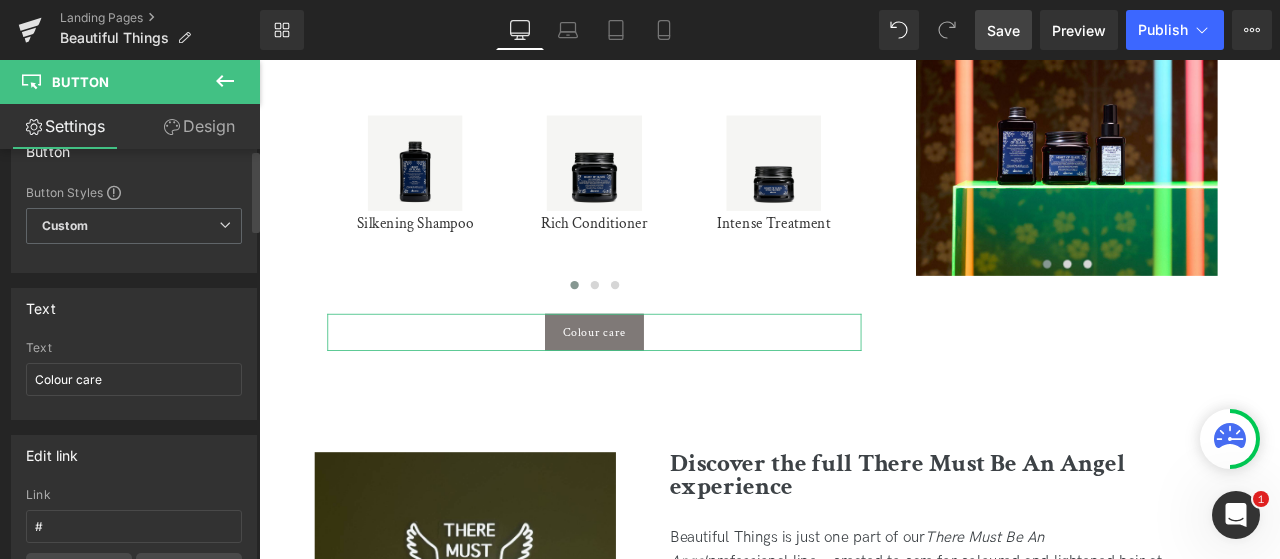 scroll, scrollTop: 0, scrollLeft: 0, axis: both 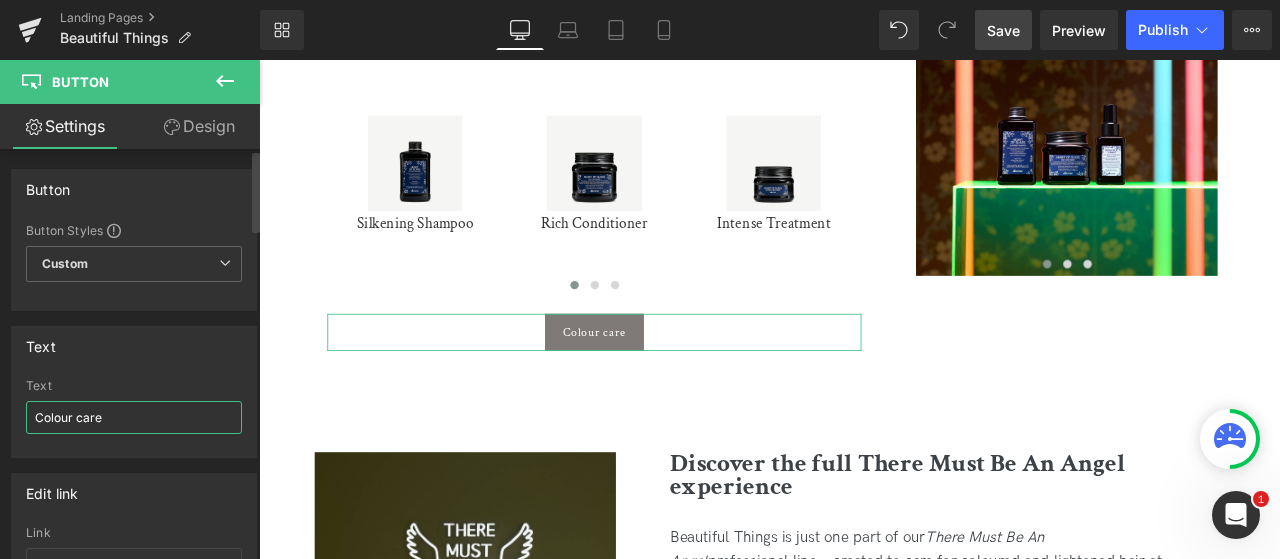 click on "Colour care" at bounding box center (134, 417) 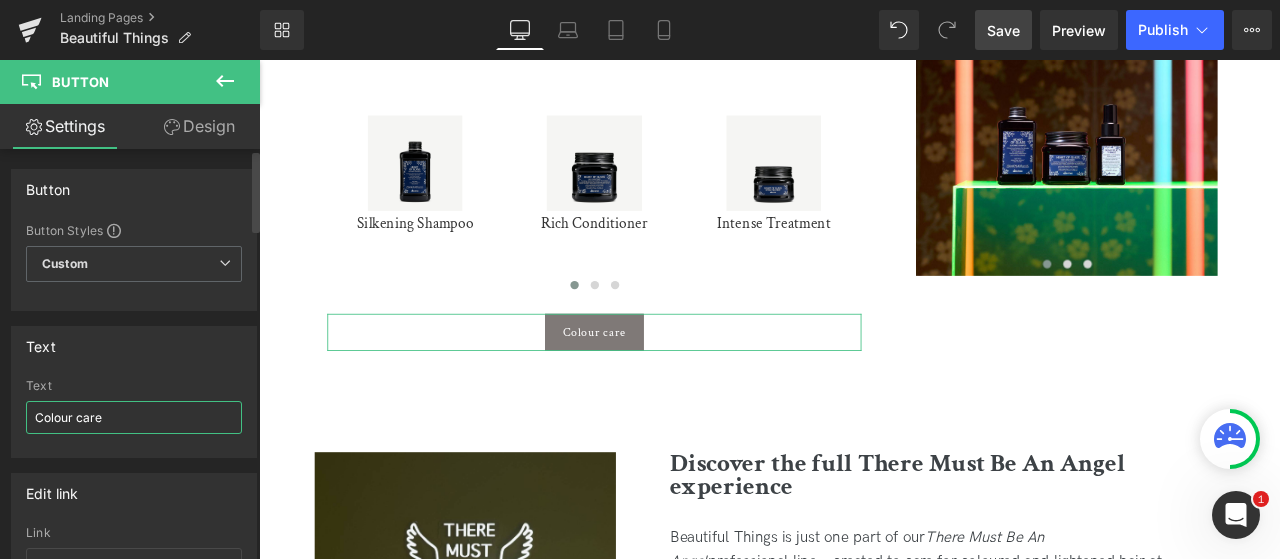 click on "Colour care" at bounding box center (134, 417) 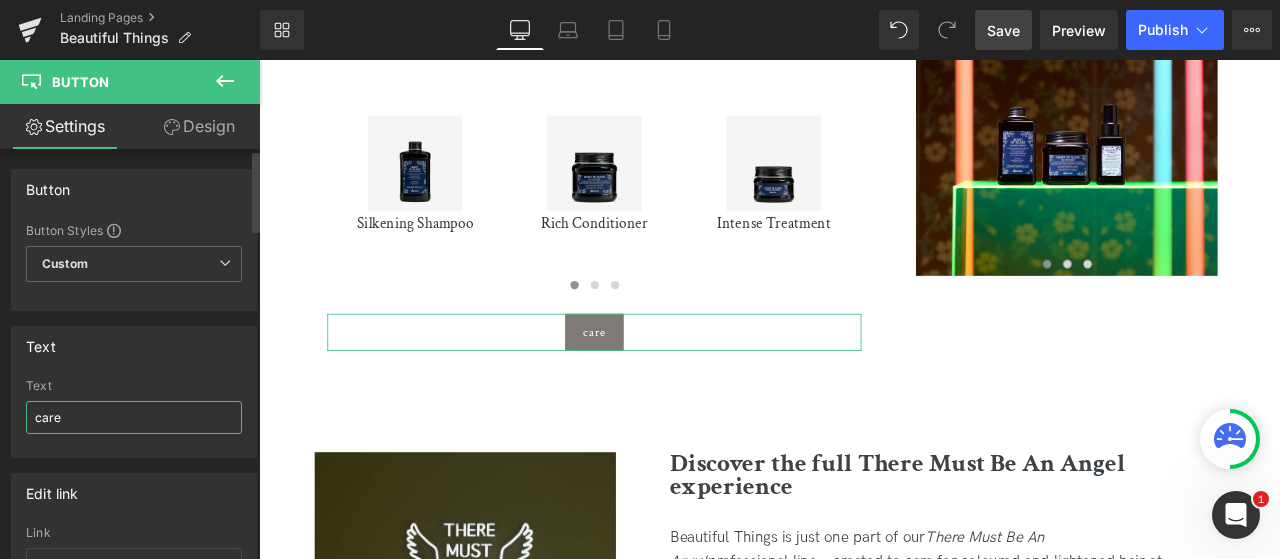 click on "care" at bounding box center [134, 417] 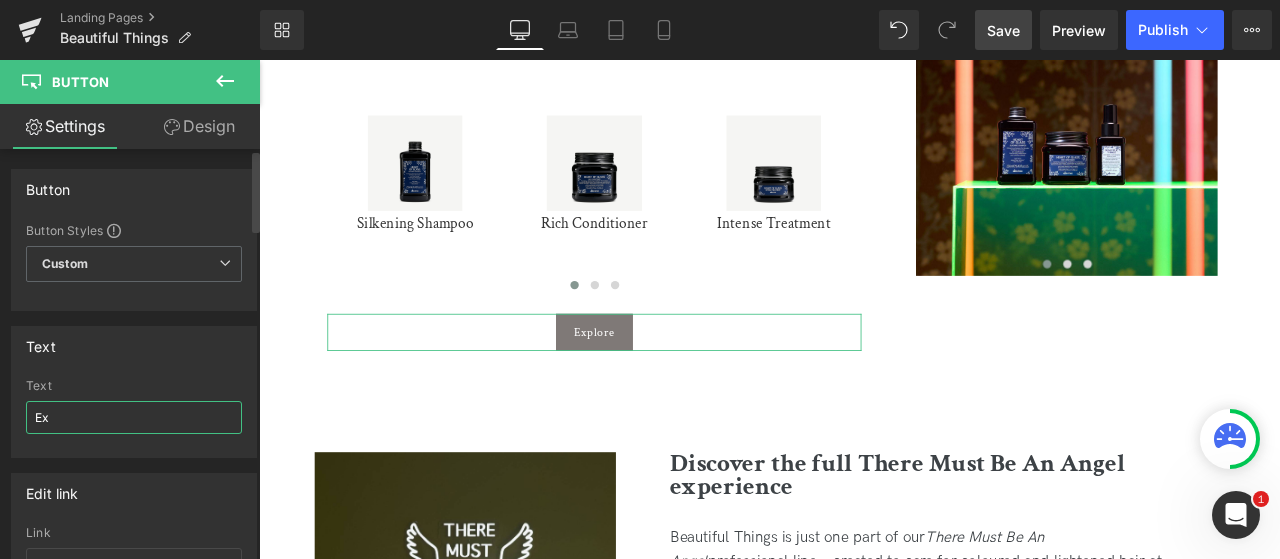 type on "E" 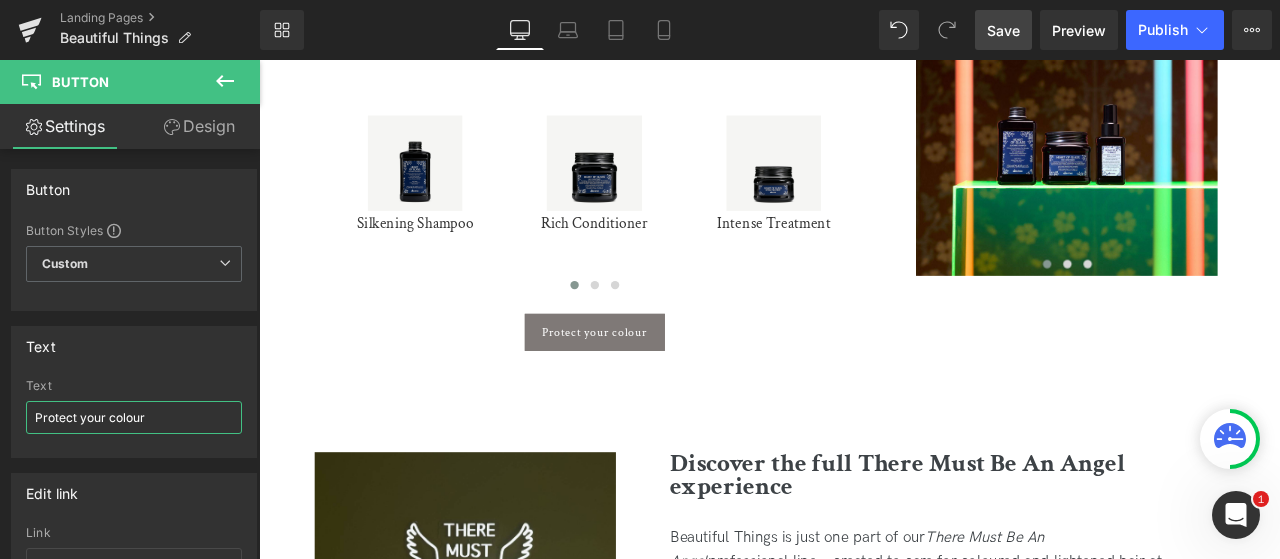 type on "Protect your colour" 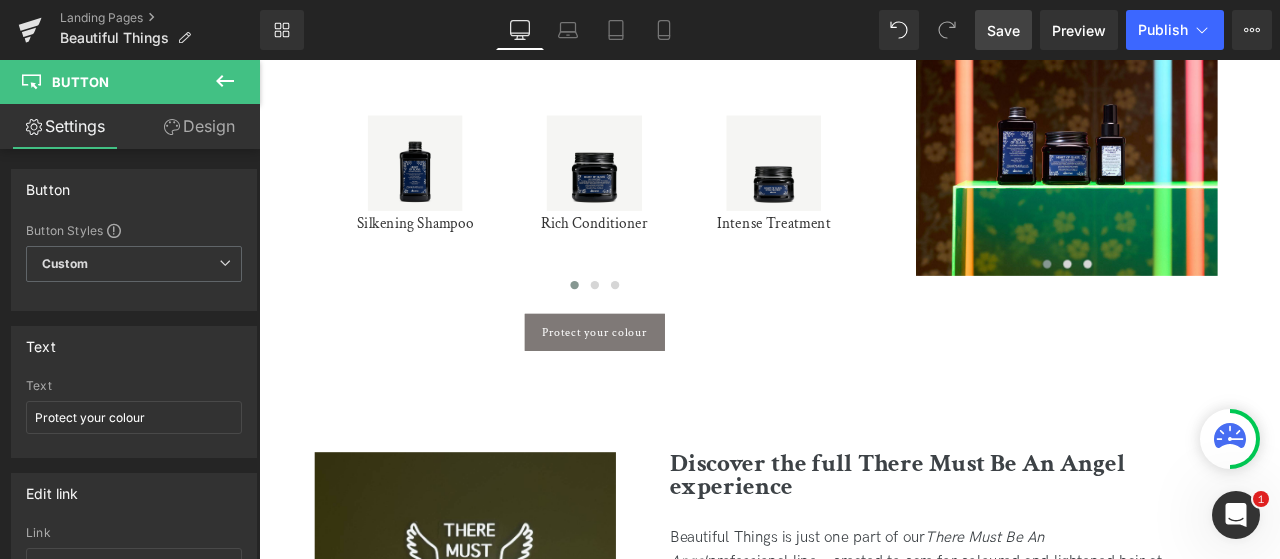 click on "Save" at bounding box center (1003, 30) 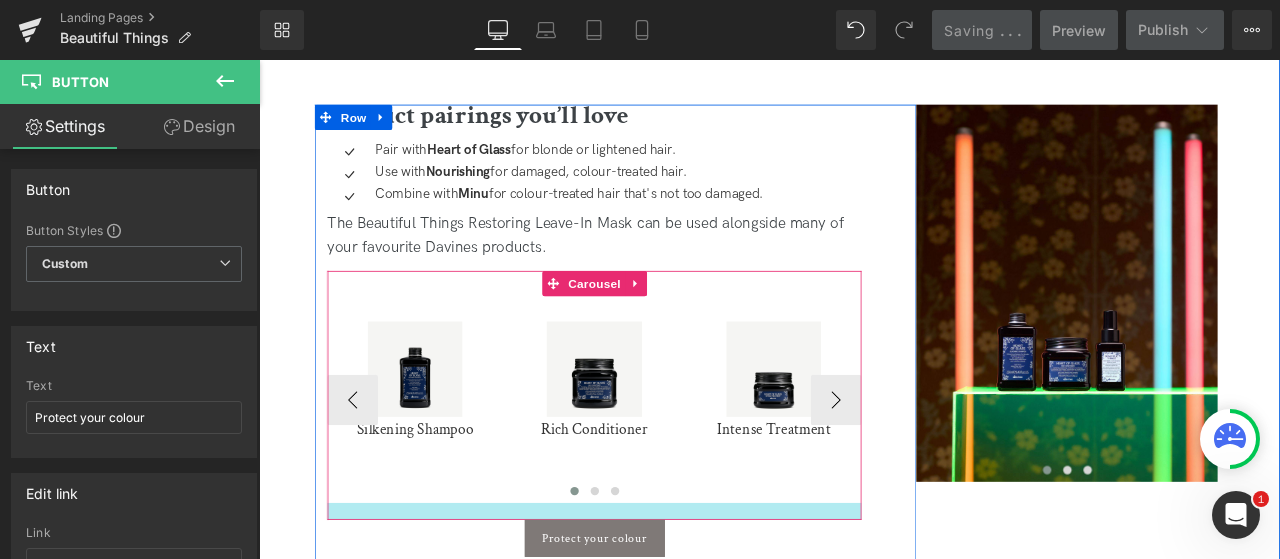 scroll, scrollTop: 3655, scrollLeft: 0, axis: vertical 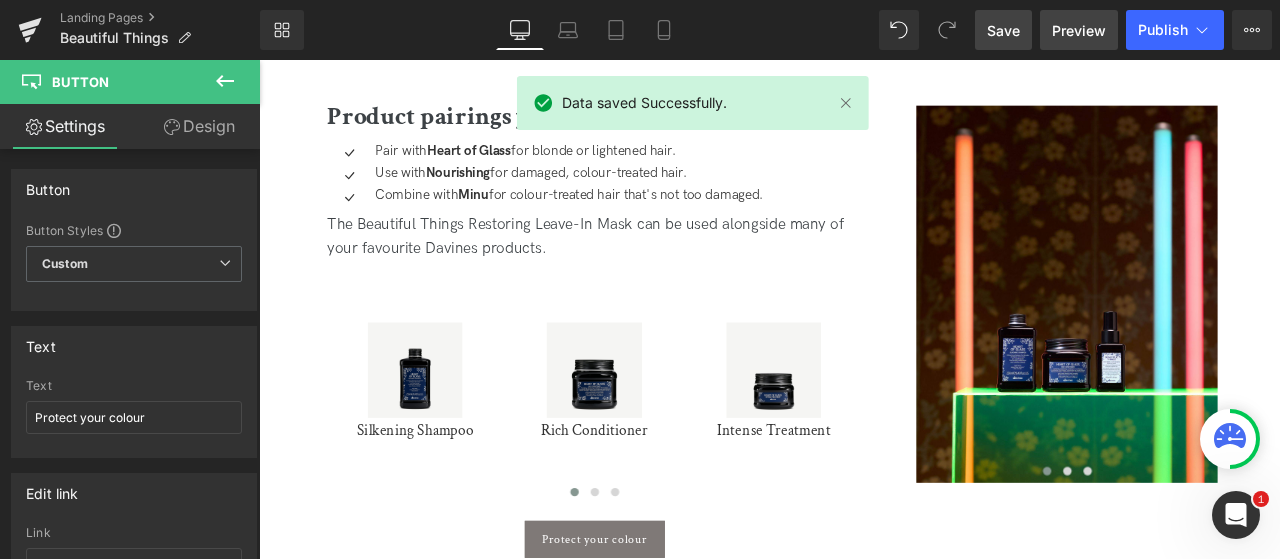 click on "Preview" at bounding box center [1079, 30] 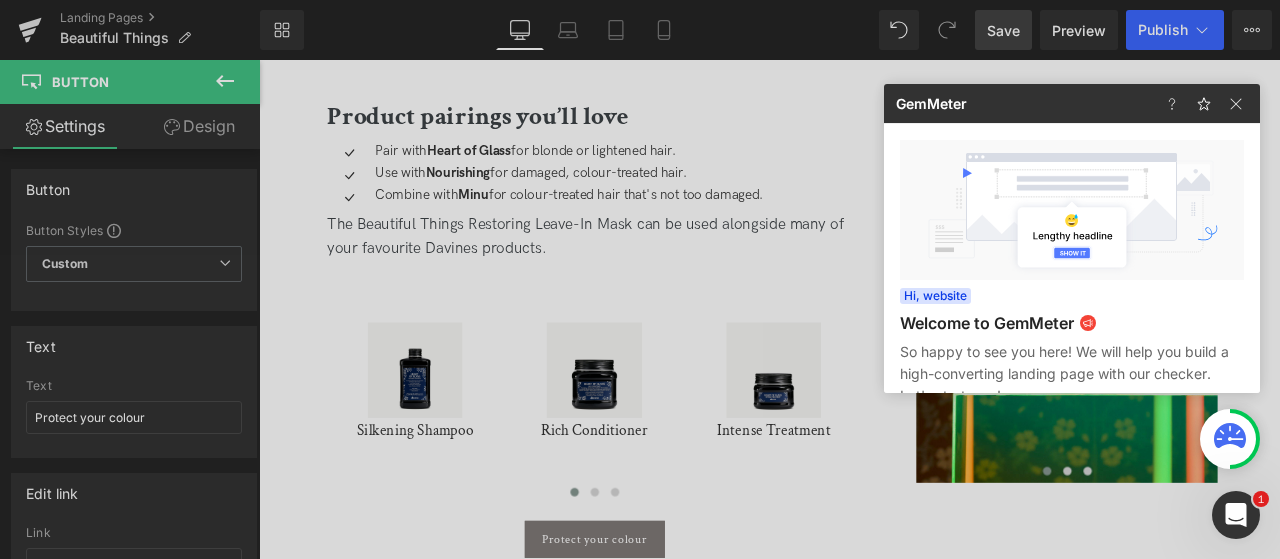 drag, startPoint x: 614, startPoint y: 370, endPoint x: 992, endPoint y: 58, distance: 490.13058 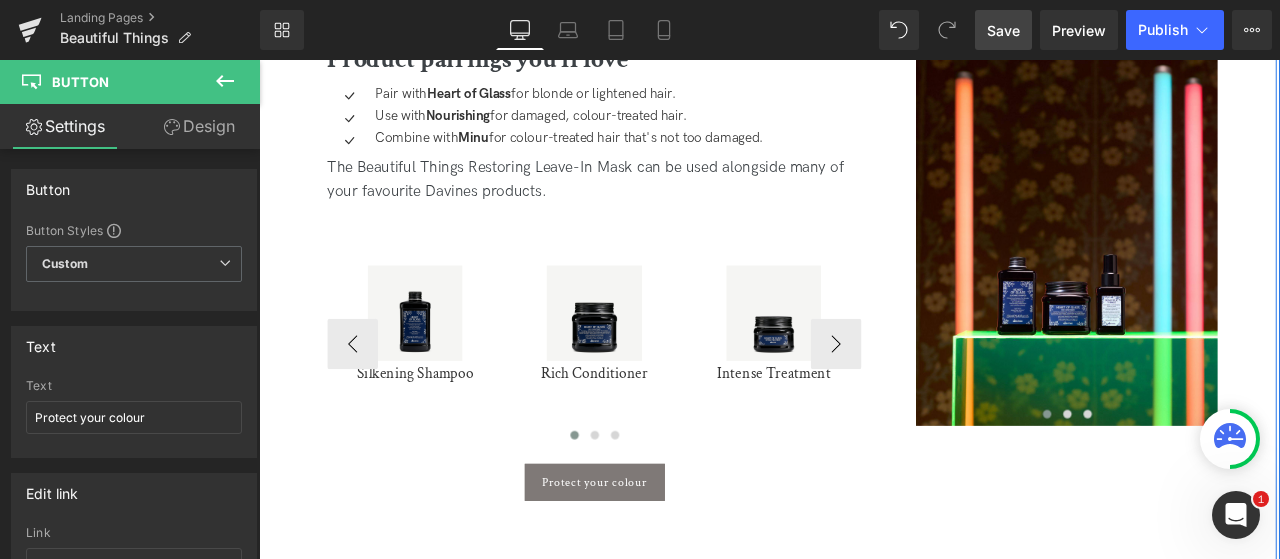 scroll, scrollTop: 3755, scrollLeft: 0, axis: vertical 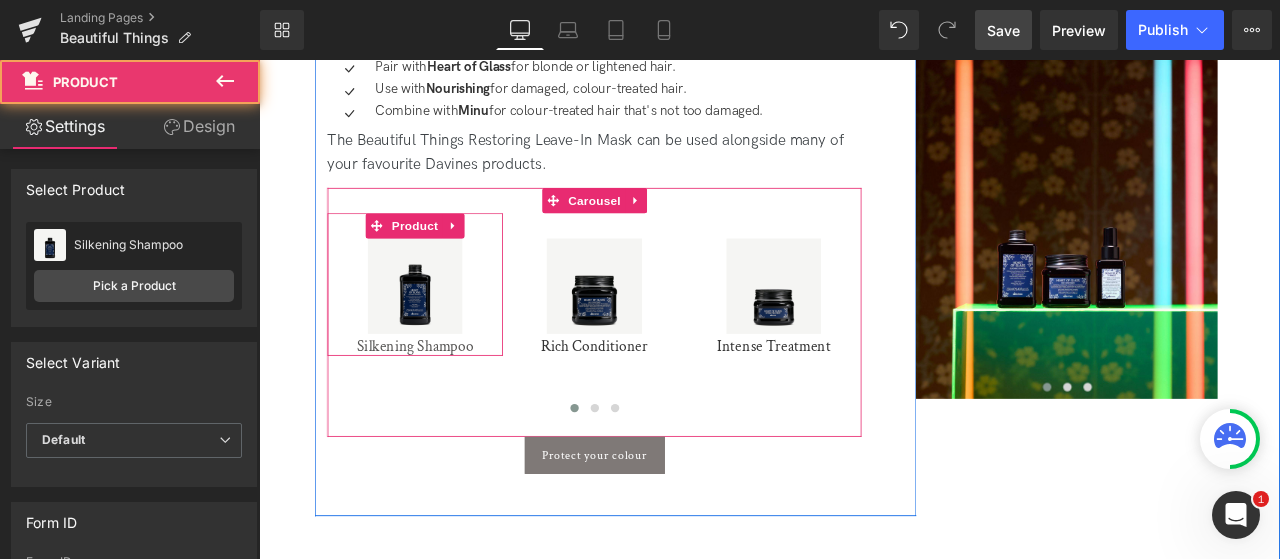 drag, startPoint x: 452, startPoint y: 434, endPoint x: 505, endPoint y: 394, distance: 66.4003 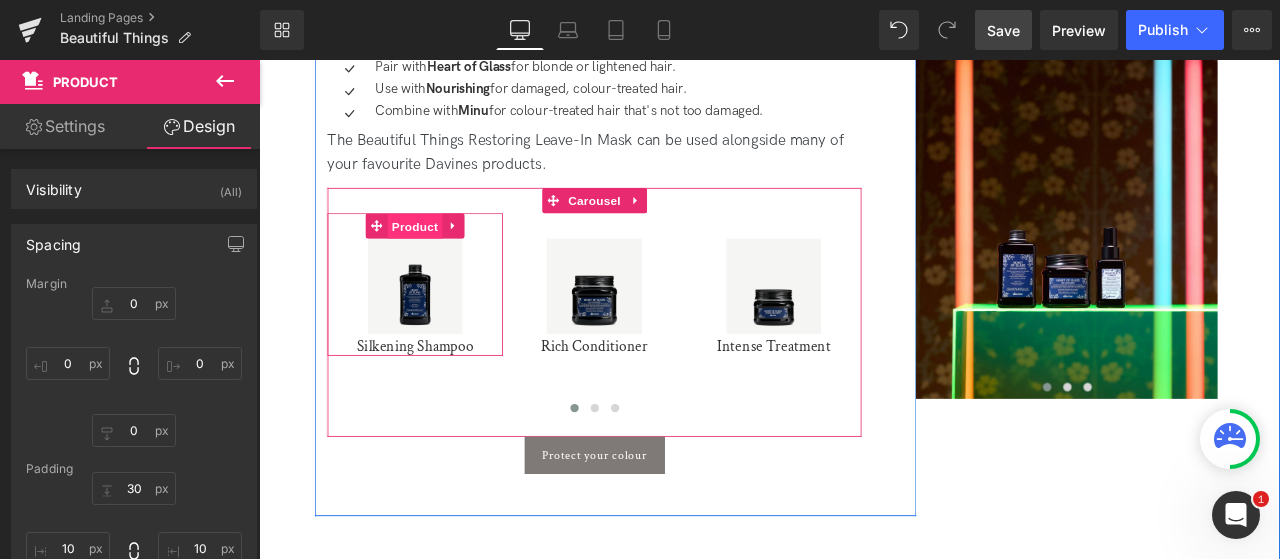 click on "Product" at bounding box center [443, 257] 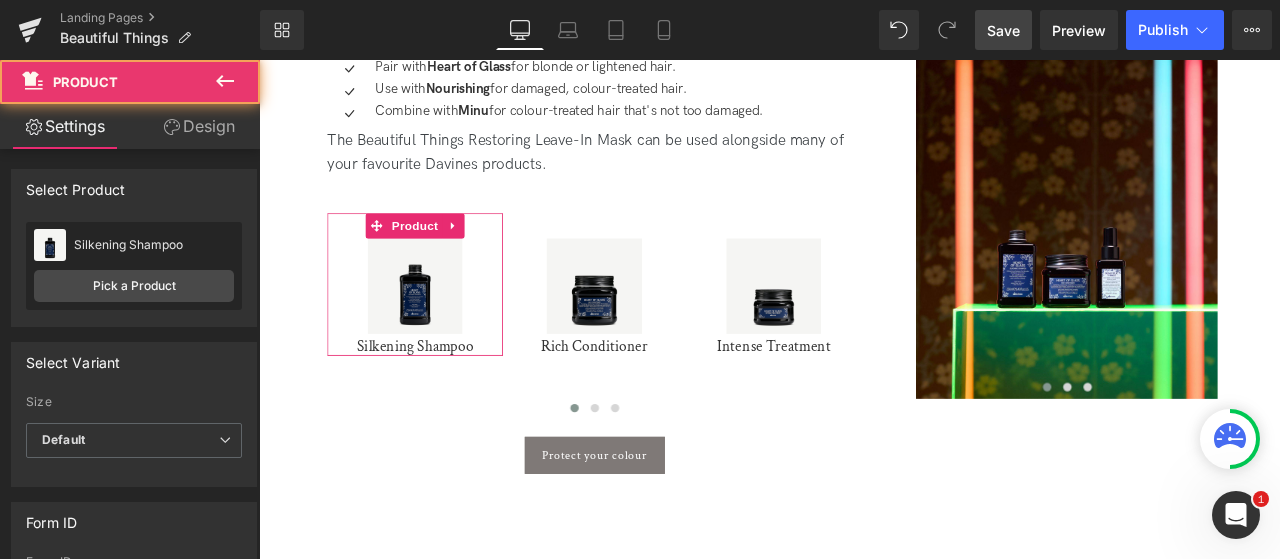 click on "Design" at bounding box center [199, 126] 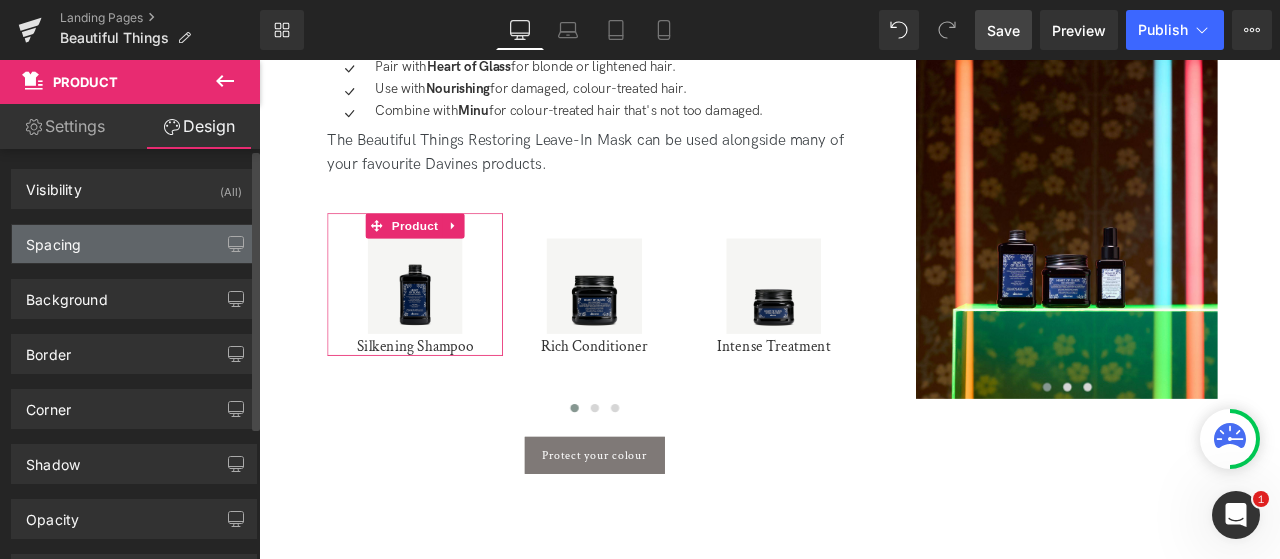click on "Spacing" at bounding box center (134, 244) 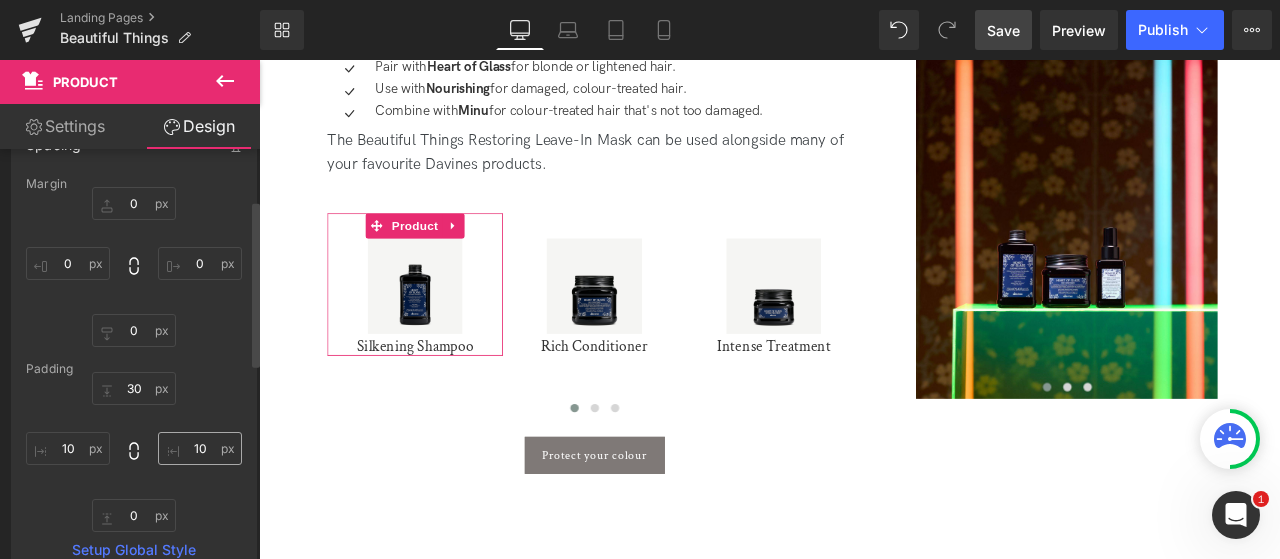scroll, scrollTop: 200, scrollLeft: 0, axis: vertical 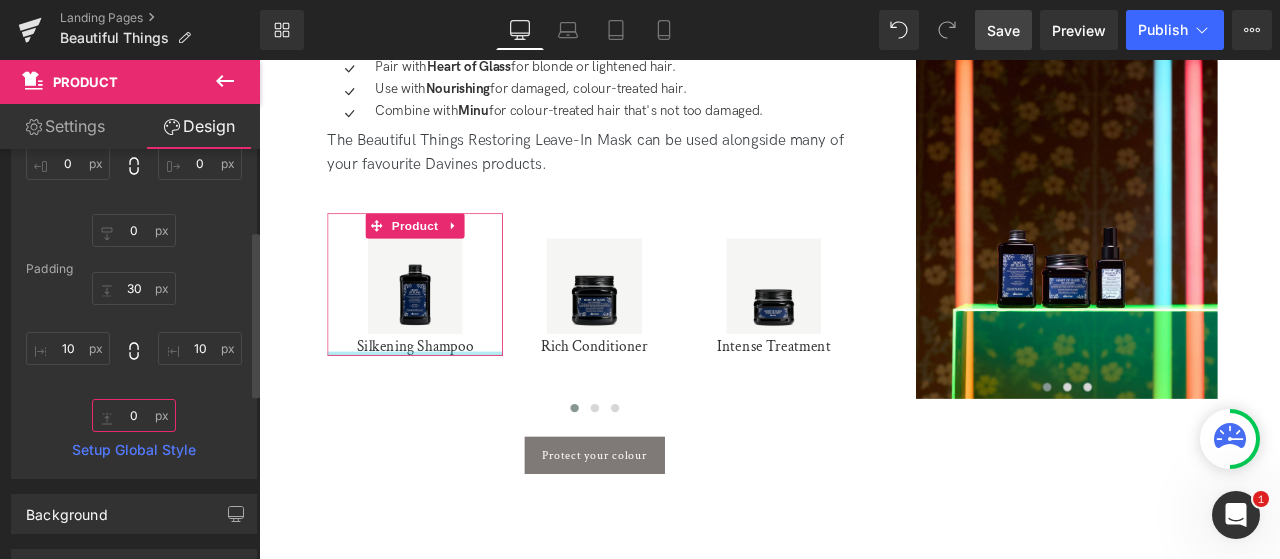 click on "0" at bounding box center (134, 415) 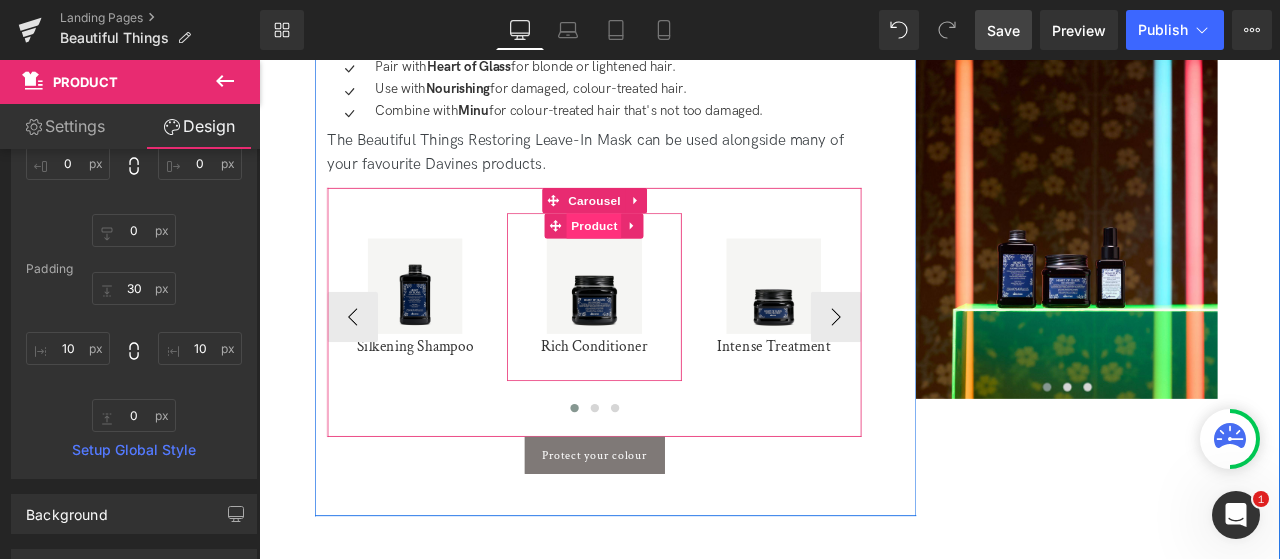 click on "Product" at bounding box center [656, 256] 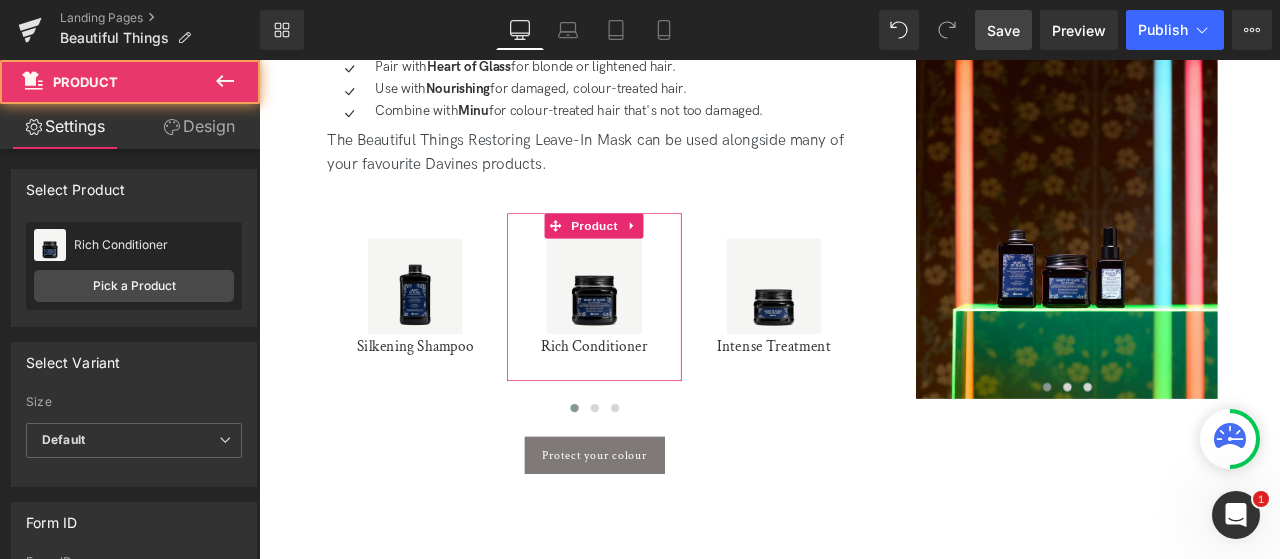 click on "Design" at bounding box center (199, 126) 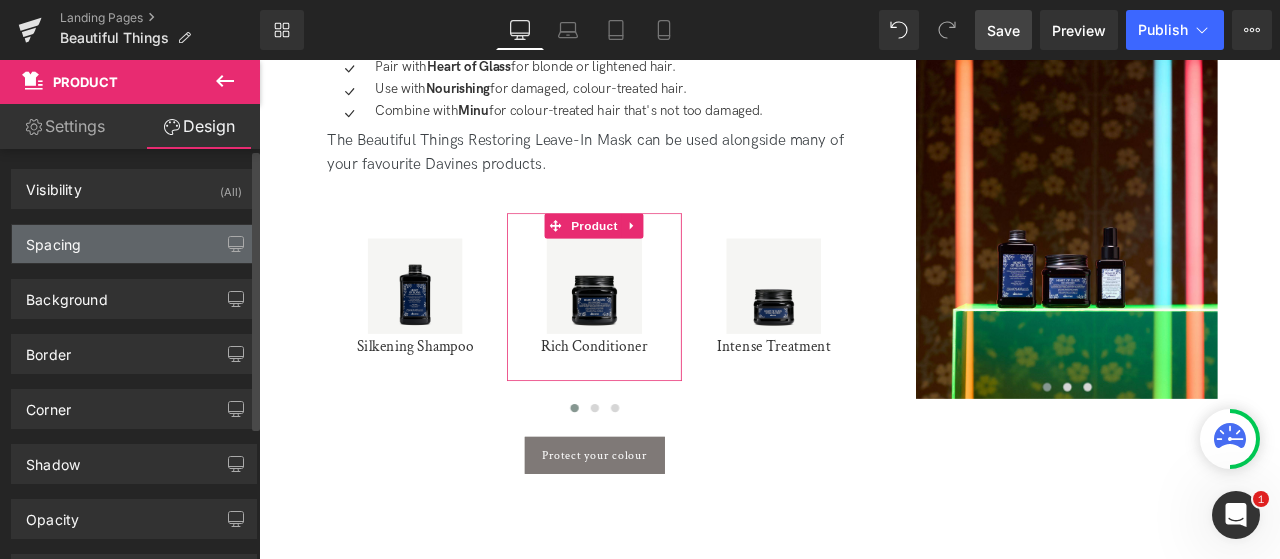 drag, startPoint x: 135, startPoint y: 243, endPoint x: 139, endPoint y: 256, distance: 13.601471 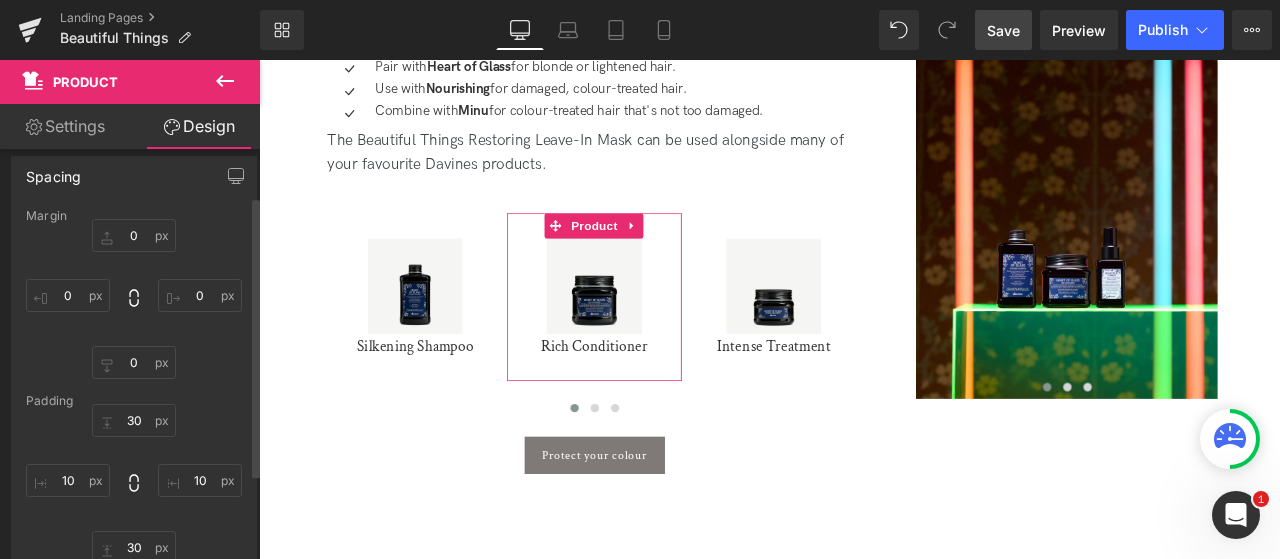 scroll, scrollTop: 100, scrollLeft: 0, axis: vertical 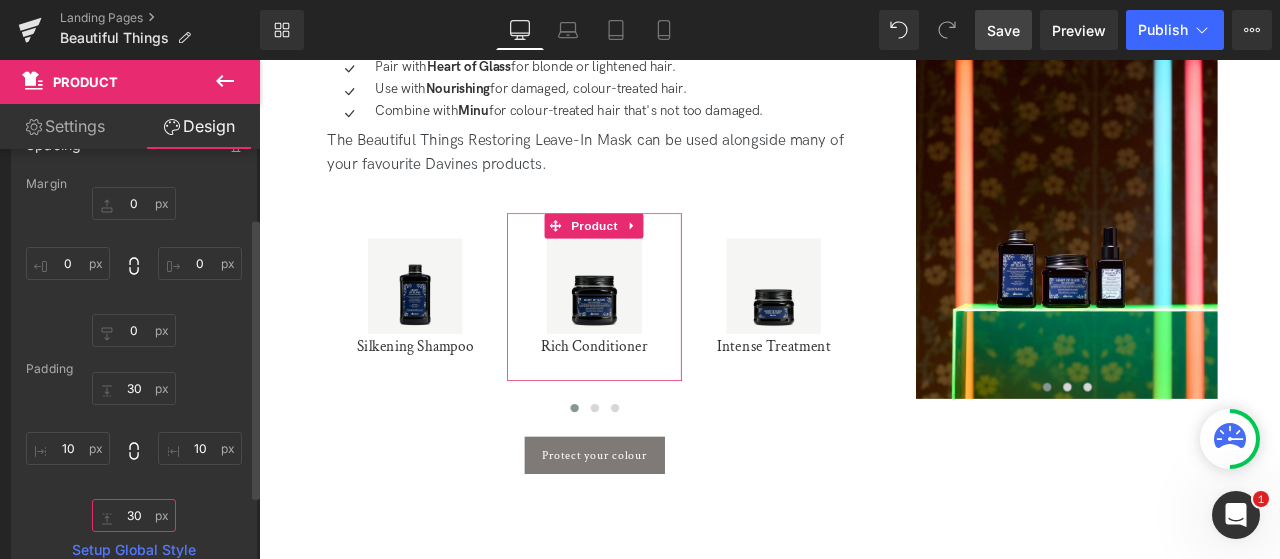 click on "30" at bounding box center (134, 515) 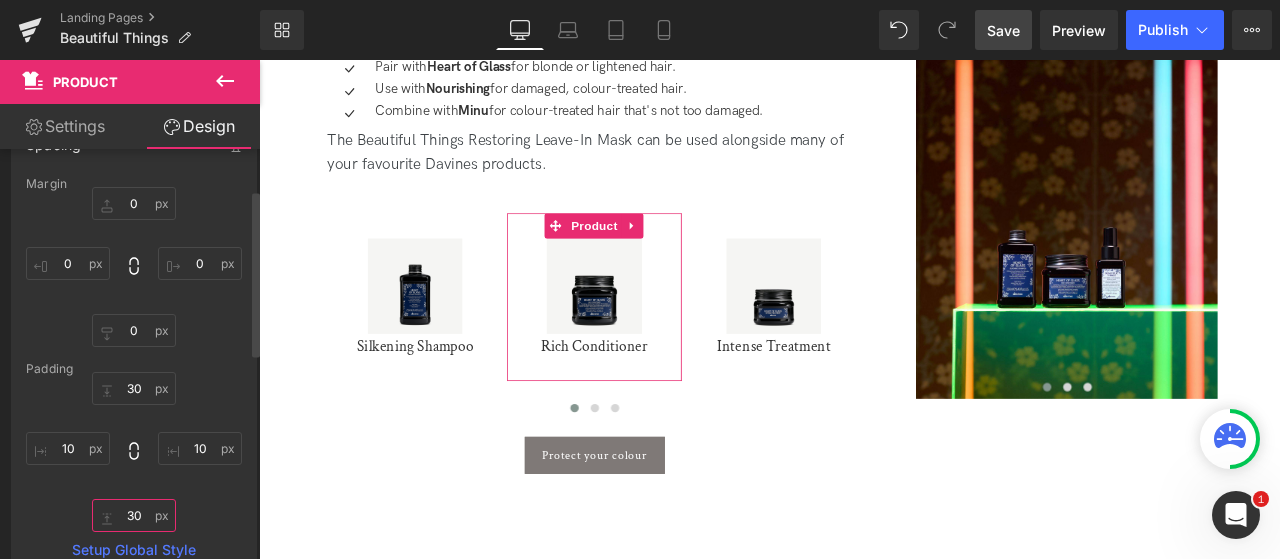 type on "0" 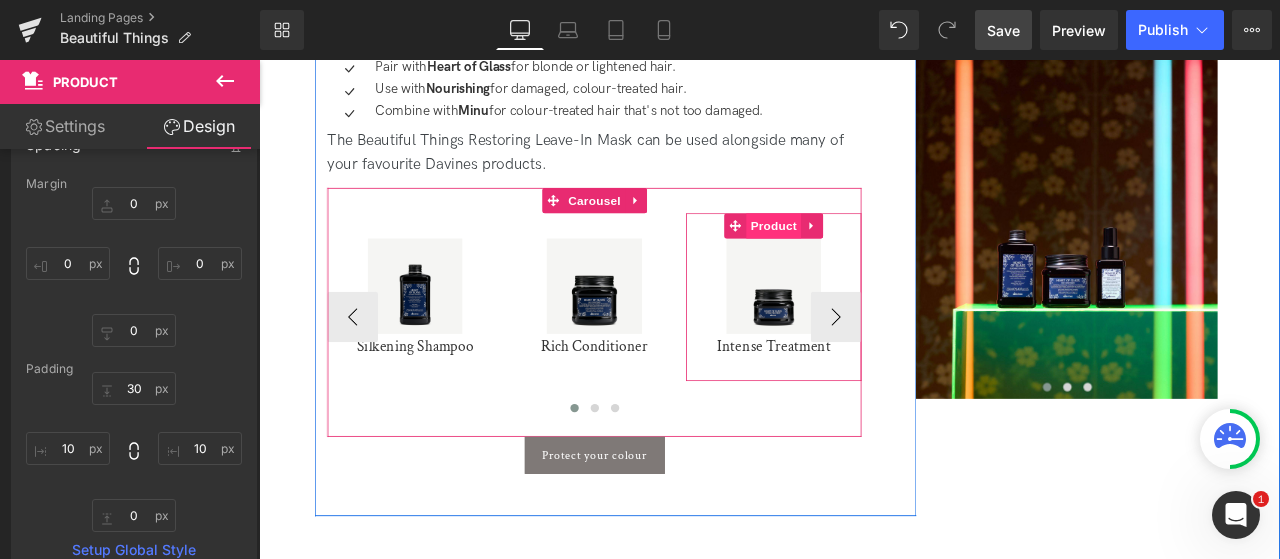 click on "Product" at bounding box center (869, 256) 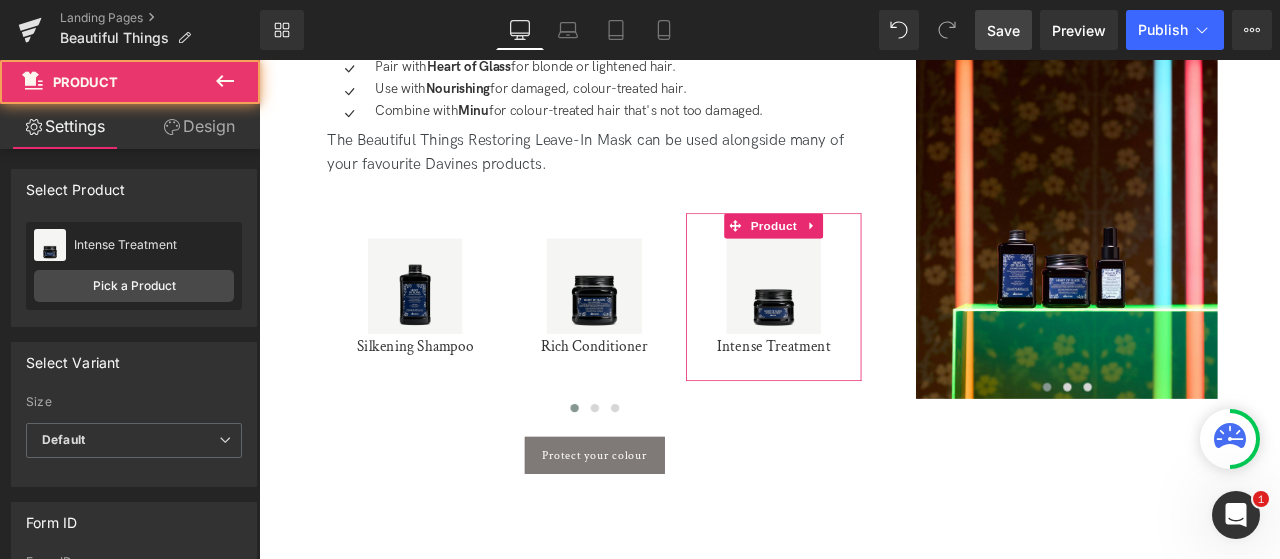 click on "Design" at bounding box center [199, 126] 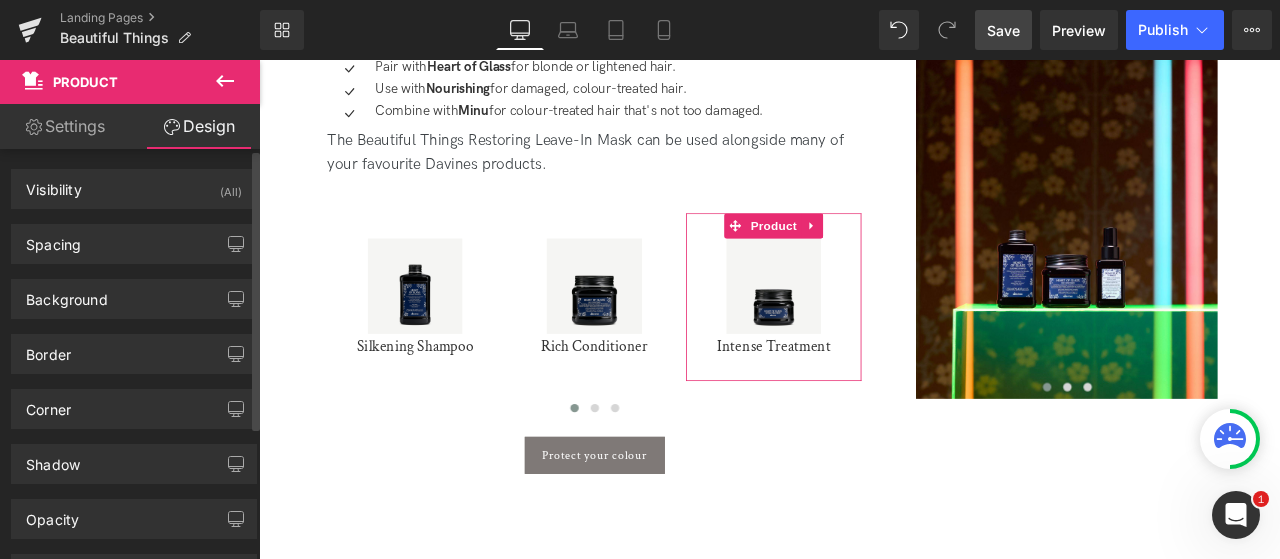 click on "Spacing
Margin
Padding
Setup Global Style" at bounding box center [134, 236] 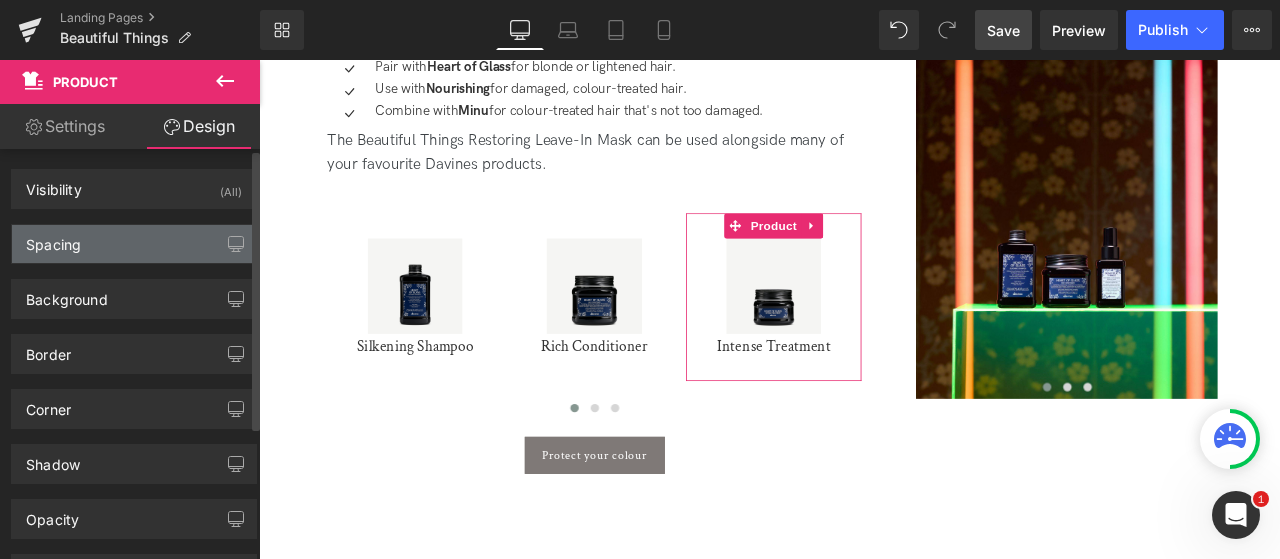 click on "Spacing" at bounding box center [134, 244] 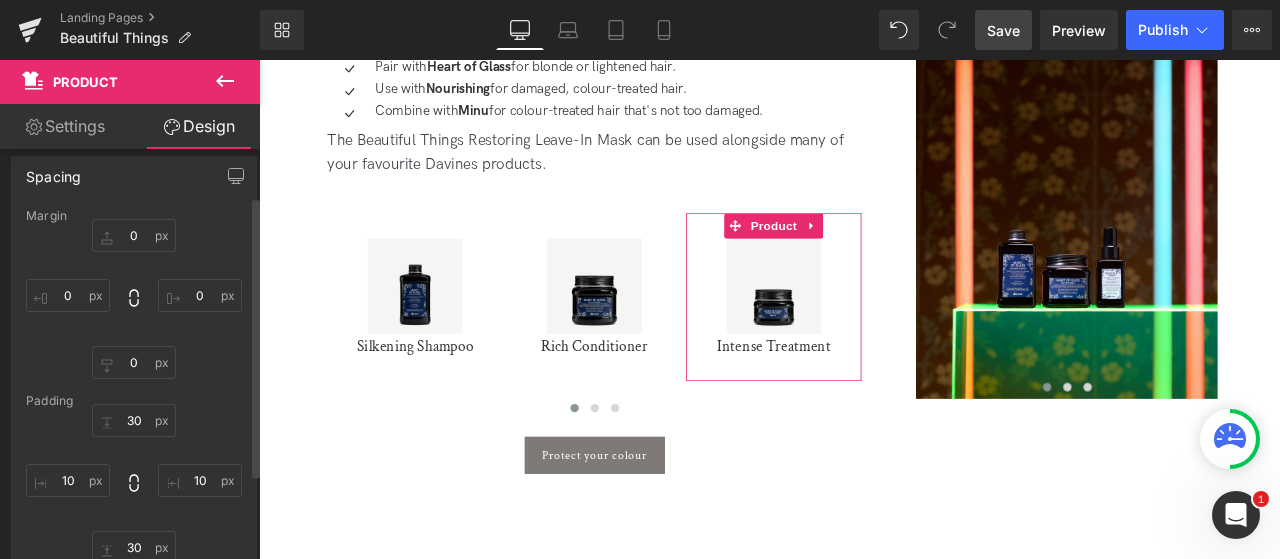 scroll, scrollTop: 100, scrollLeft: 0, axis: vertical 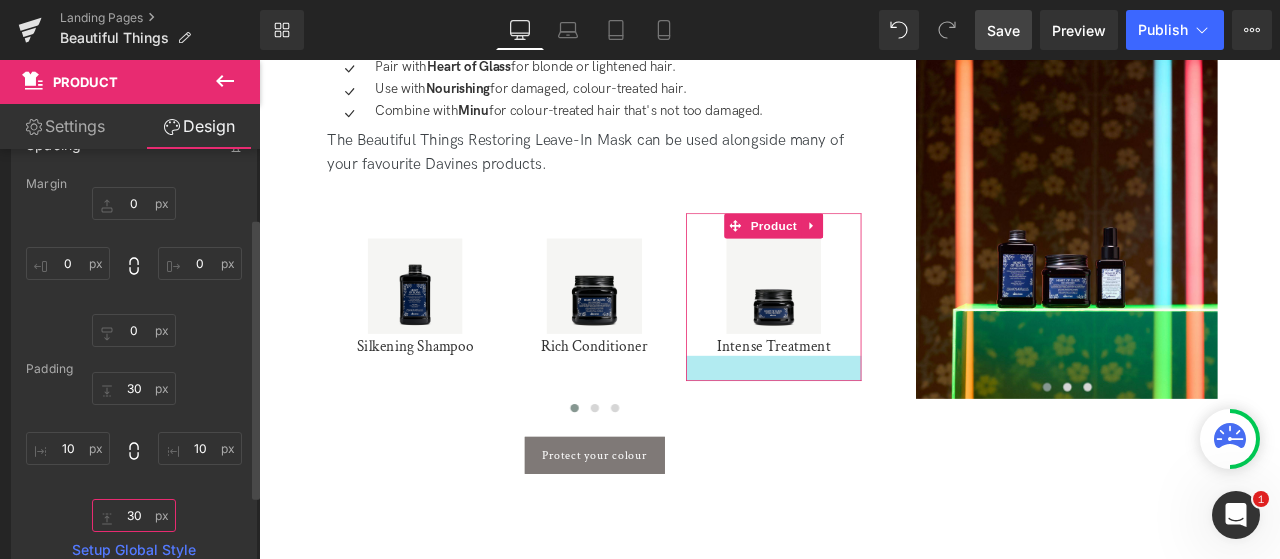 click at bounding box center [134, 515] 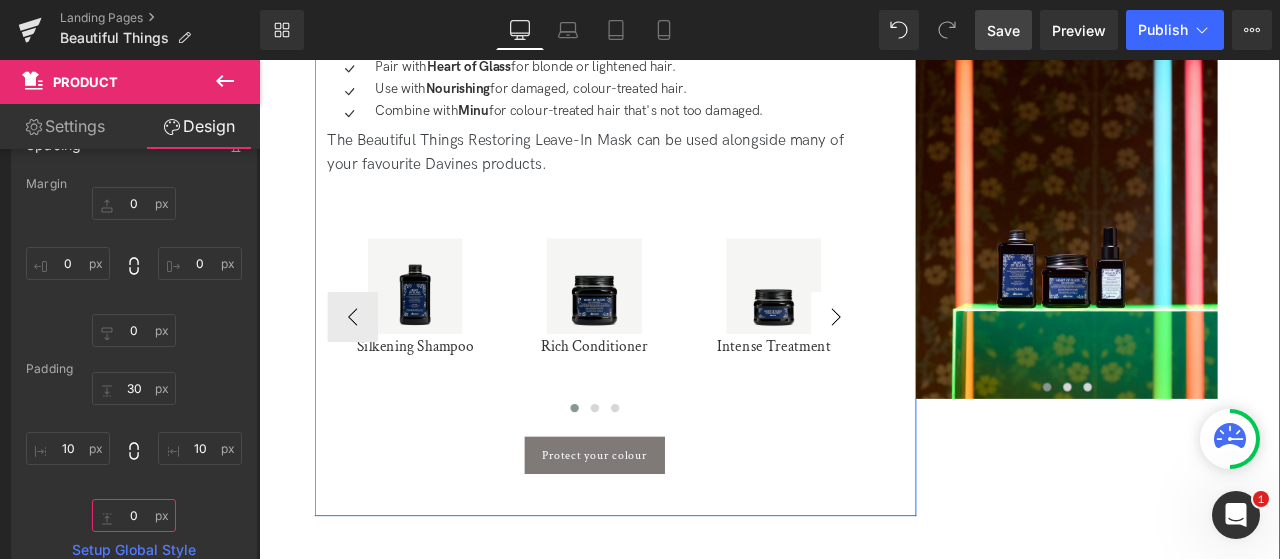 type on "0" 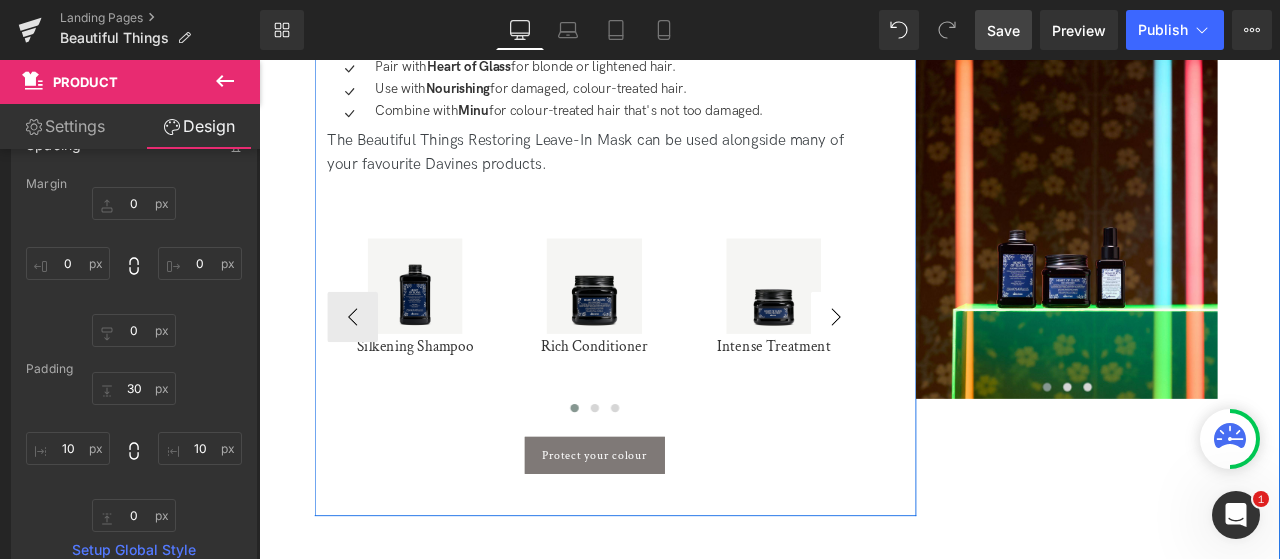 click on "›" at bounding box center (943, 364) 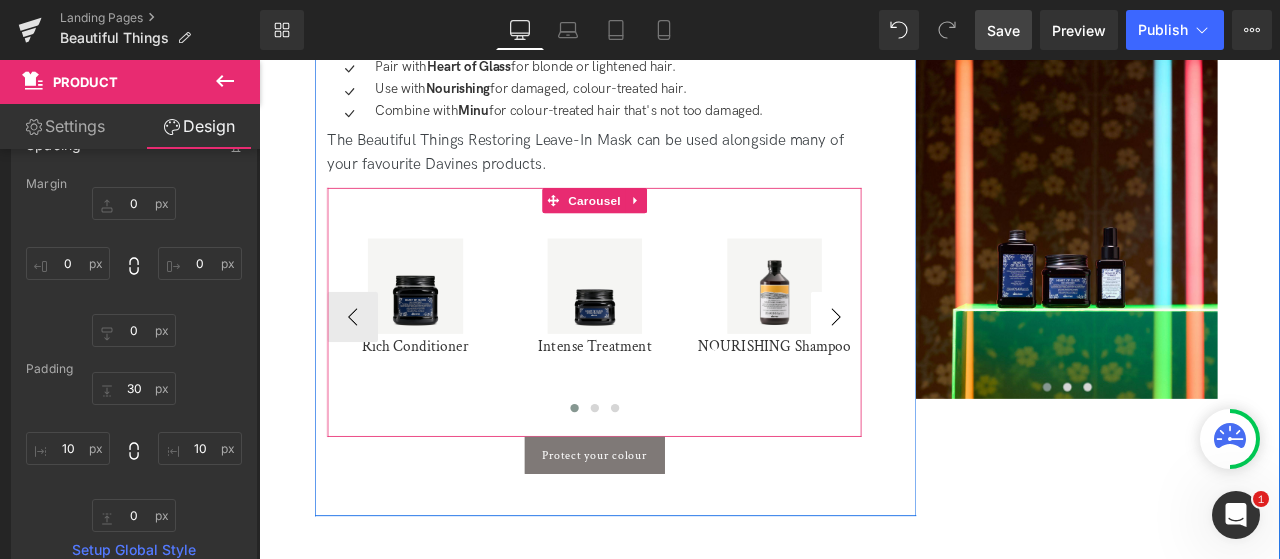 click on "›" at bounding box center (943, 364) 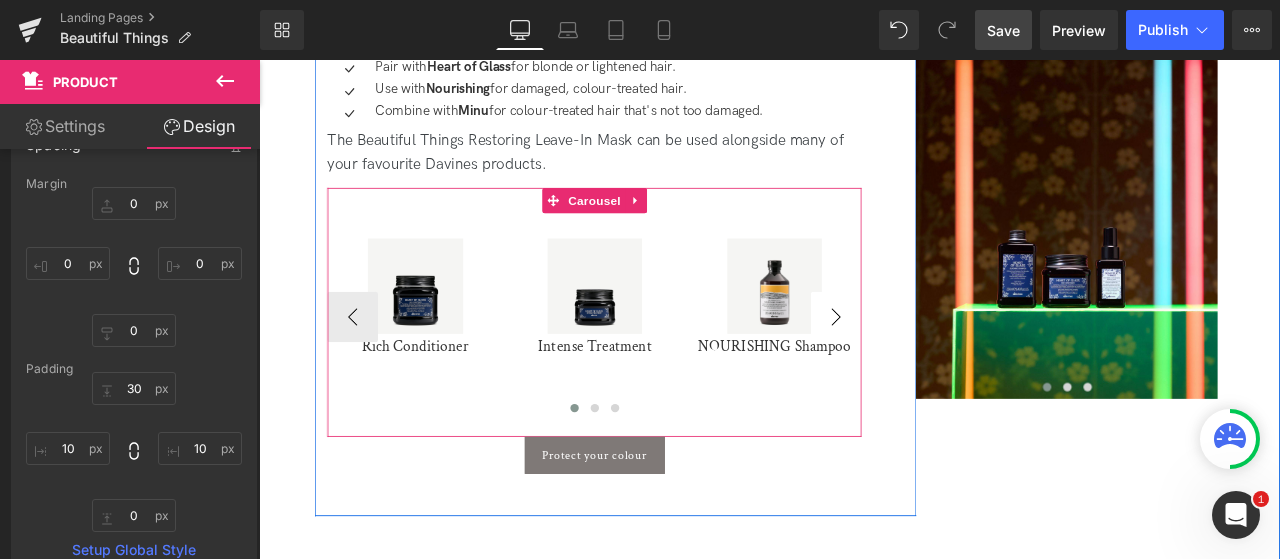 click on "›" at bounding box center [943, 364] 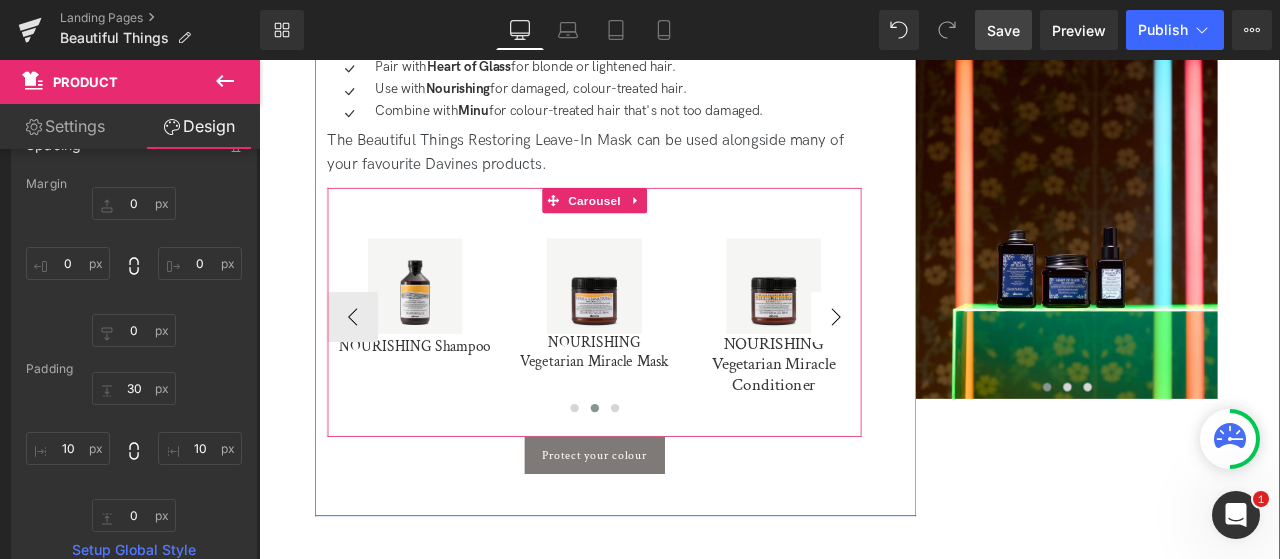 click on "›" at bounding box center [943, 364] 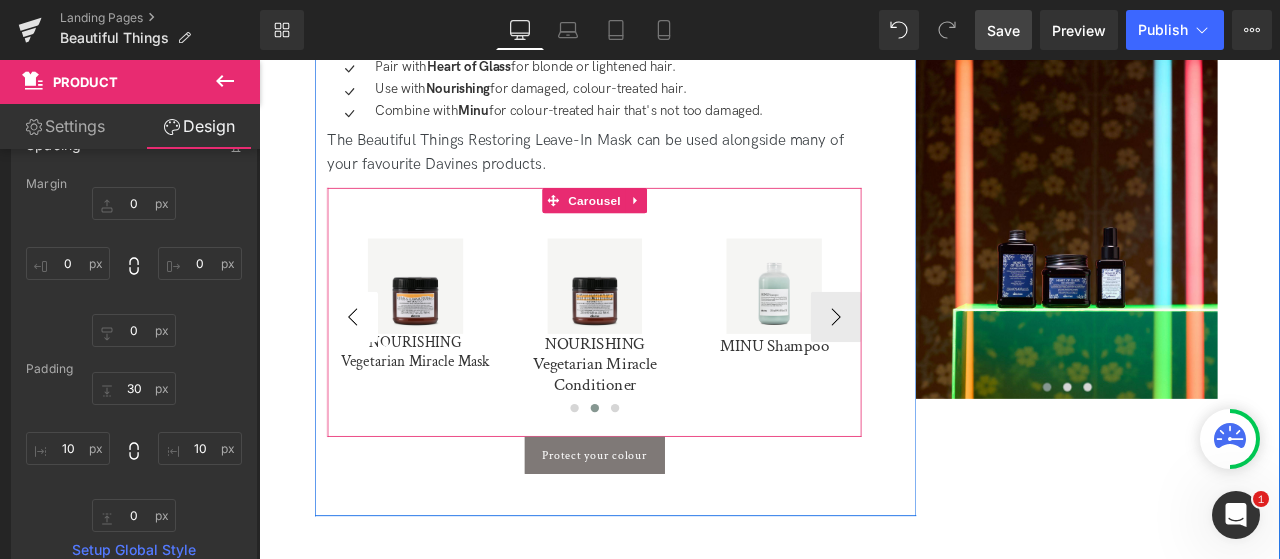 click on "‹" at bounding box center (370, 364) 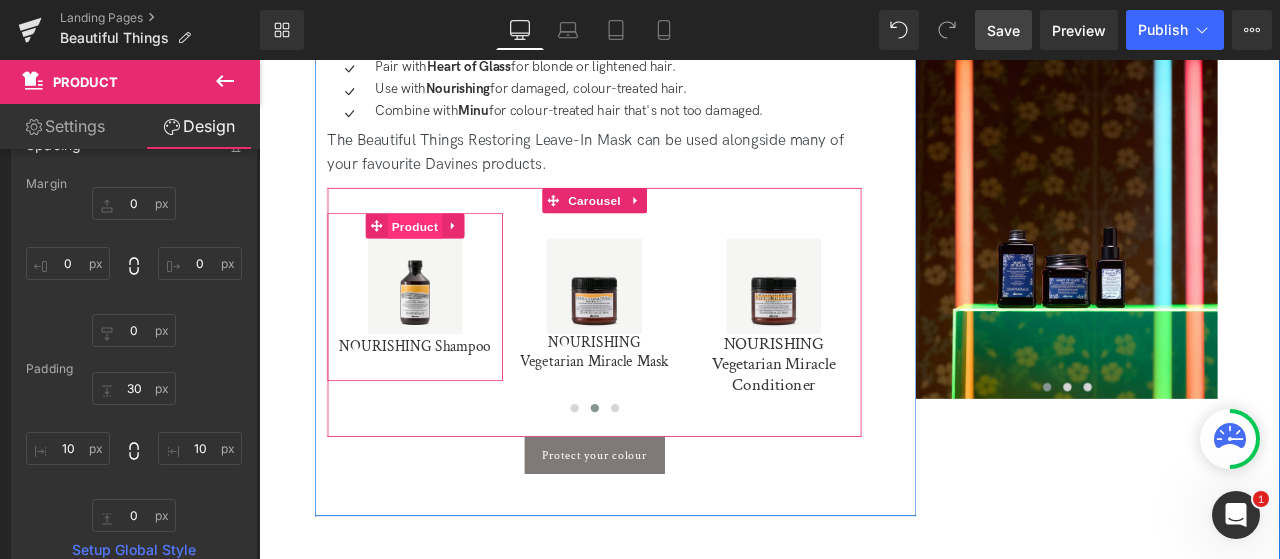 click on "Product" at bounding box center [443, 257] 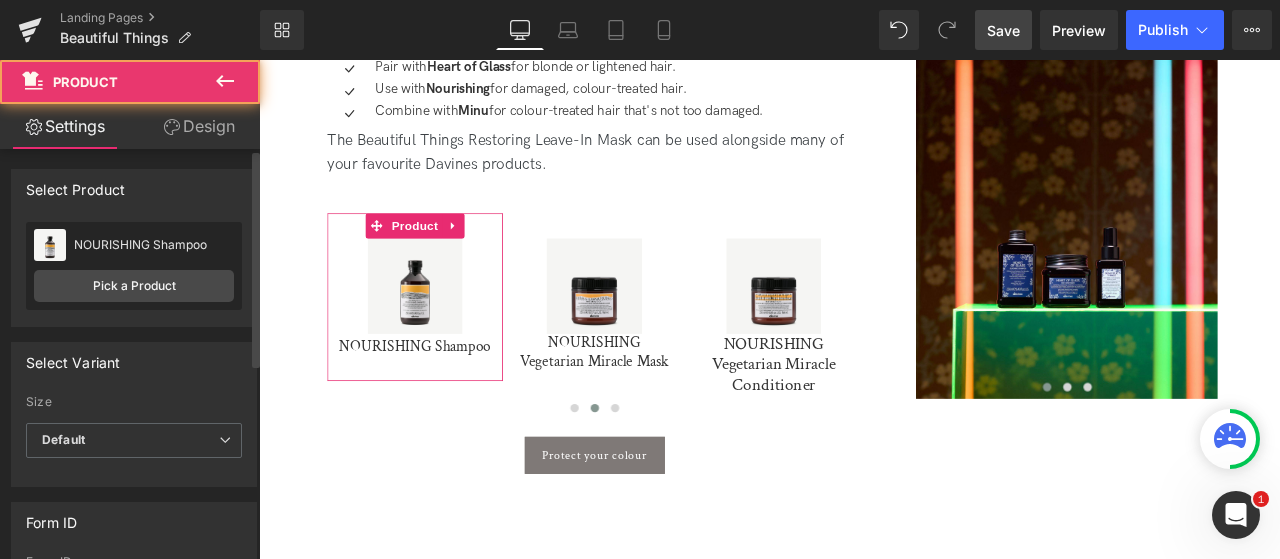 click on "Attention : If you want to show the product linked with the product page you are viewing, make sure to enable Dynamic option. Select Product Select manually
Select manually
Select manually NOURISHING Shampoo No product assigned NOURISHING Shampoo Assign product NOURISHING Shampoo NOURISHING Shampoo NOURISHING Shampoo Pick a Product Select Variant auto Size Default 250 ml 100 ml
Default
Default 250 ml 100 ml Product Id 6594029617227 Product Handle nourishing-shampoo Dynamic 0 Dynamic option is available for product template only. Form ID Form ID Add custom form ID that integrates with 3rd apps. Eg: addToCartForm Extra Class Extra Class If you wish to style particular content element differently, then use this field to add a class name and then refer to it in your css file." at bounding box center [134, 513] 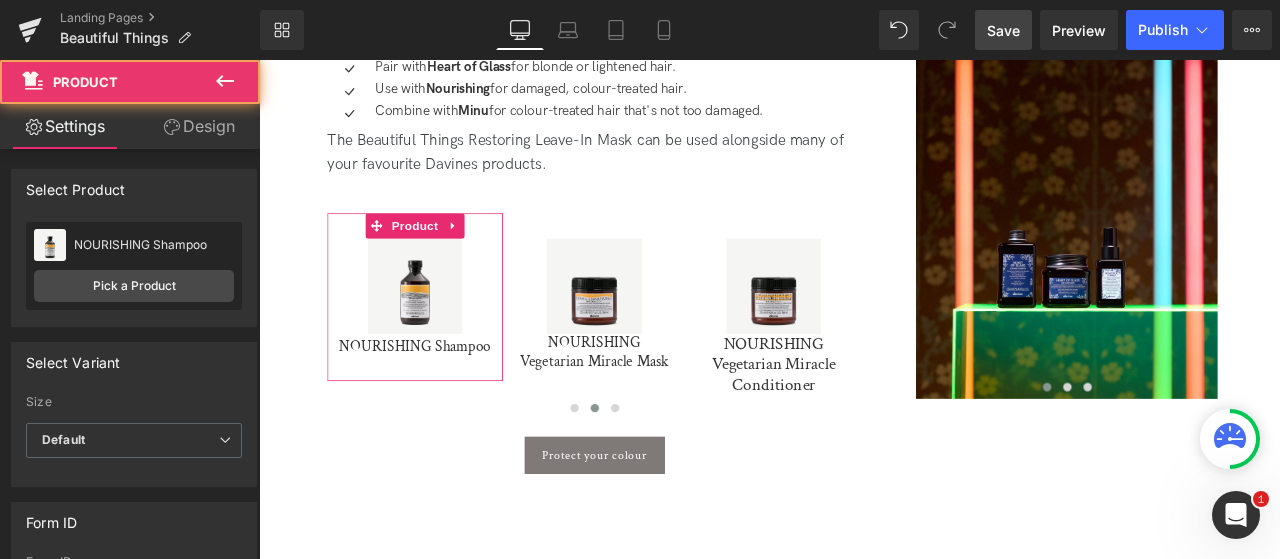 click on "Design" at bounding box center (199, 126) 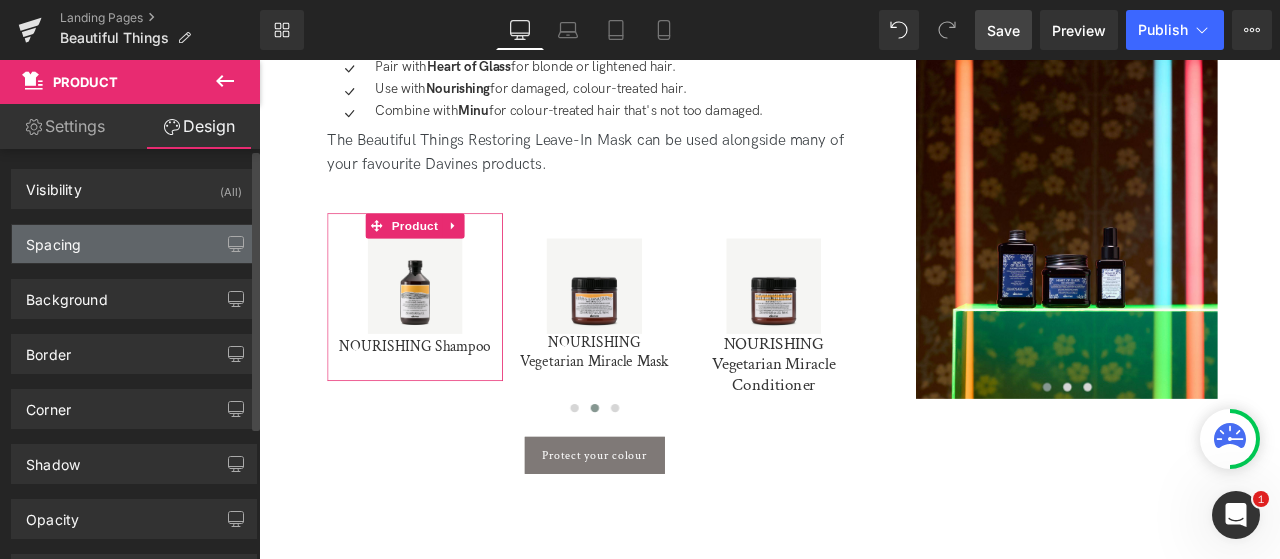 click on "Spacing" at bounding box center (134, 244) 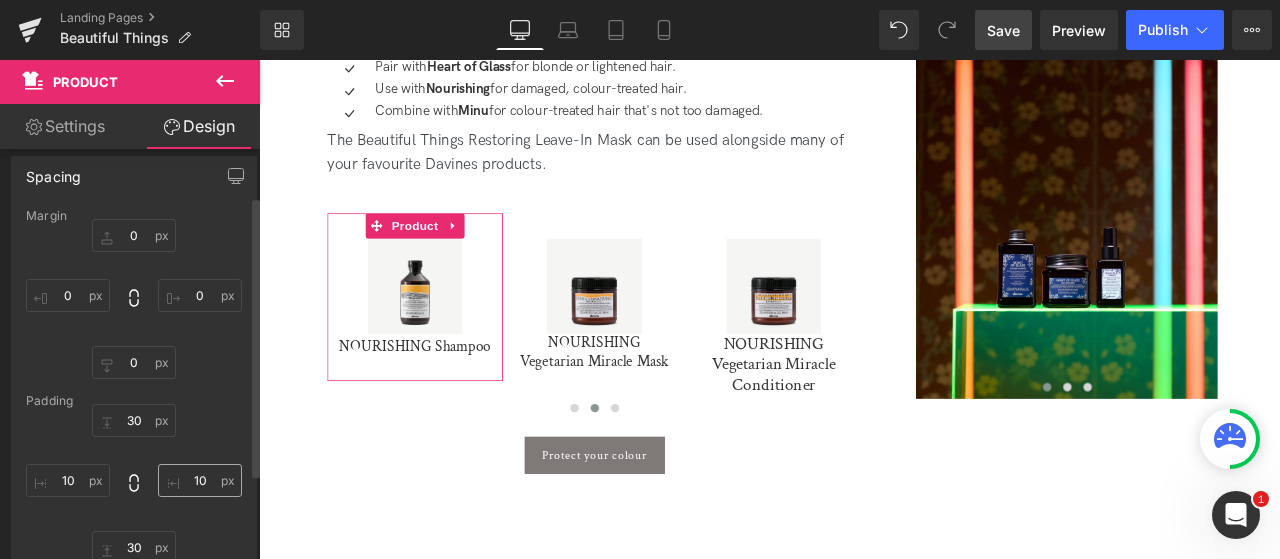 scroll, scrollTop: 100, scrollLeft: 0, axis: vertical 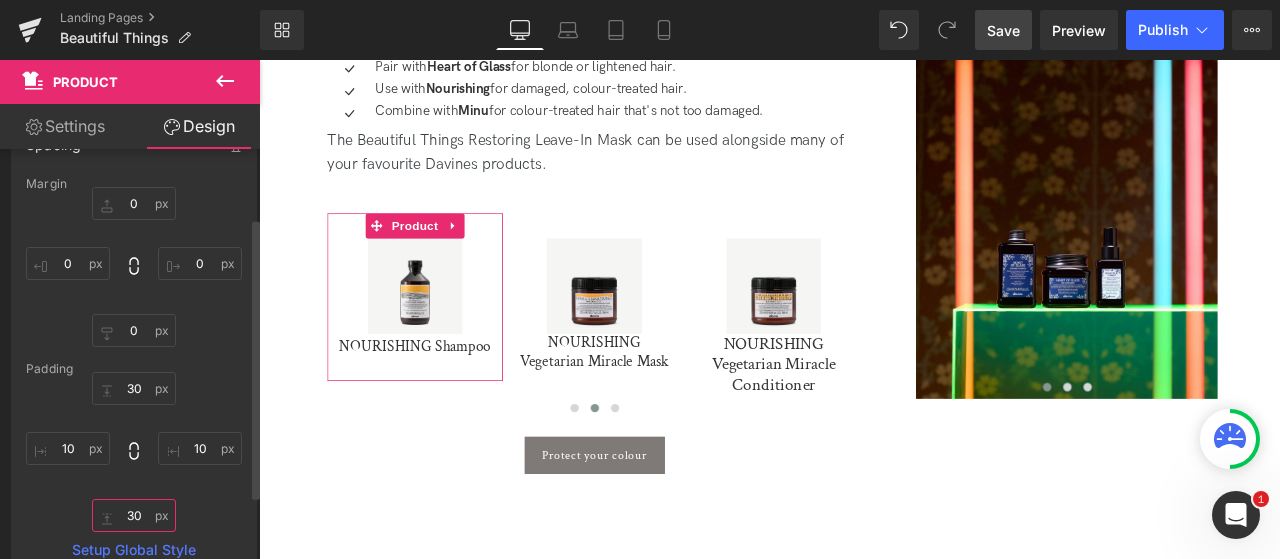 click on "30" at bounding box center (134, 515) 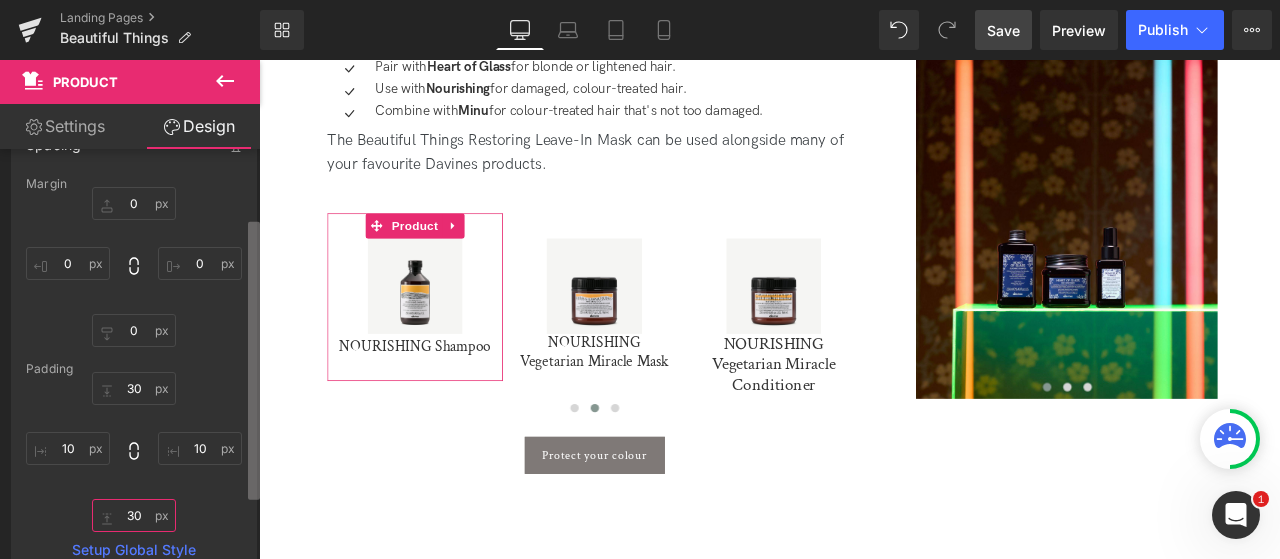 type on "0" 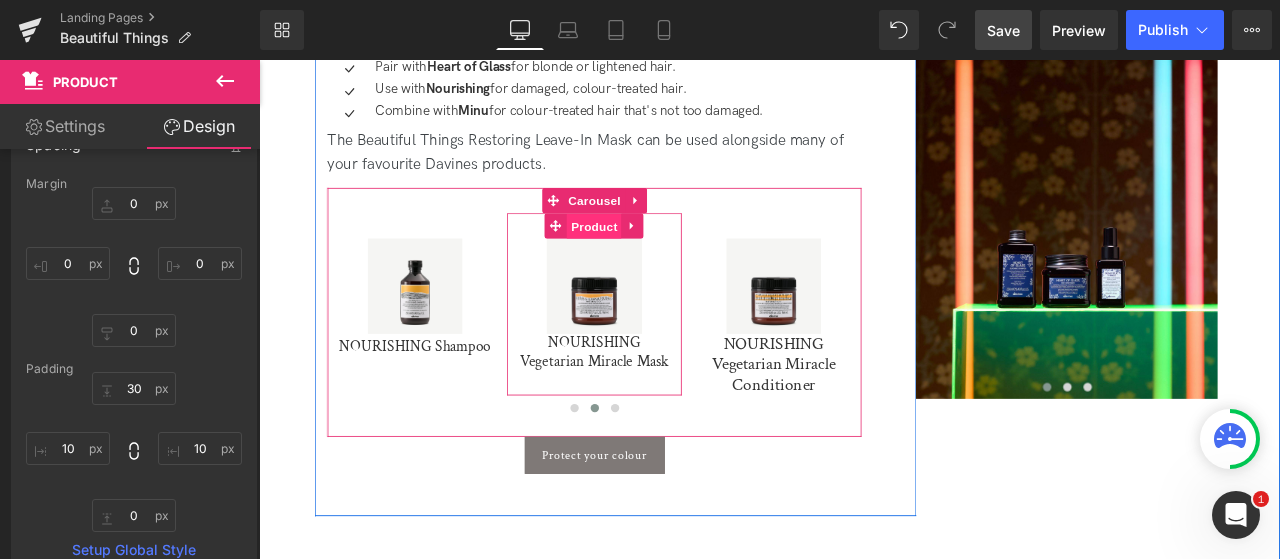 click on "Product" at bounding box center [656, 257] 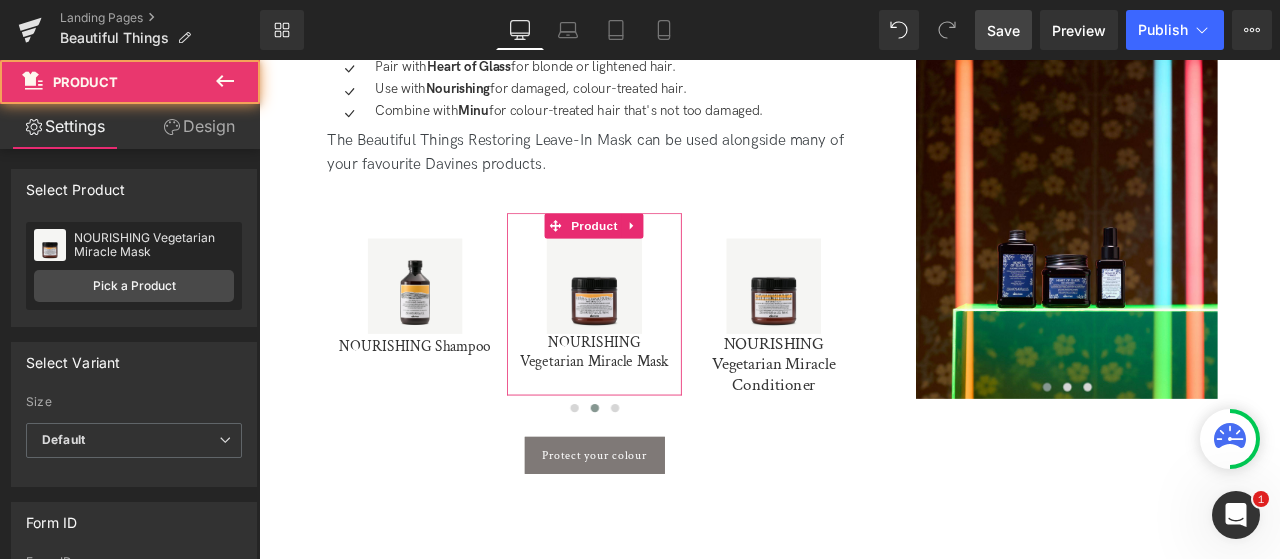 click on "Design" at bounding box center (199, 126) 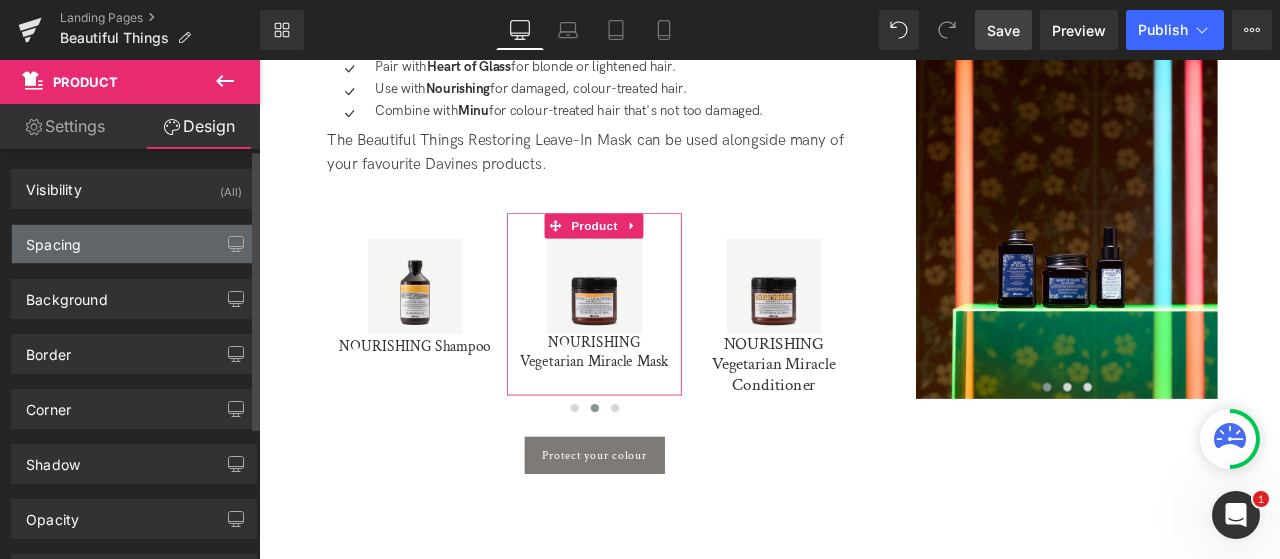 click on "Background
Color & Image color
Color transparent 0 %
Image  Replace Image  Upload image or  Browse gallery Image Src Image Quality Lighter Lightest
Lighter
Lighter Lightest Only support for UCare CDN
More settings" at bounding box center (134, 291) 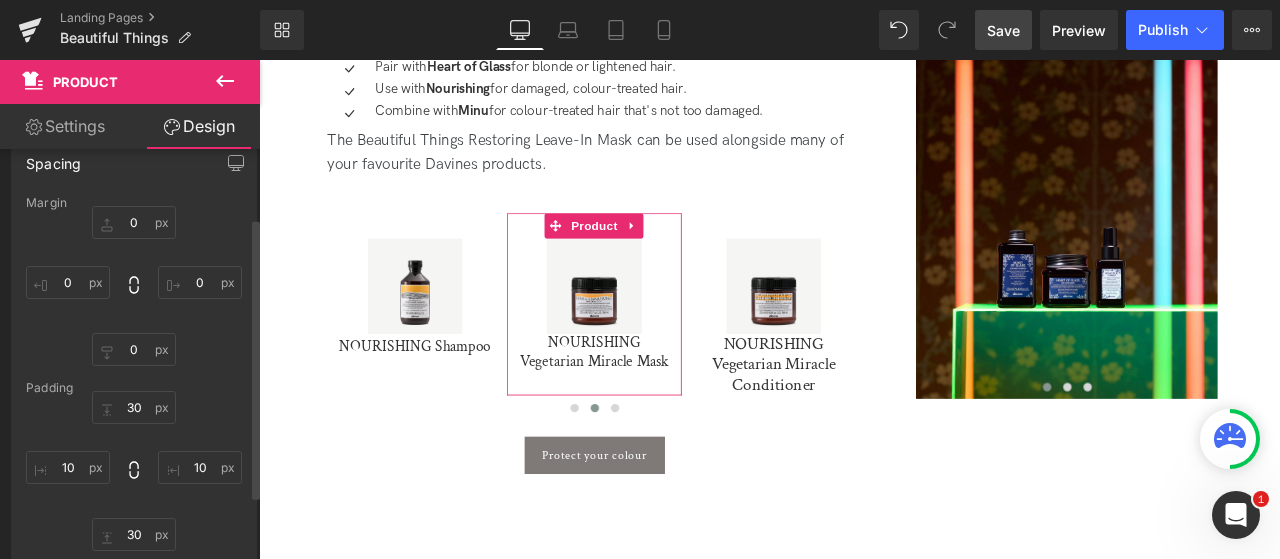 scroll, scrollTop: 100, scrollLeft: 0, axis: vertical 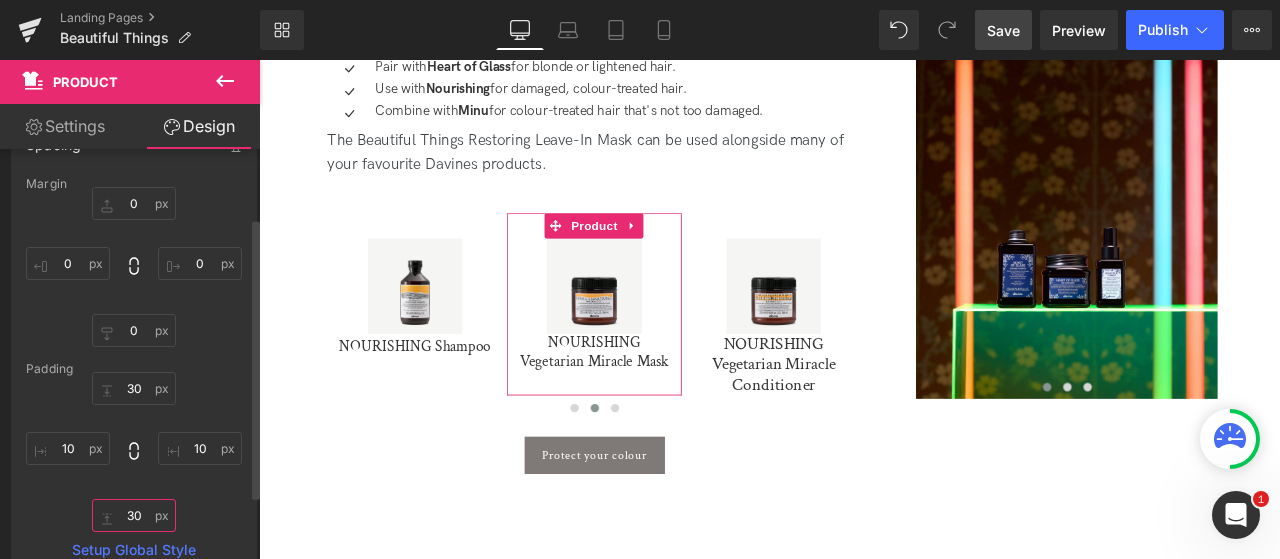 click on "30" at bounding box center (134, 515) 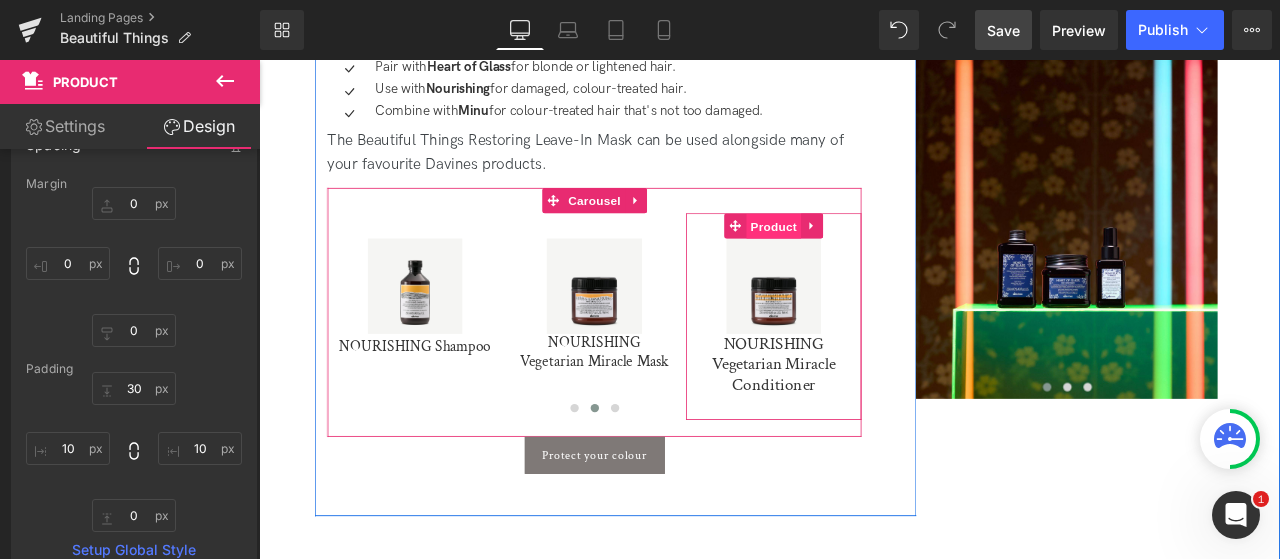 click on "Product" at bounding box center [869, 257] 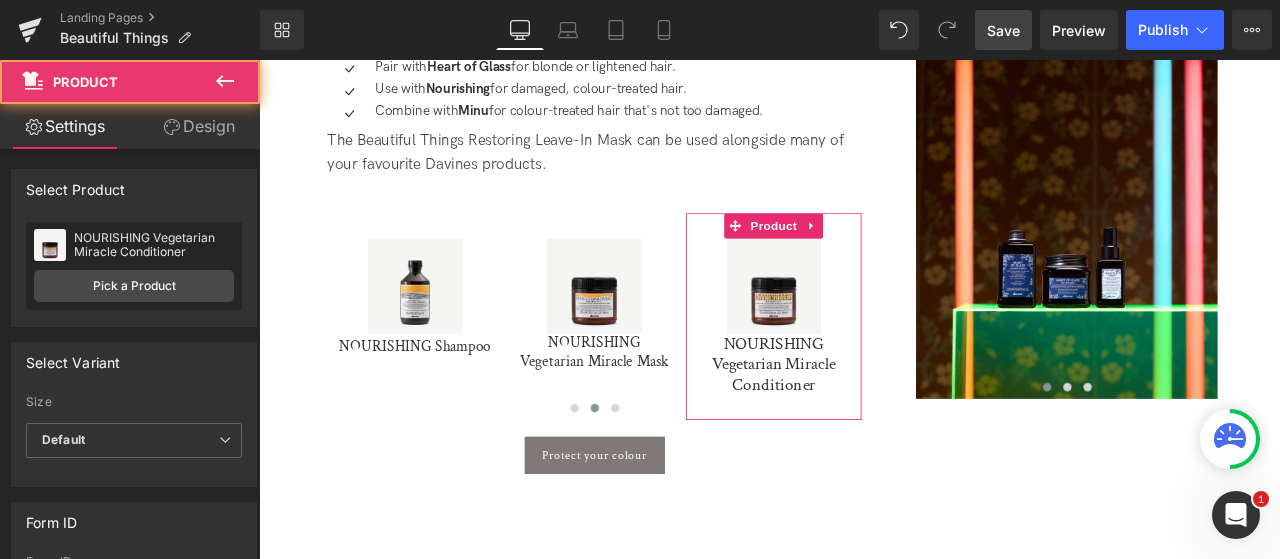 click on "Design" at bounding box center (199, 126) 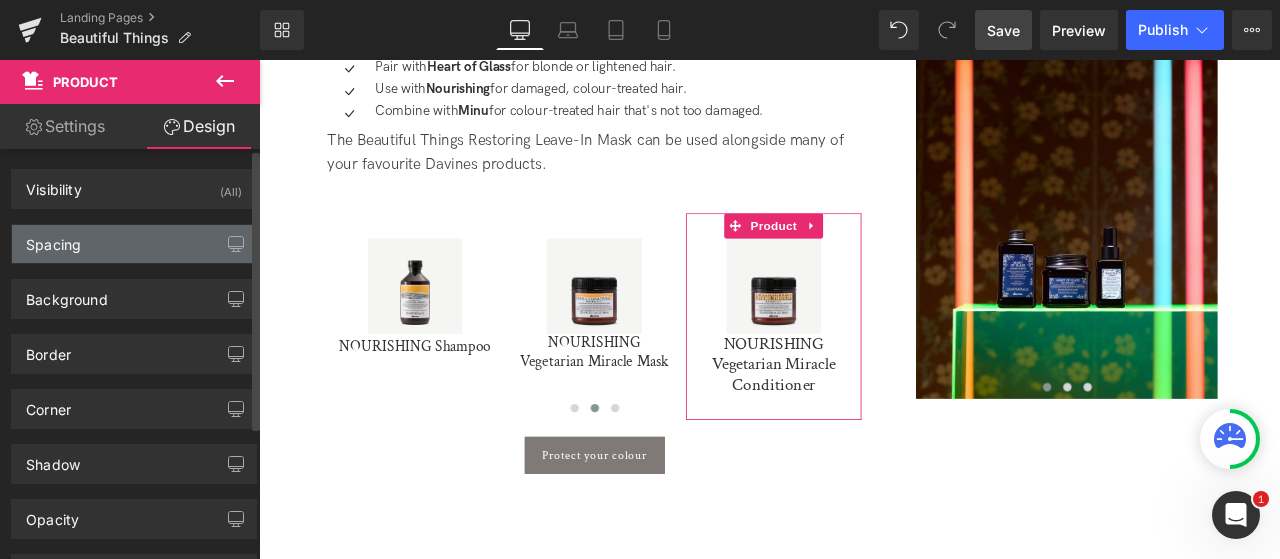 click on "Spacing" at bounding box center (134, 244) 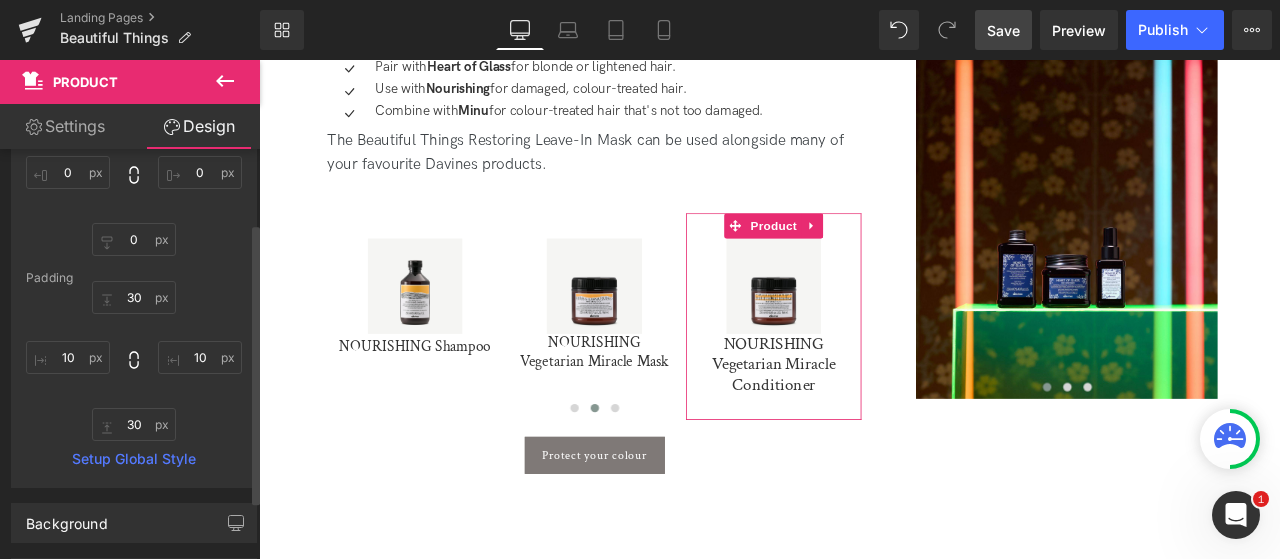 scroll, scrollTop: 200, scrollLeft: 0, axis: vertical 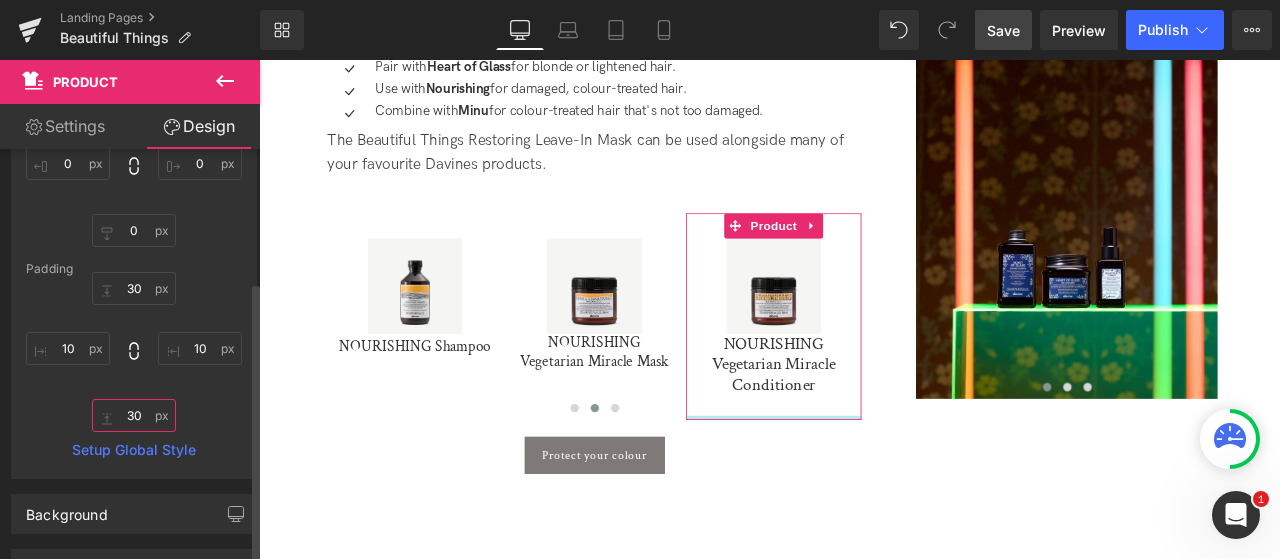 click at bounding box center (134, 415) 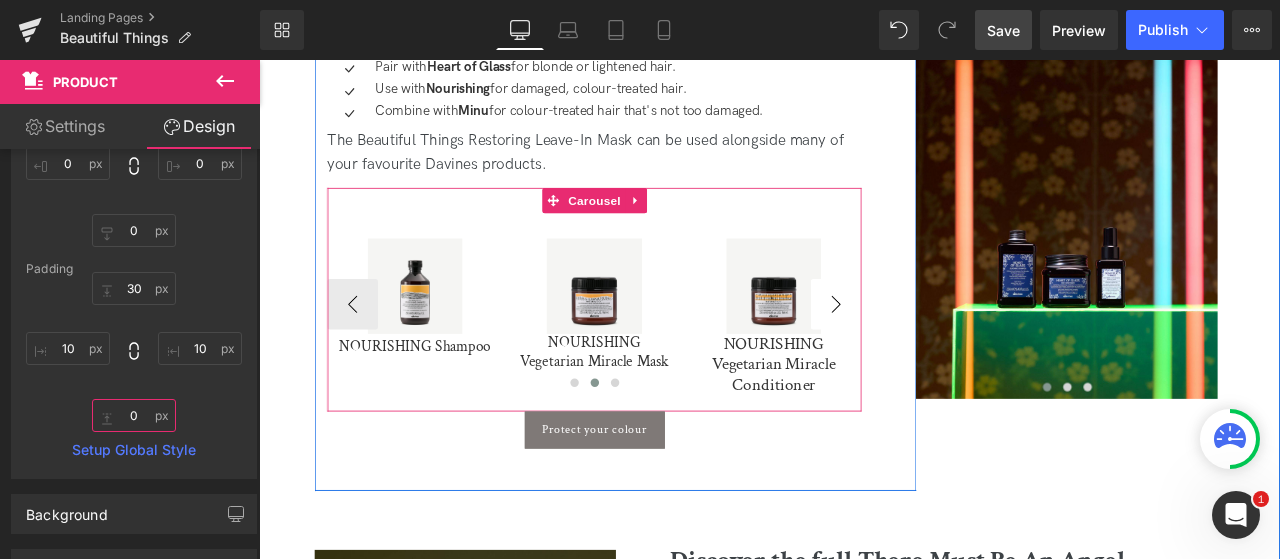 type on "0" 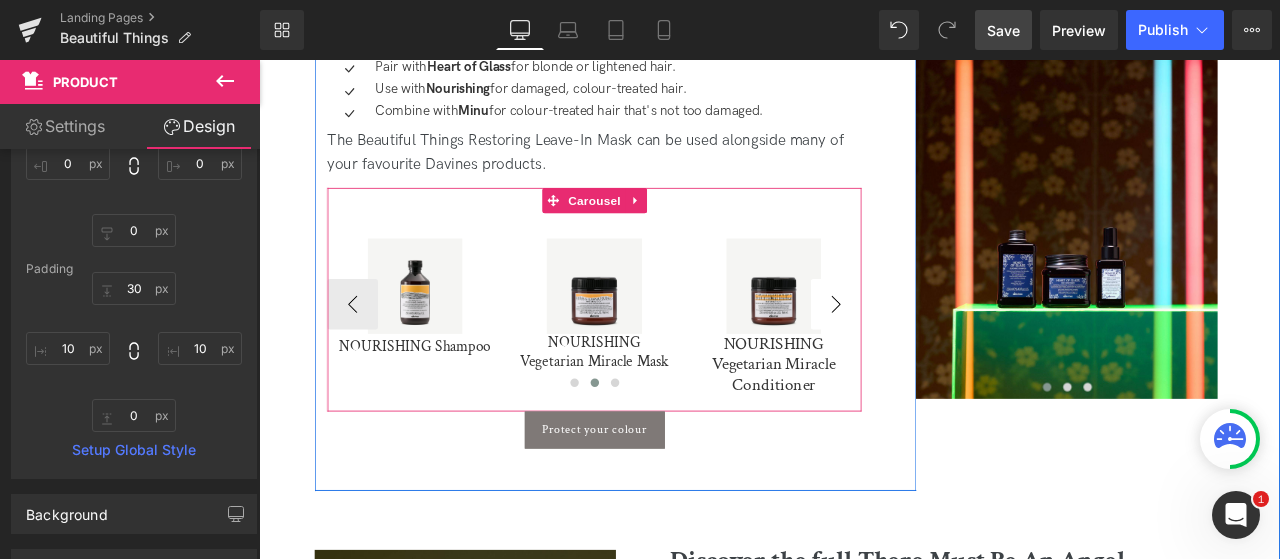 click on "›" at bounding box center [943, 349] 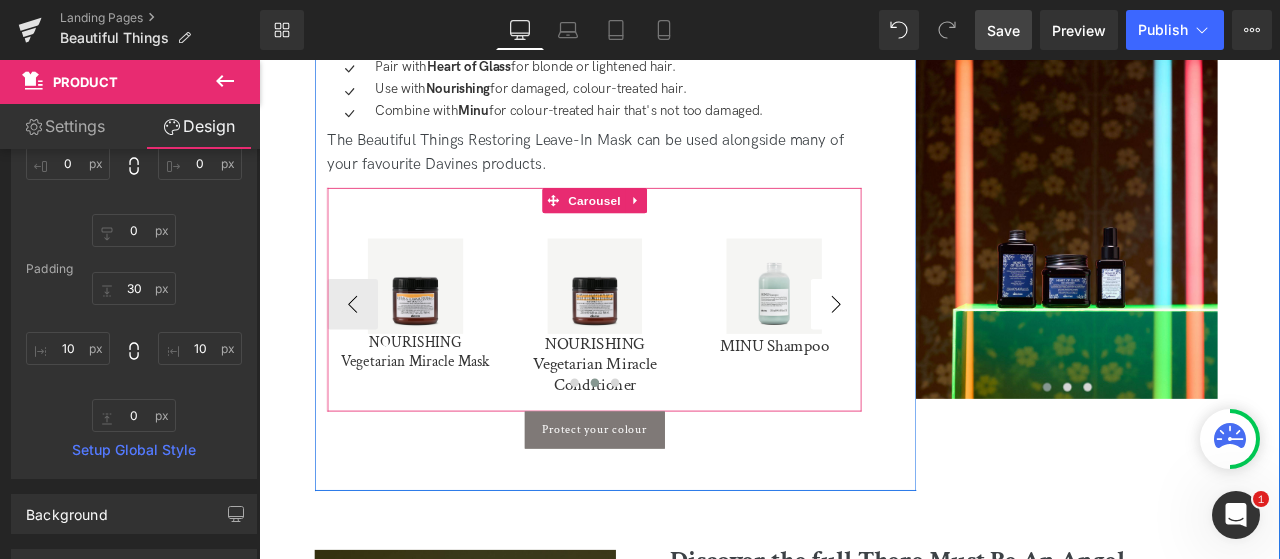 click on "›" at bounding box center [943, 349] 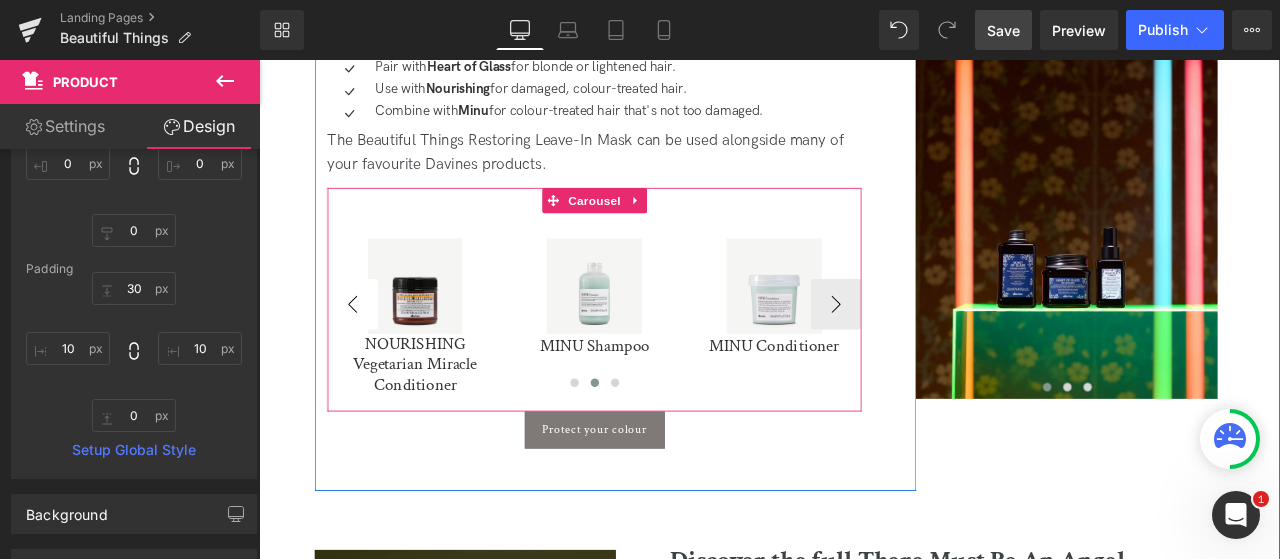 click on "‹" at bounding box center (370, 349) 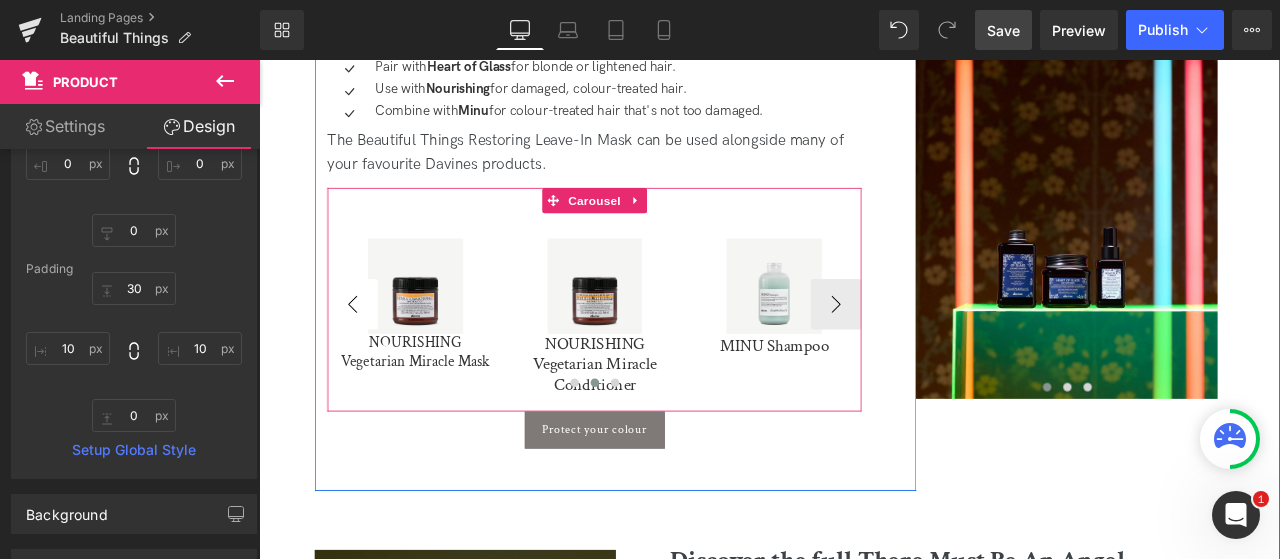 click on "‹" at bounding box center (370, 349) 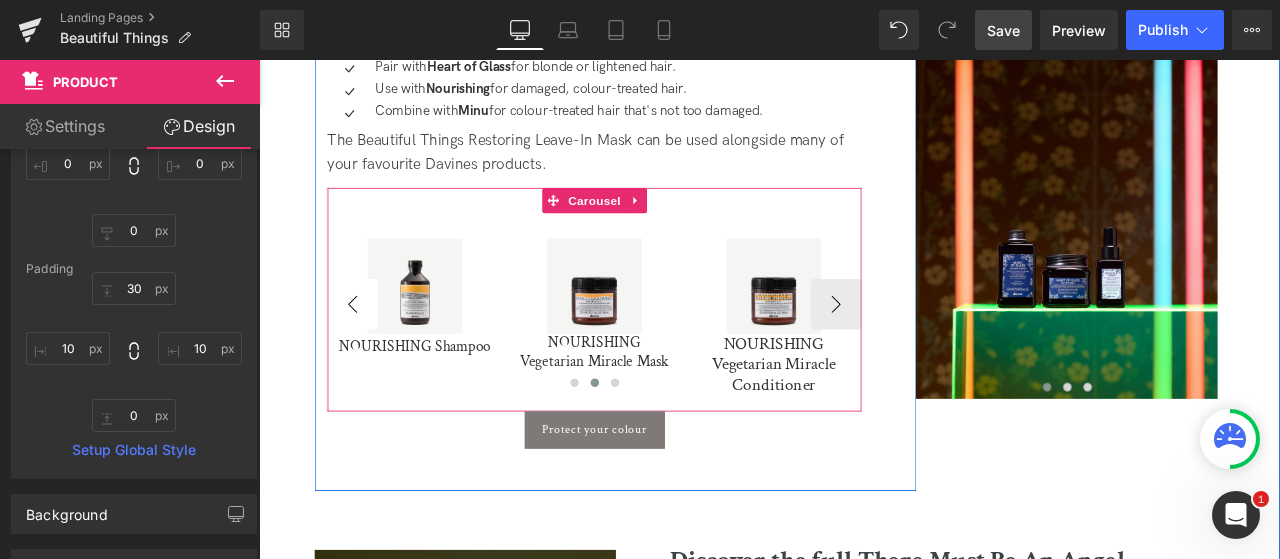 click on "‹" at bounding box center (370, 349) 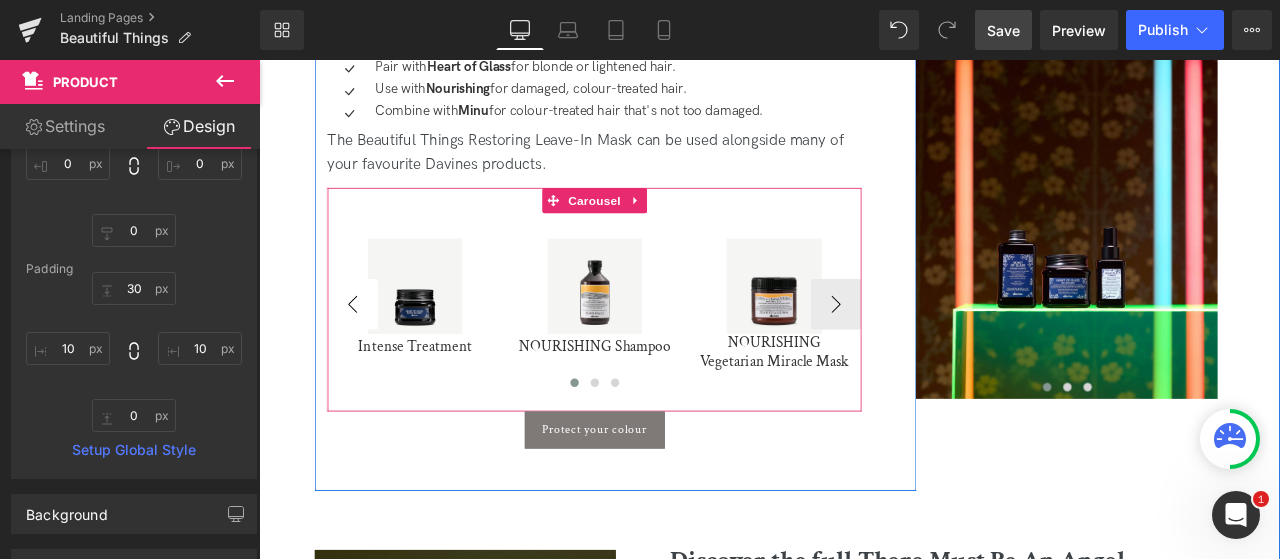 click on "‹" at bounding box center [370, 349] 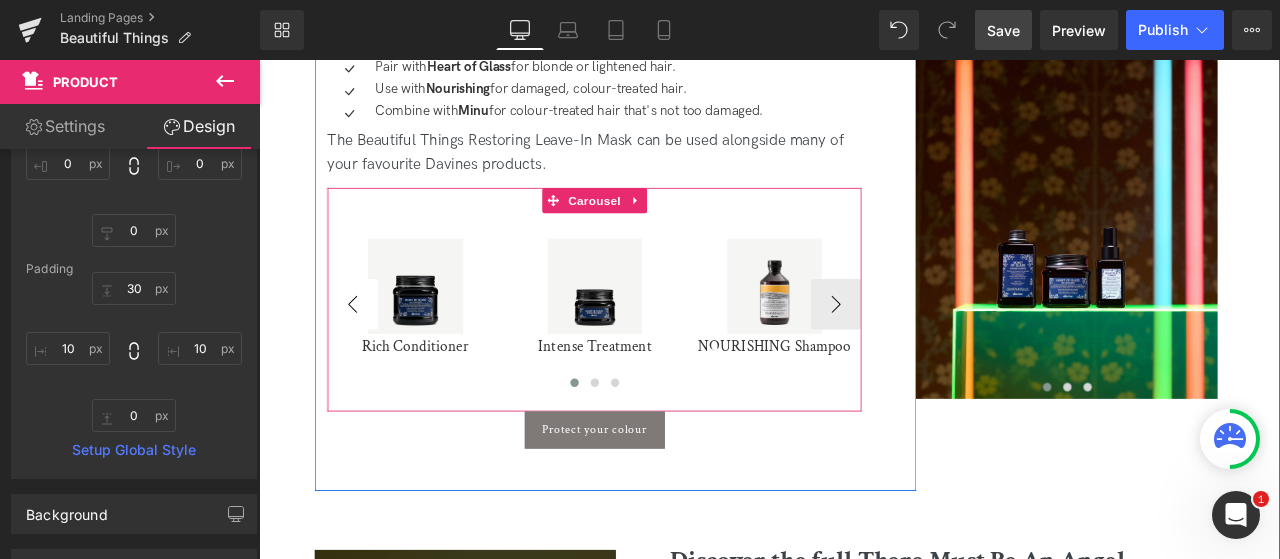 click on "‹" at bounding box center (370, 349) 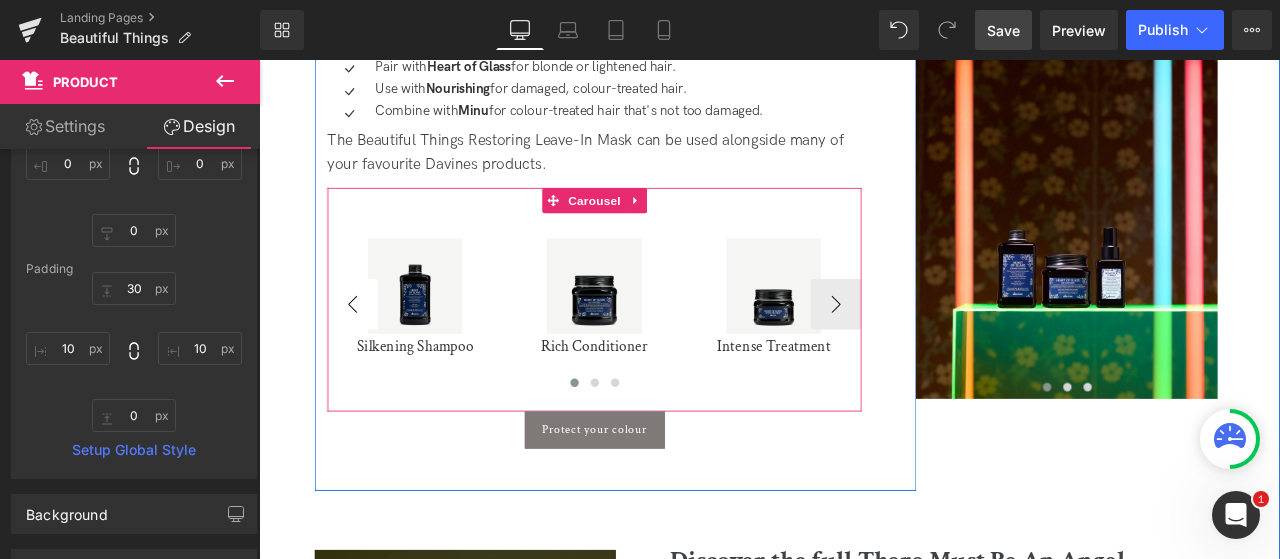 click at bounding box center [444, 327] 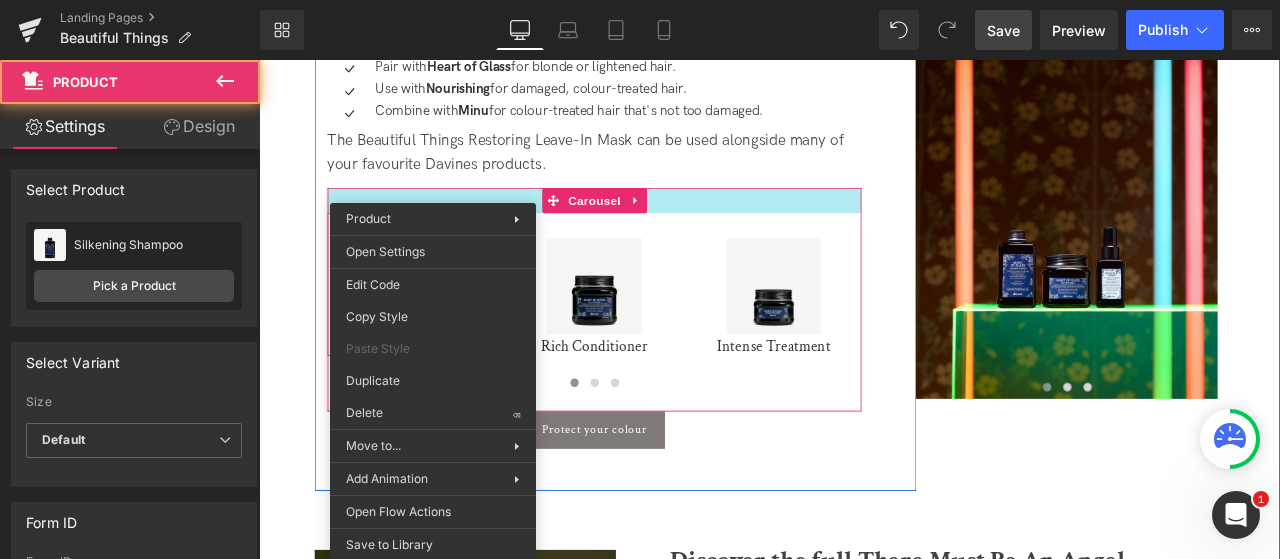 click on "The Beautiful Things Restoring Leave-In Mask can be used alongside many of your favourite Davines products." at bounding box center (656, 176) 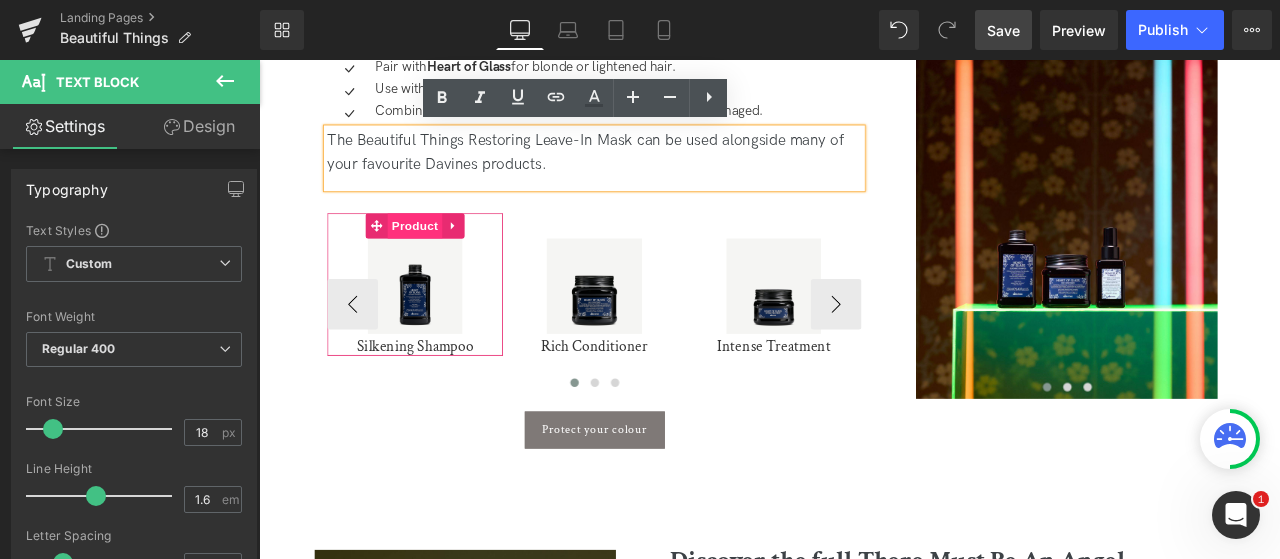click on "Product" at bounding box center (443, 256) 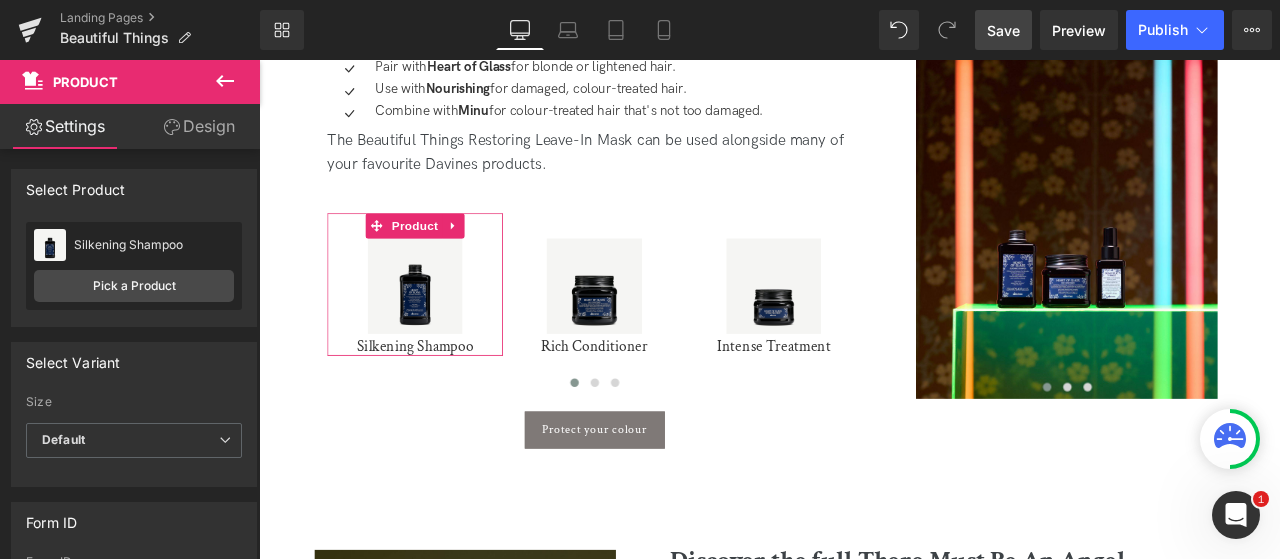 click on "Design" at bounding box center (199, 126) 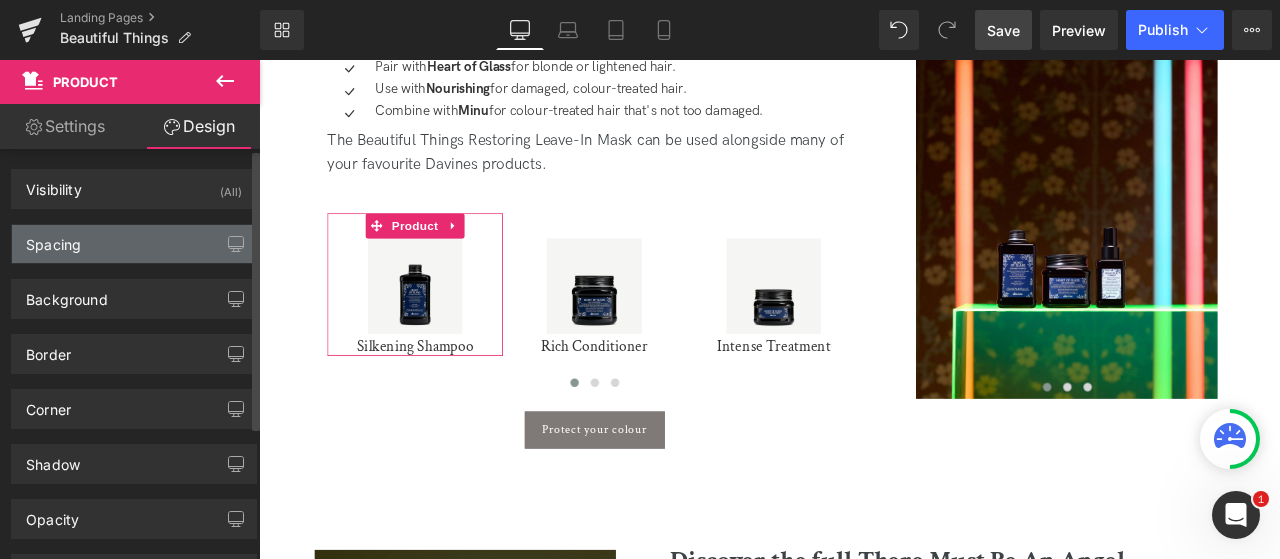 click on "Spacing" at bounding box center [134, 244] 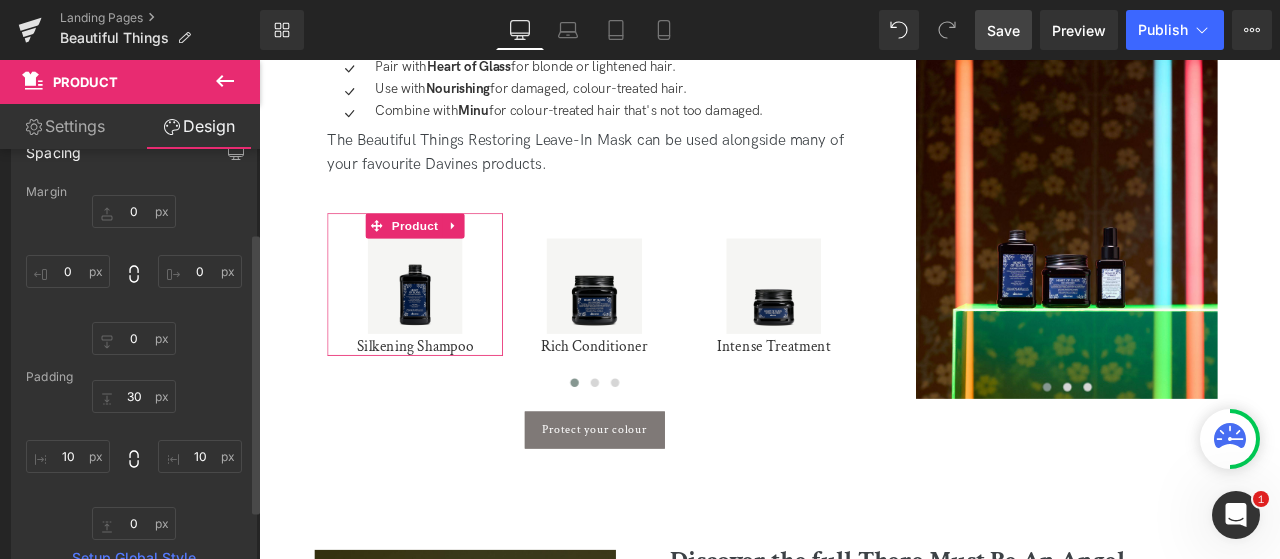 scroll, scrollTop: 200, scrollLeft: 0, axis: vertical 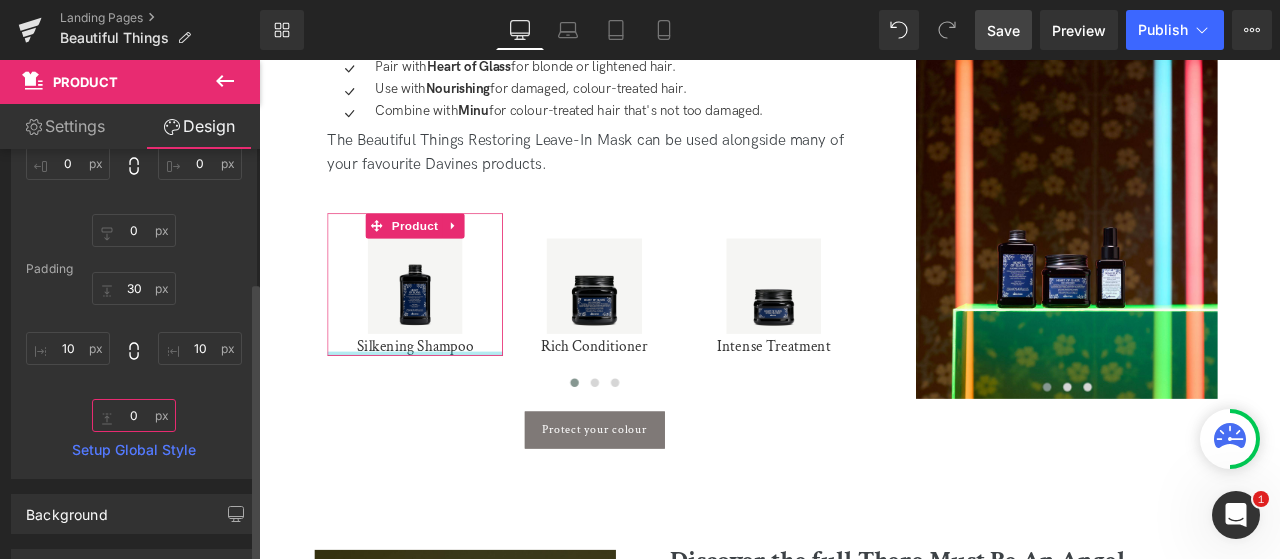 click on "0" at bounding box center [134, 415] 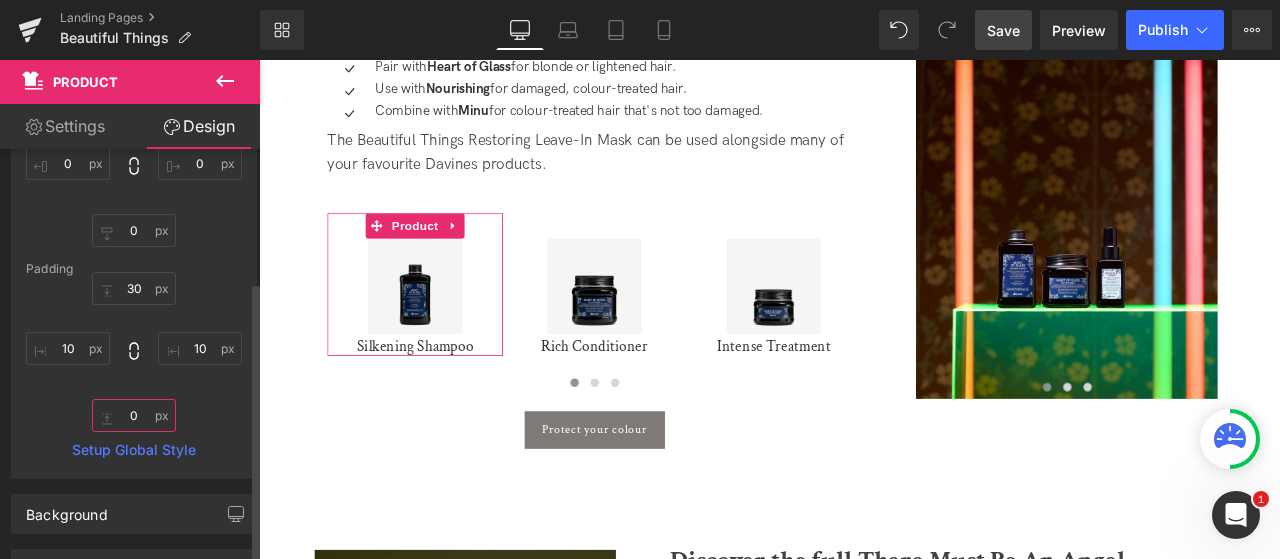 click on "0" at bounding box center (134, 415) 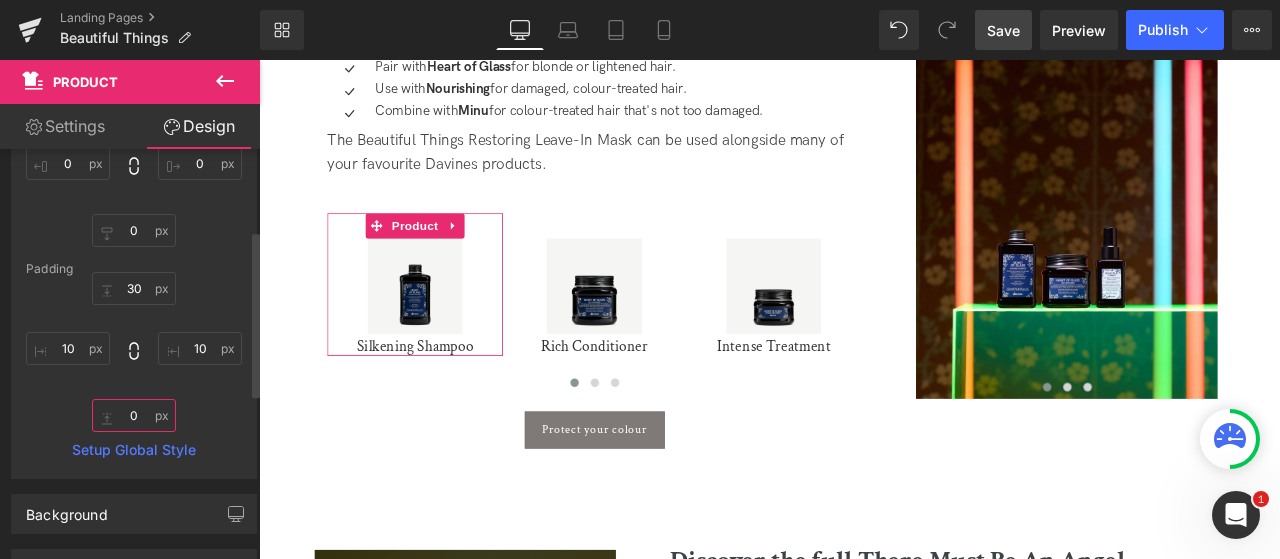type on "10" 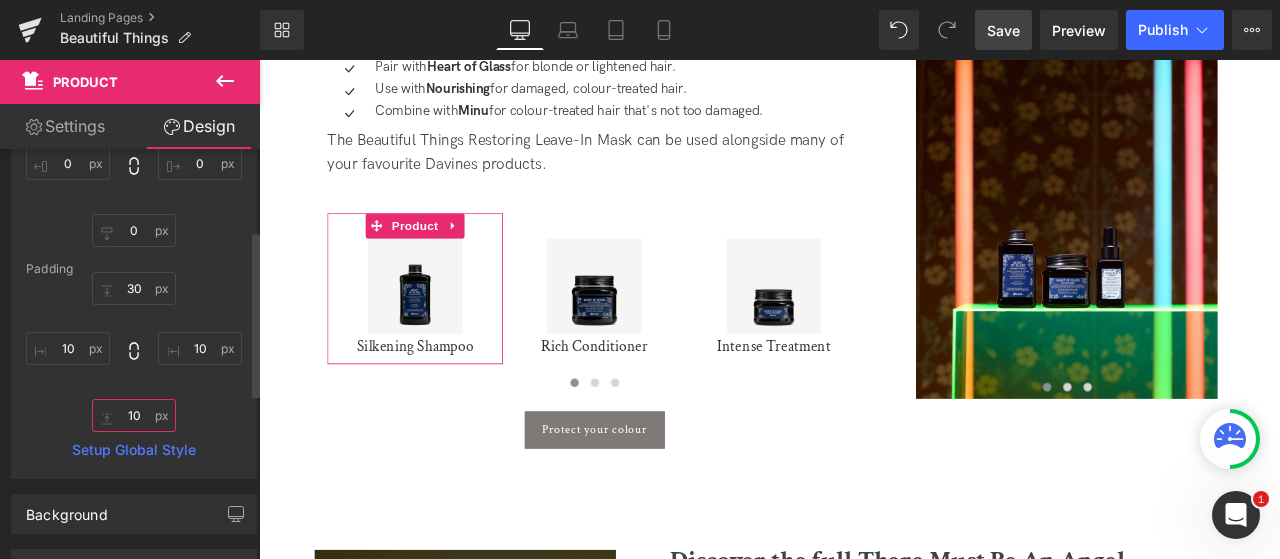 click on "10" at bounding box center [134, 415] 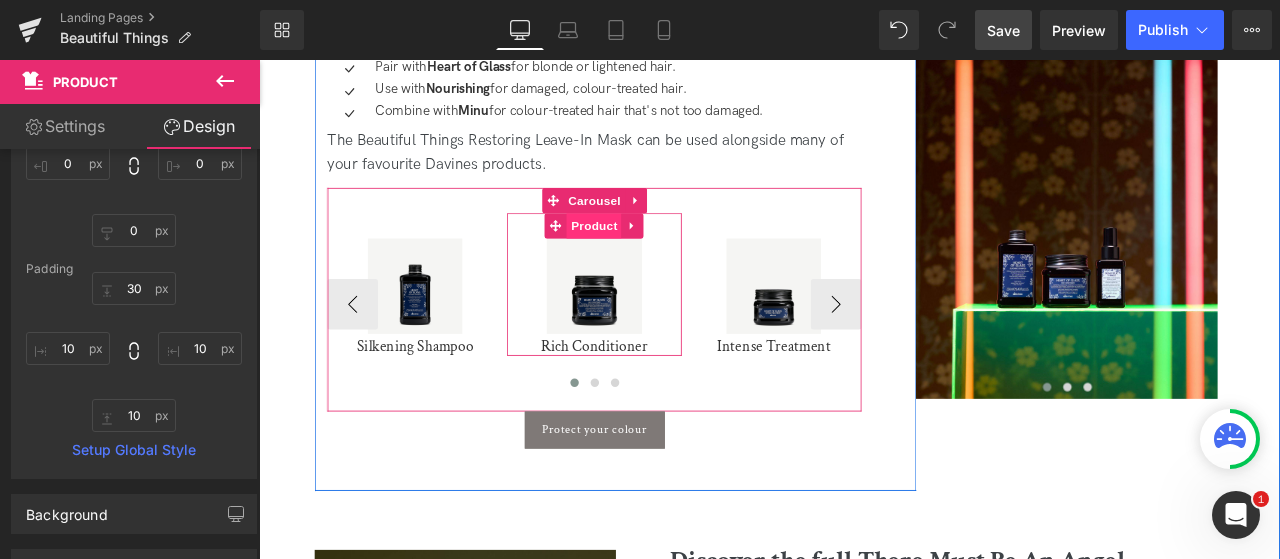 click on "Product" at bounding box center (656, 256) 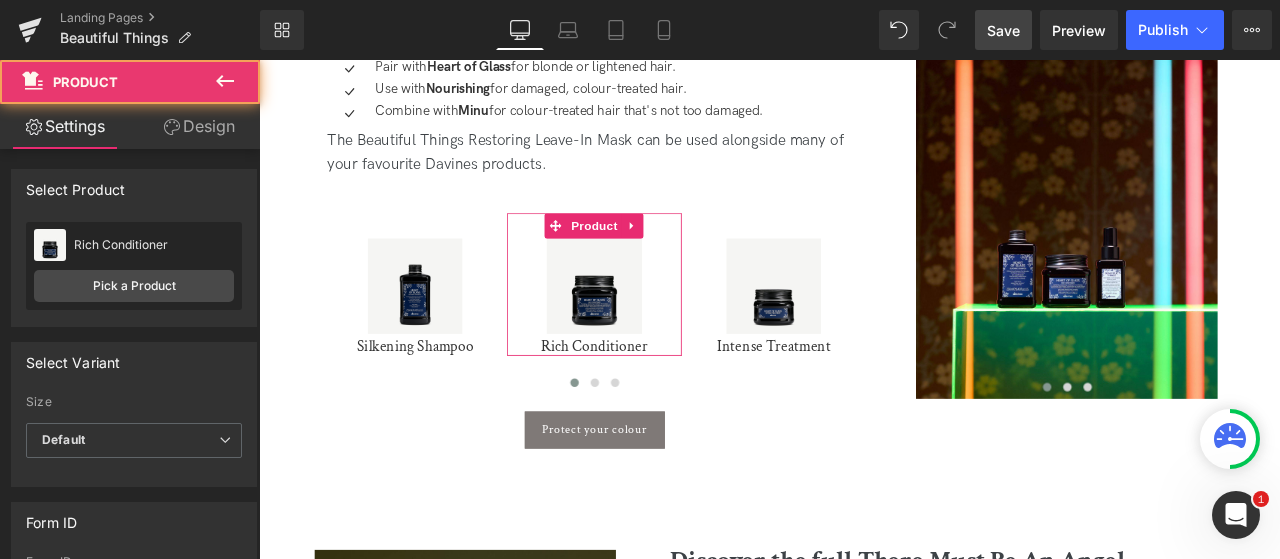 click on "Design" at bounding box center (199, 126) 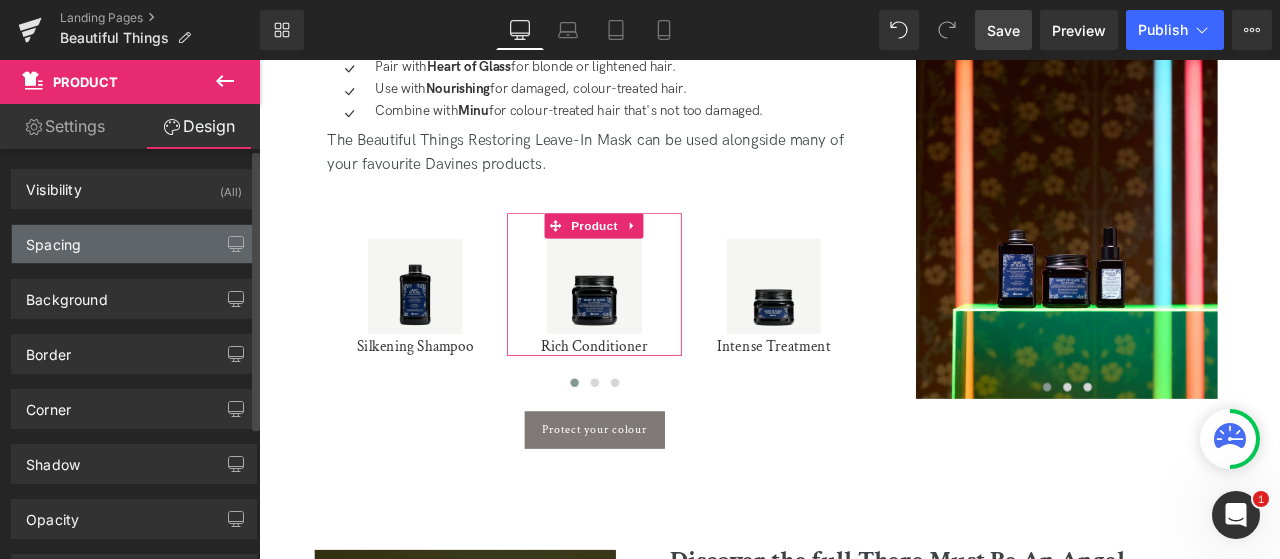 click on "Spacing" at bounding box center (134, 244) 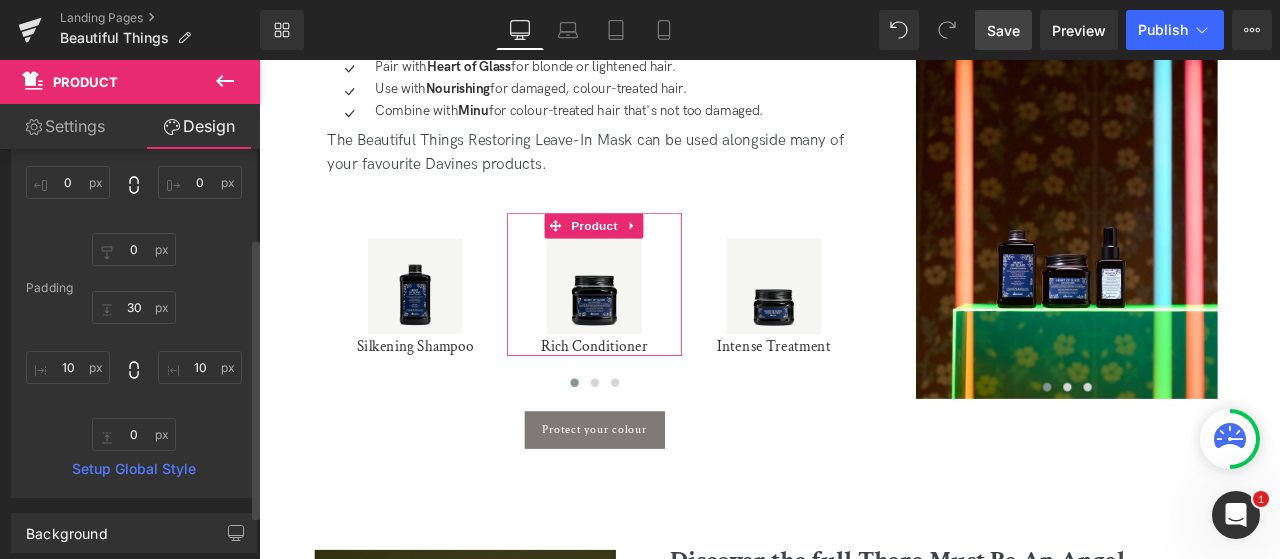 scroll, scrollTop: 200, scrollLeft: 0, axis: vertical 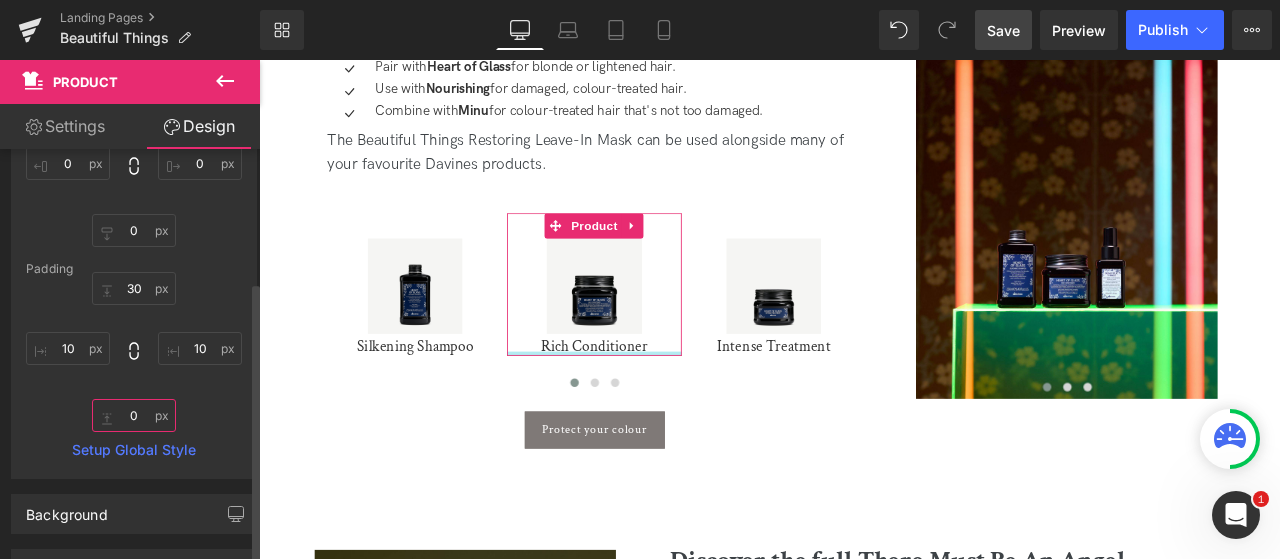 click on "0" at bounding box center [134, 415] 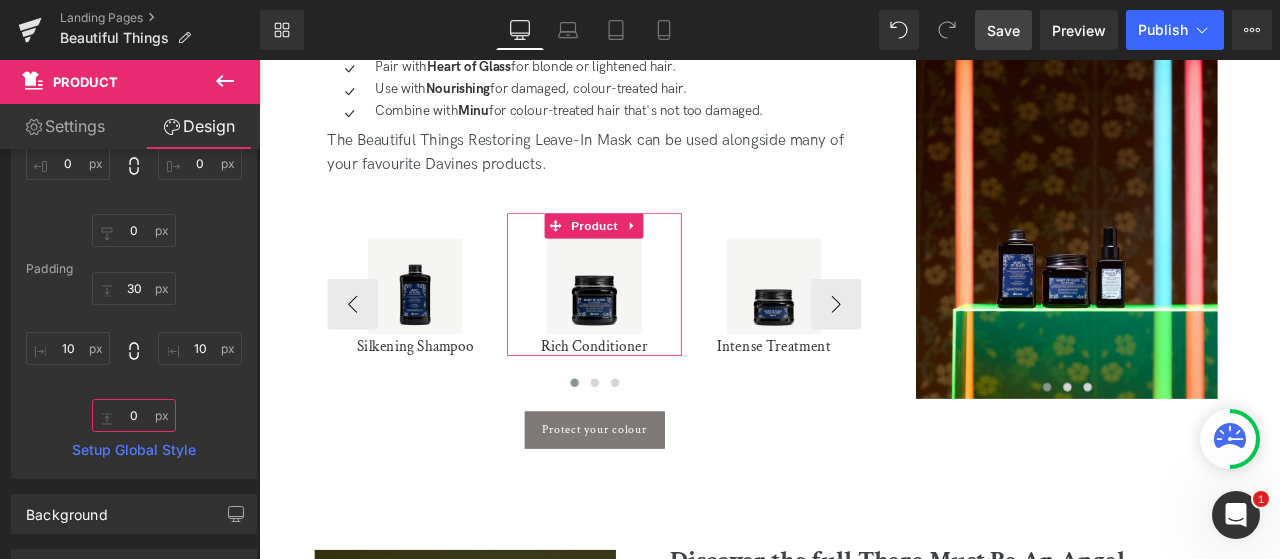 paste on "1" 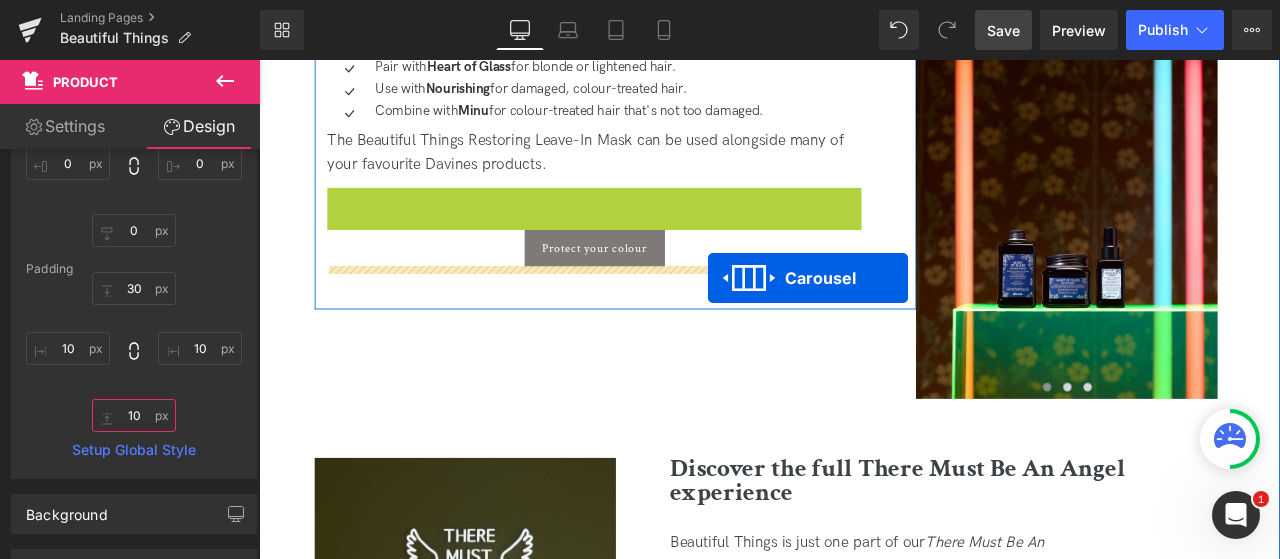 drag, startPoint x: 673, startPoint y: 256, endPoint x: 888, endPoint y: 232, distance: 216.33539 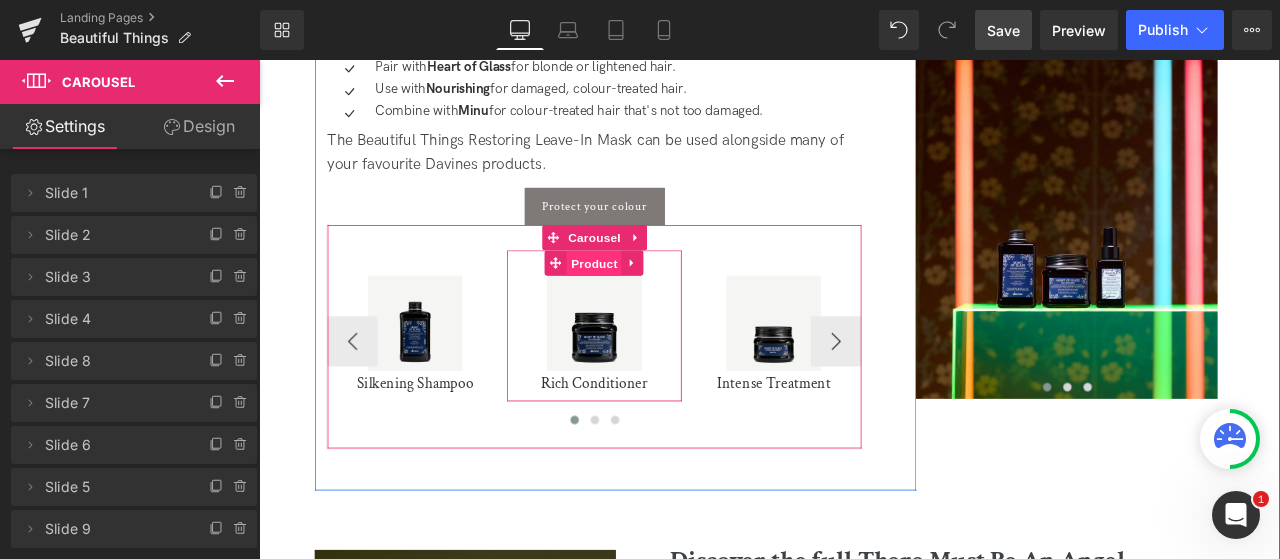 click on "Product" at bounding box center (656, 301) 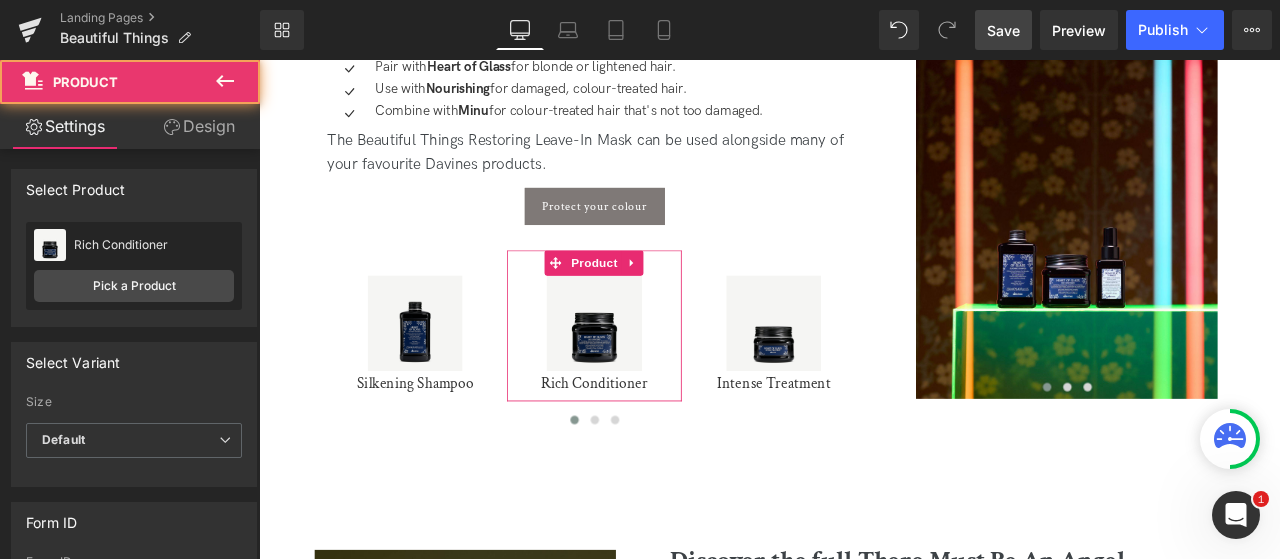 click on "Design" at bounding box center (199, 126) 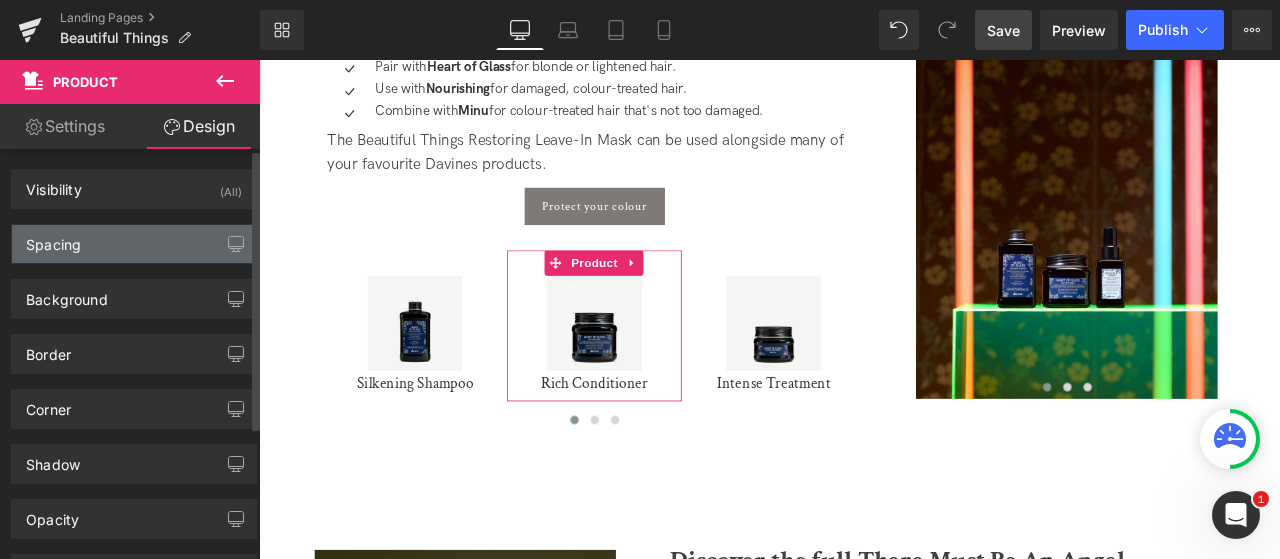 click on "Spacing" at bounding box center (134, 244) 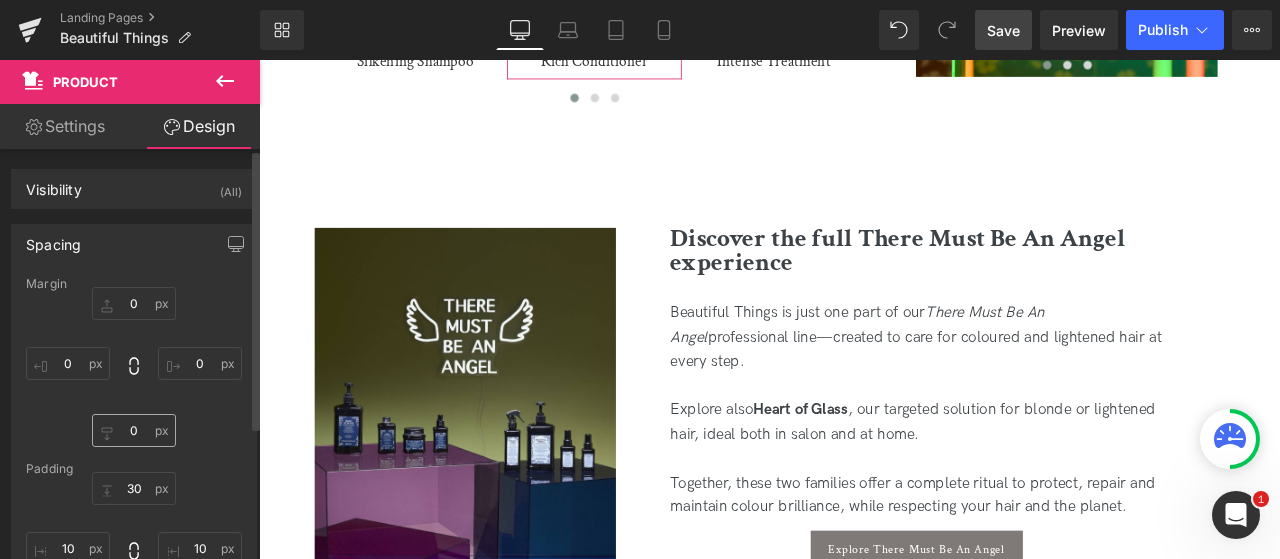 scroll, scrollTop: 4155, scrollLeft: 0, axis: vertical 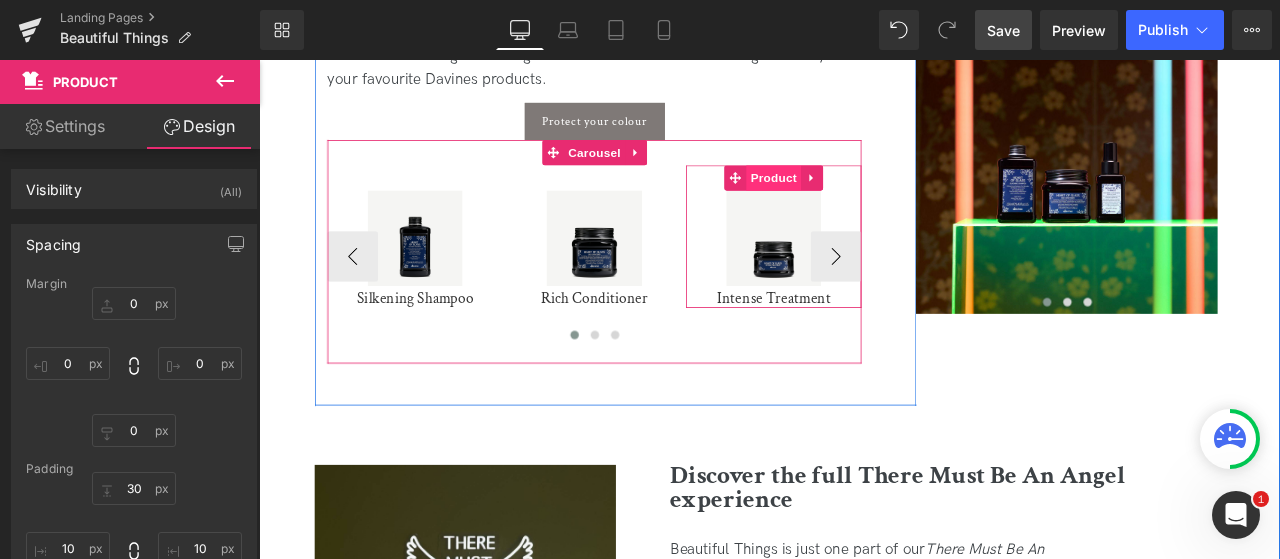 click on "Product" at bounding box center (869, 200) 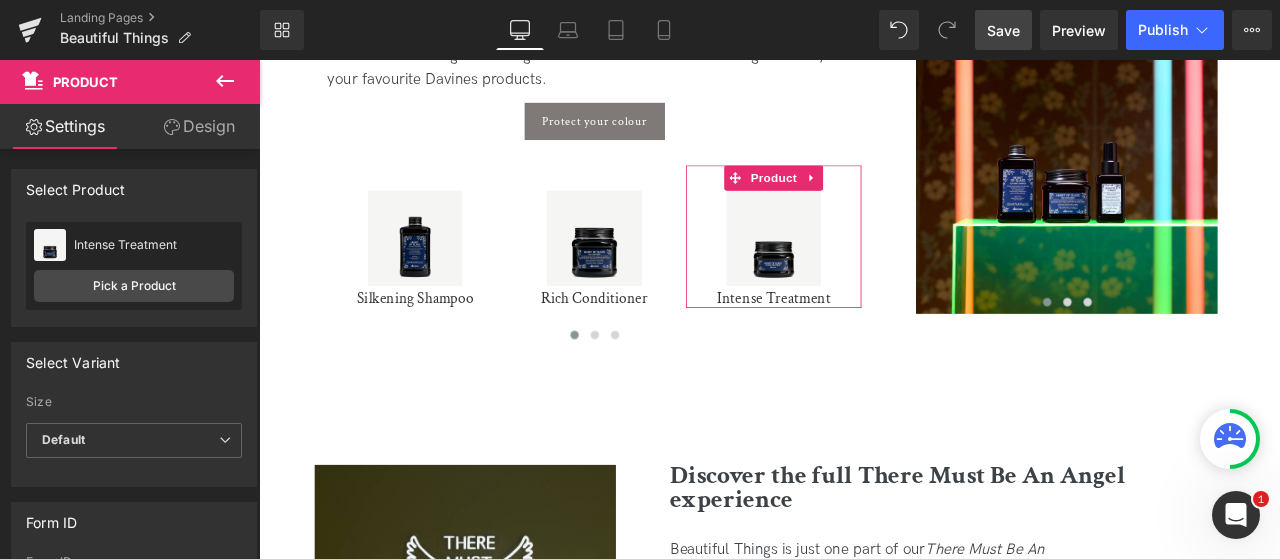 click on "Design" at bounding box center [199, 126] 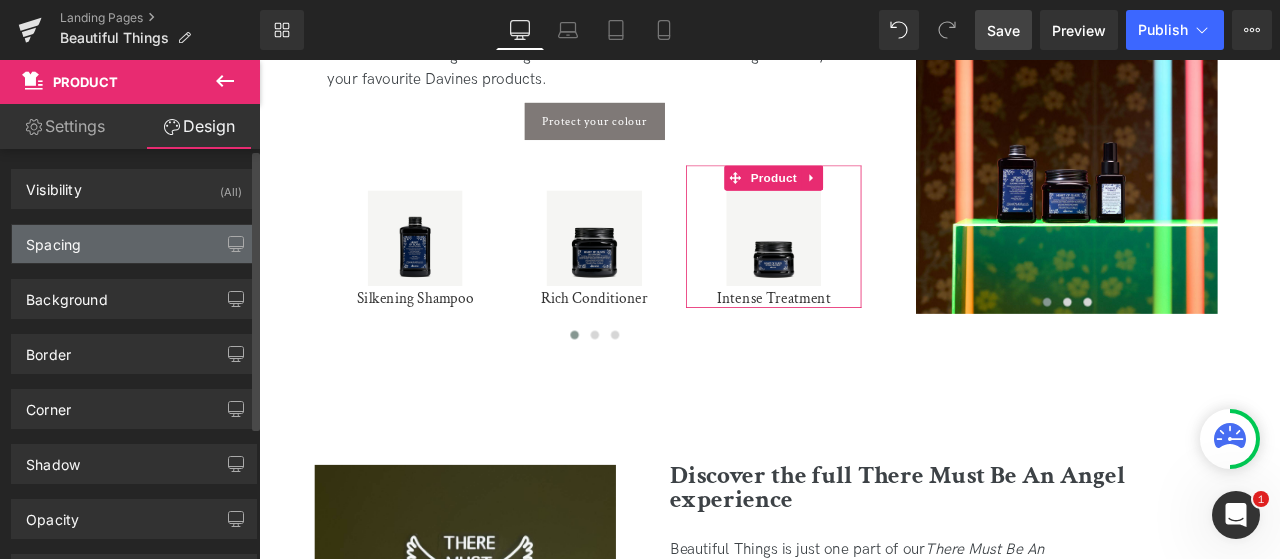 click on "Spacing" at bounding box center (134, 244) 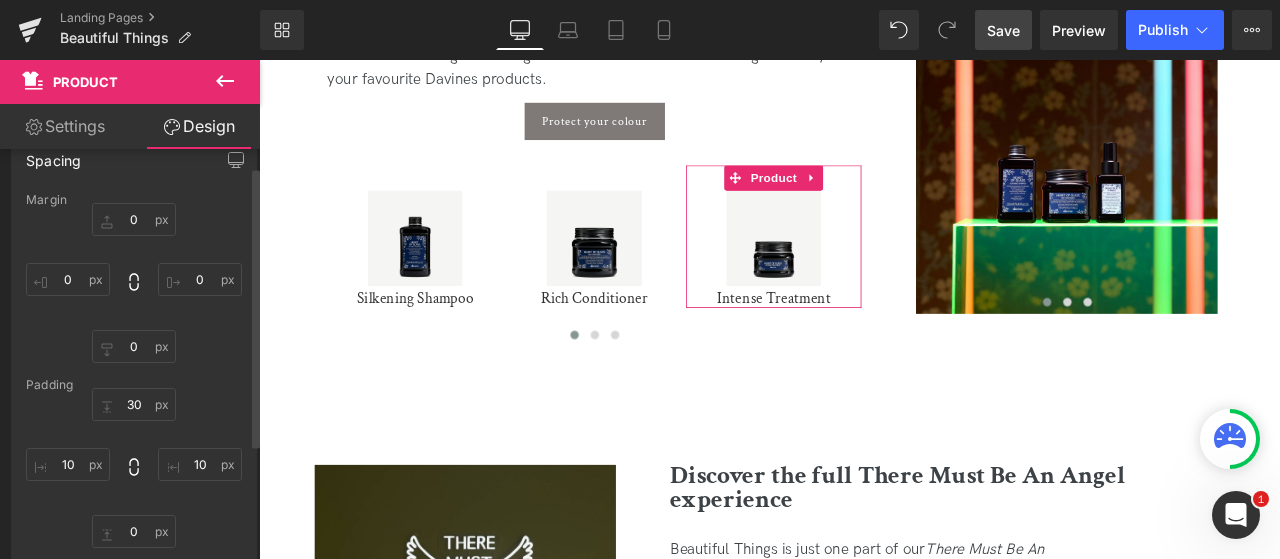 scroll, scrollTop: 200, scrollLeft: 0, axis: vertical 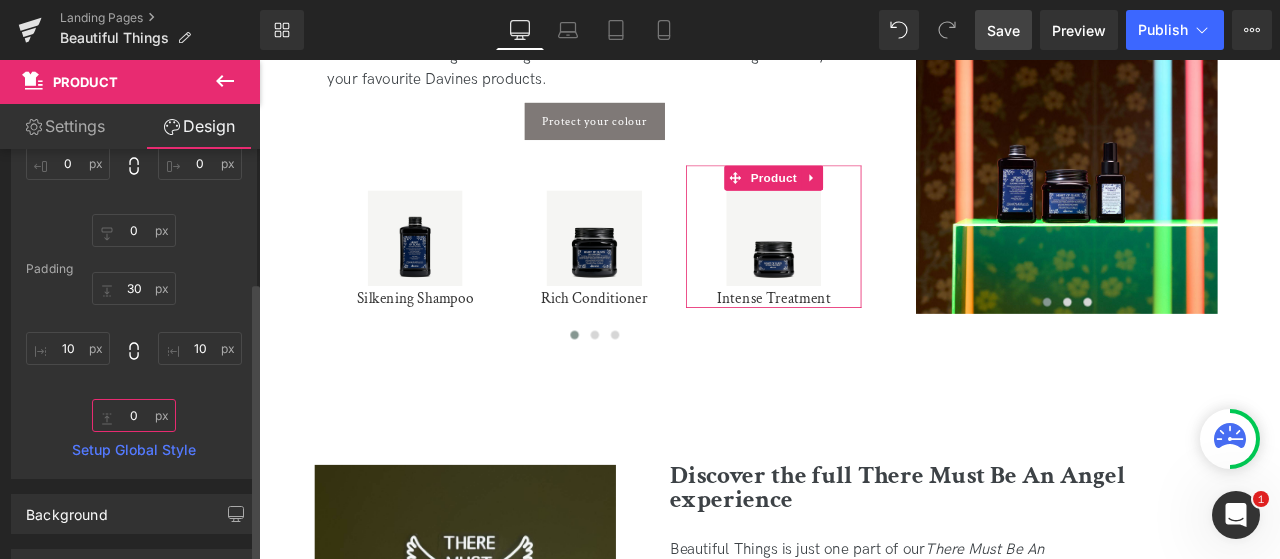 click at bounding box center [134, 415] 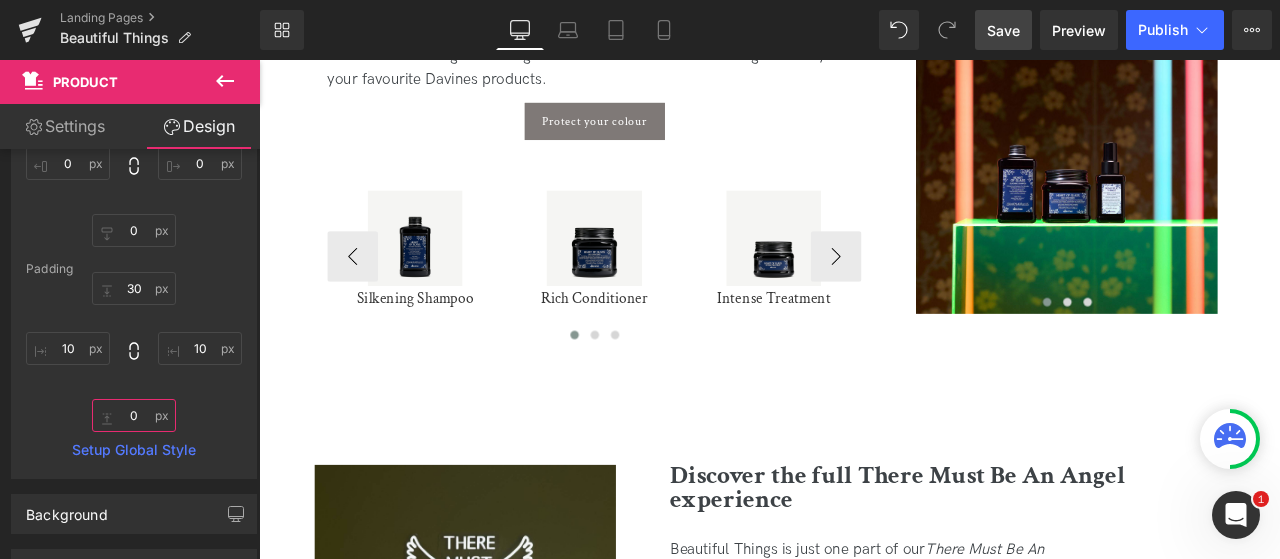 paste on "1" 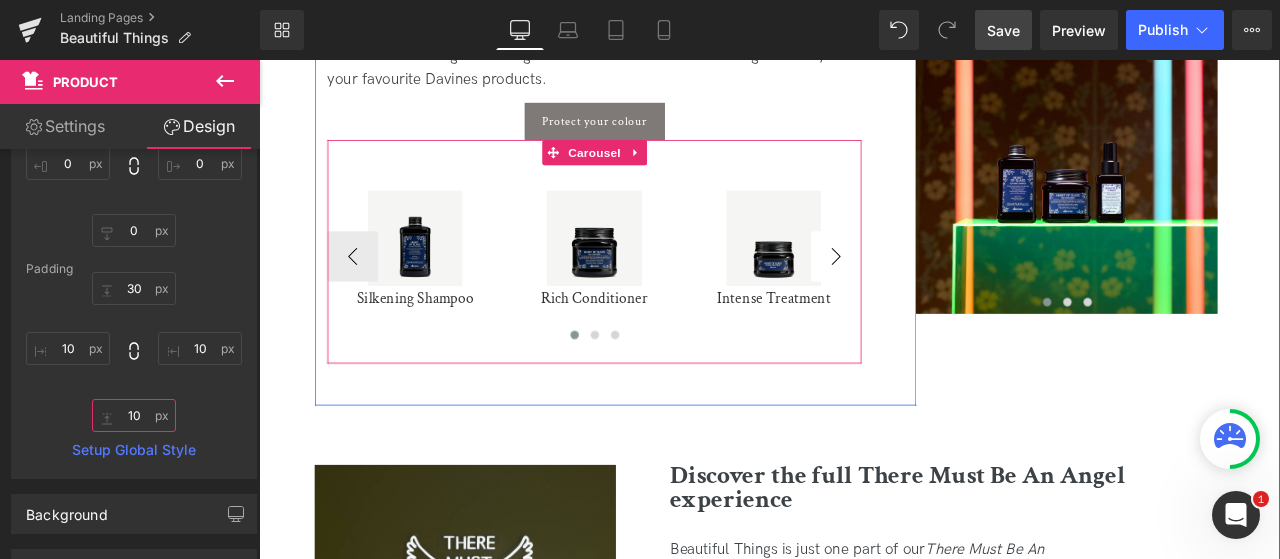 type on "10" 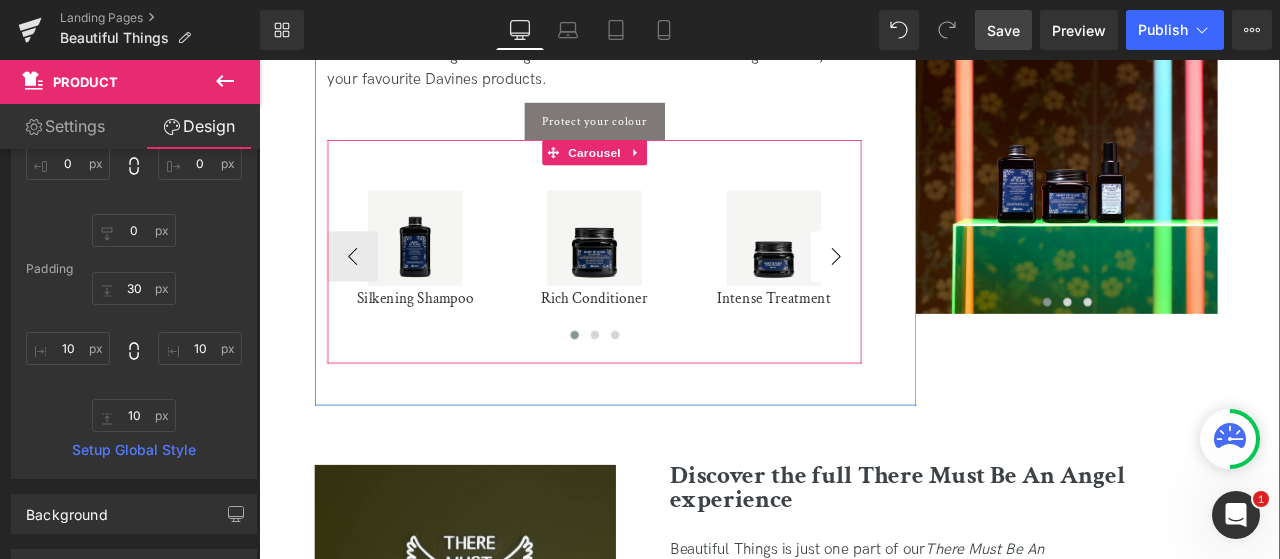 click on "›" at bounding box center (943, 293) 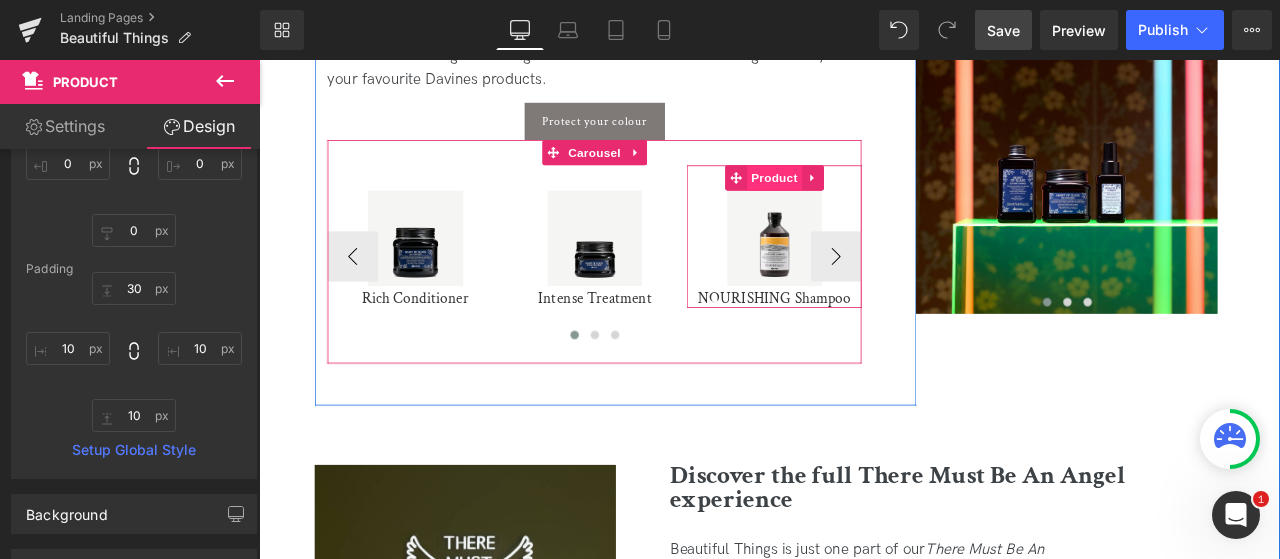 click on "Product" at bounding box center (869, 200) 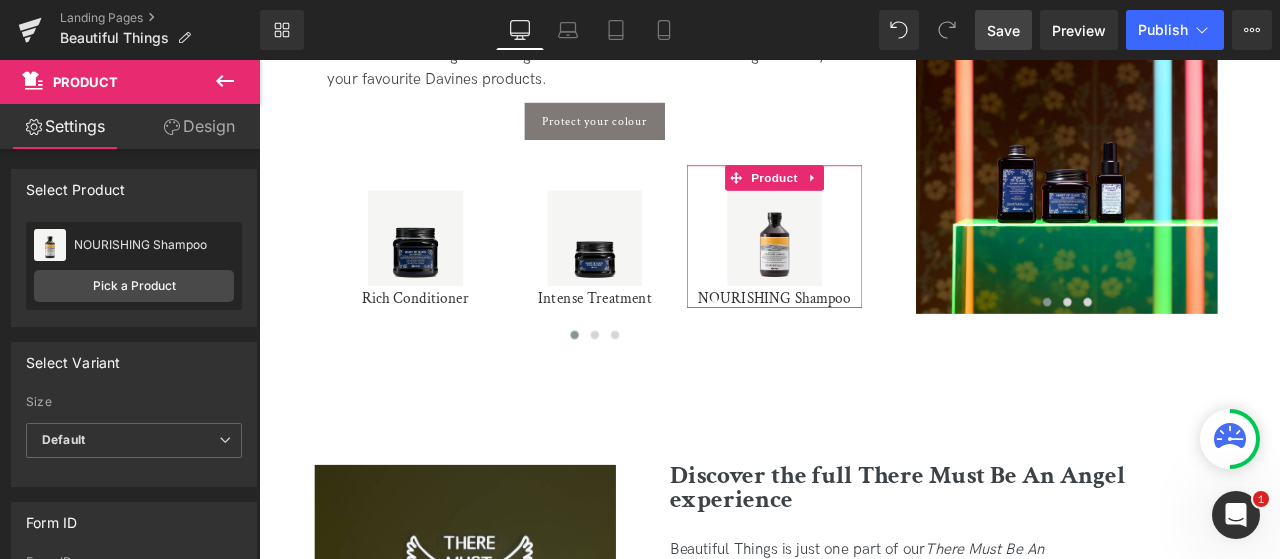 click on "Design" at bounding box center (199, 126) 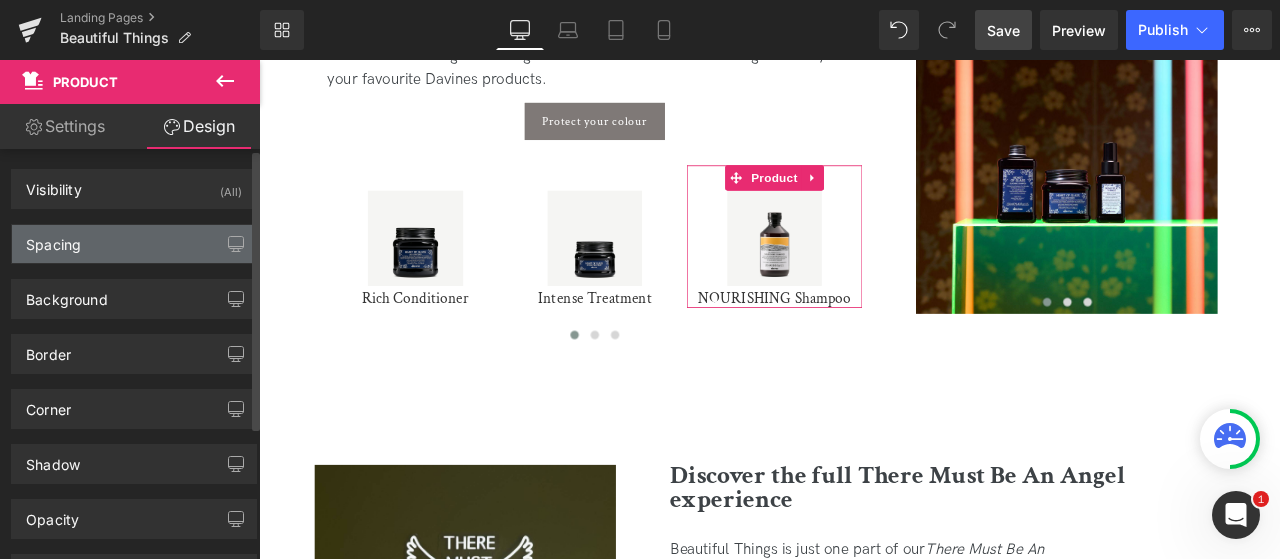 click on "Spacing" at bounding box center [134, 244] 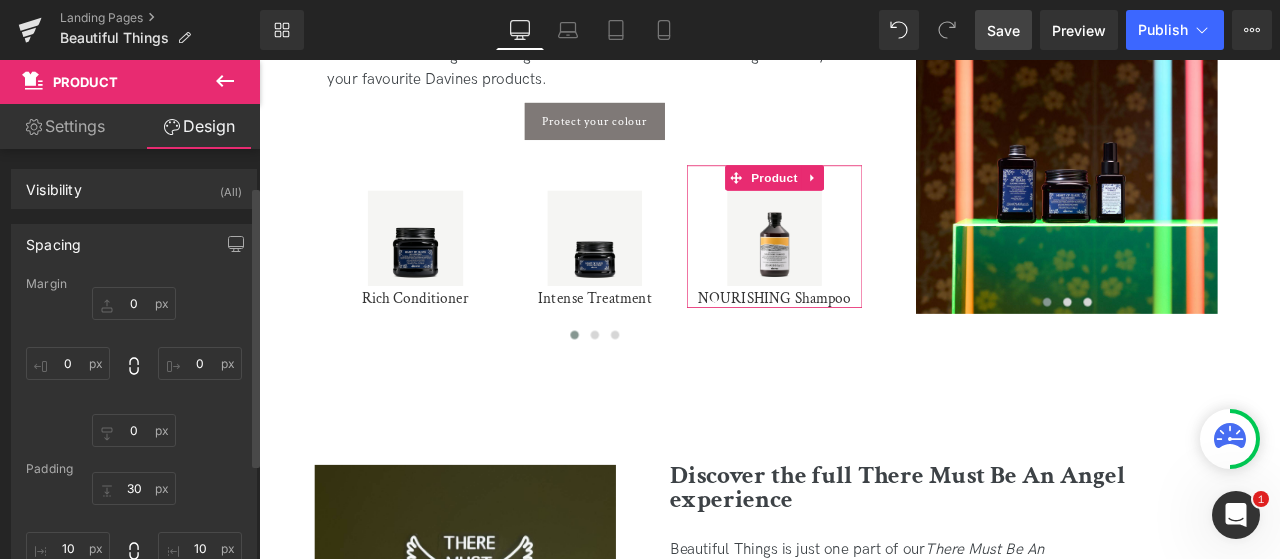 scroll, scrollTop: 100, scrollLeft: 0, axis: vertical 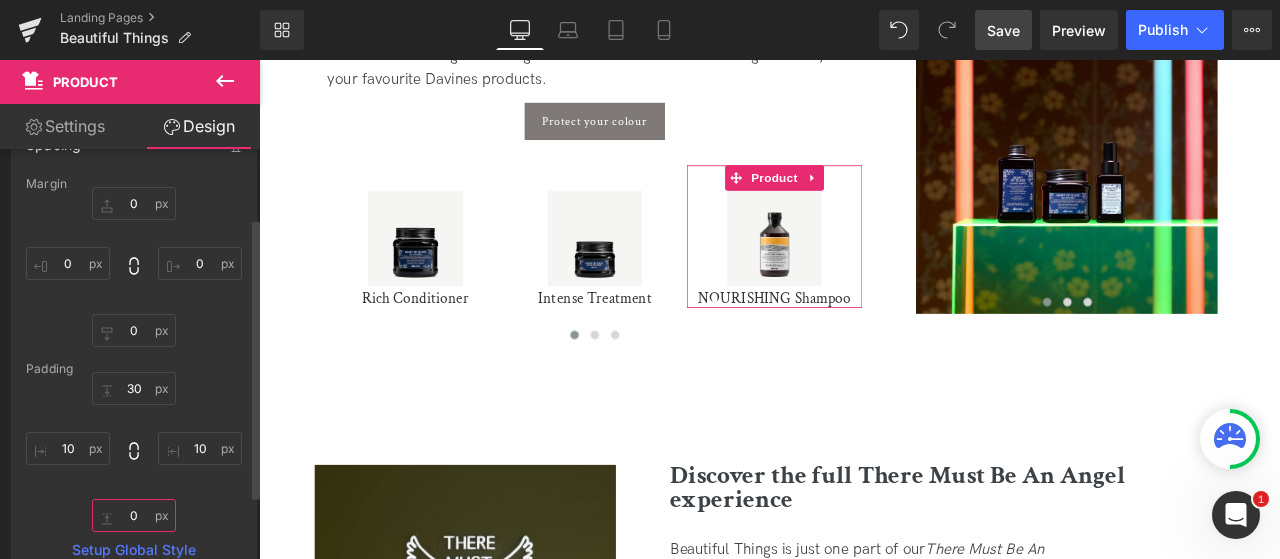 click on "0" at bounding box center (134, 515) 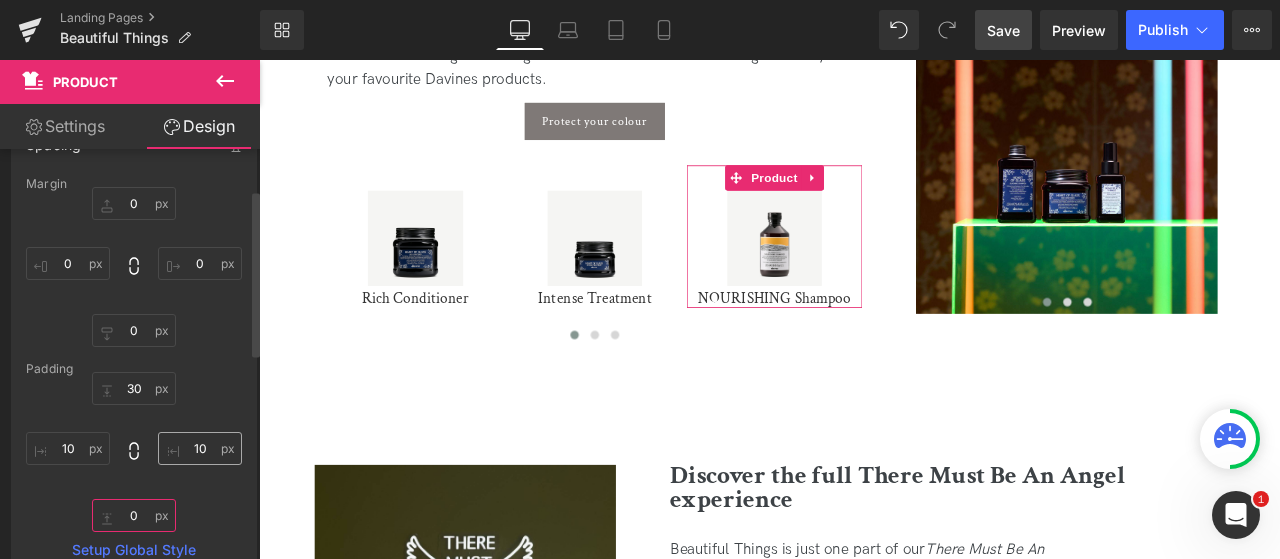 paste on "1" 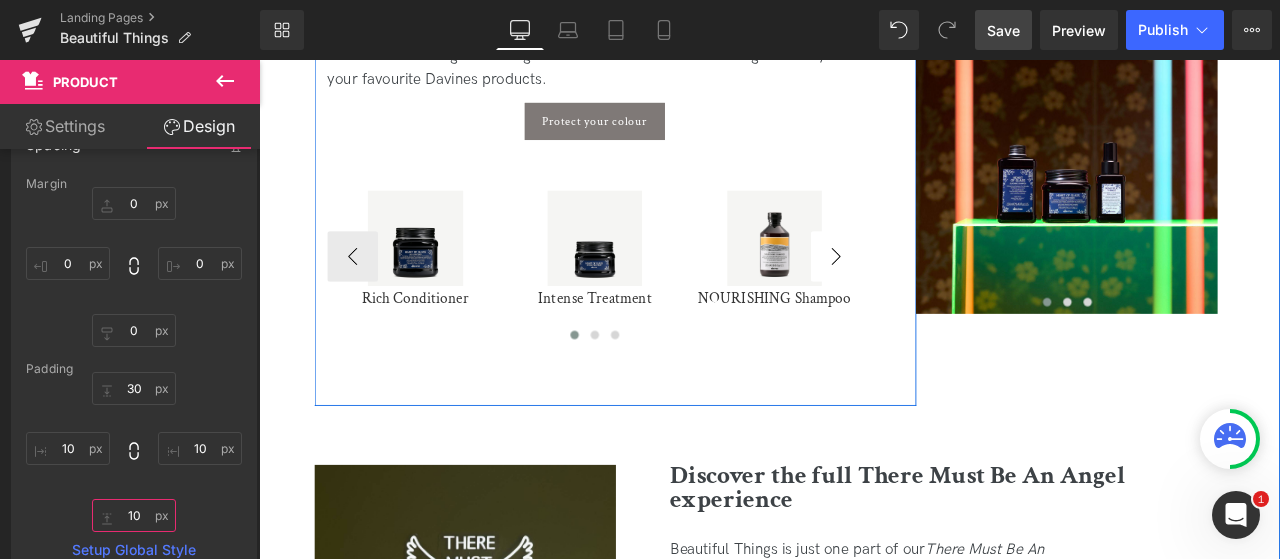 type on "10" 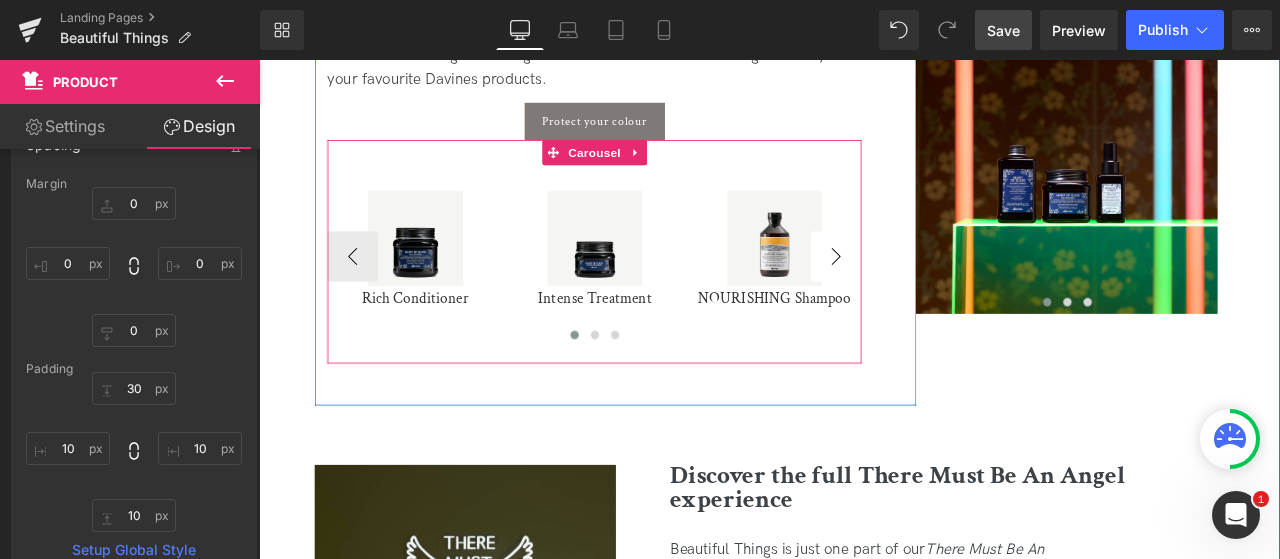 click on "›" at bounding box center (943, 293) 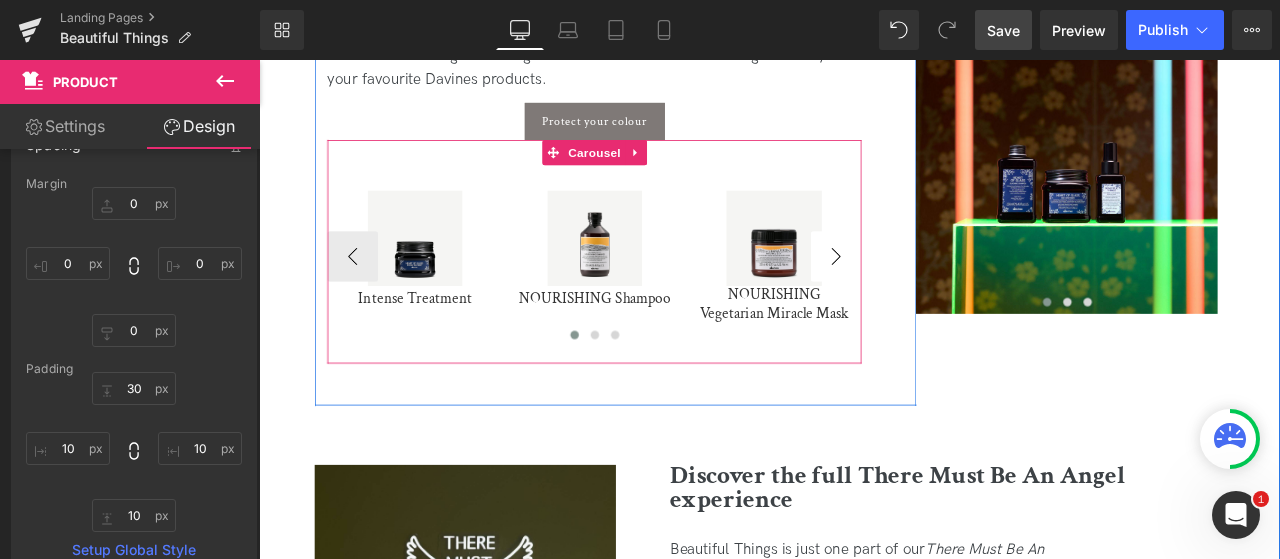 click on "›" at bounding box center [943, 293] 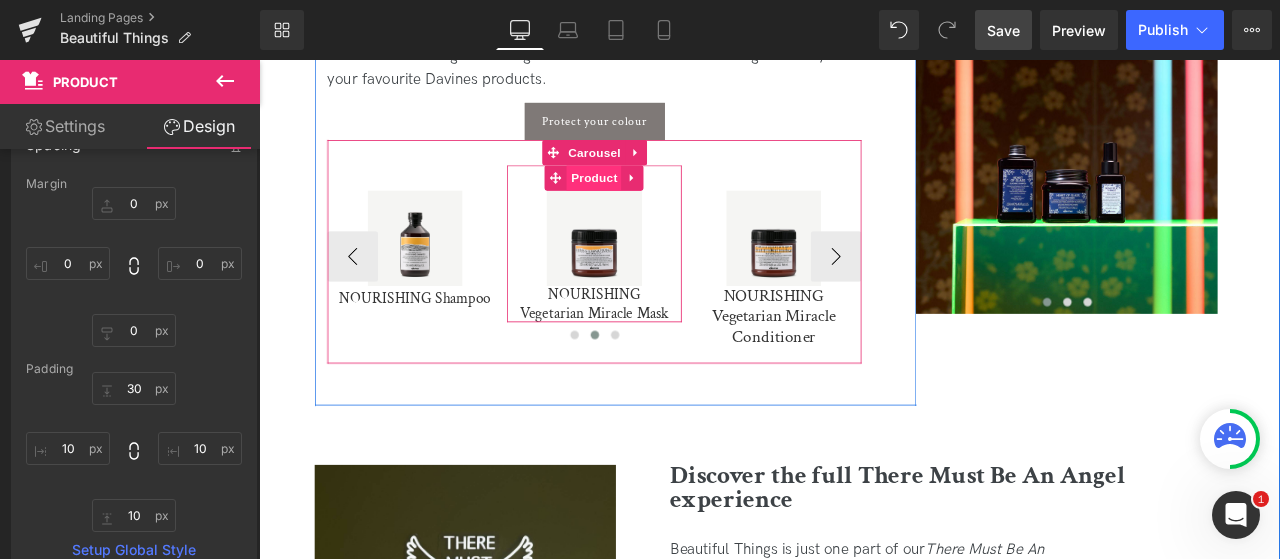 click on "Product" at bounding box center [656, 200] 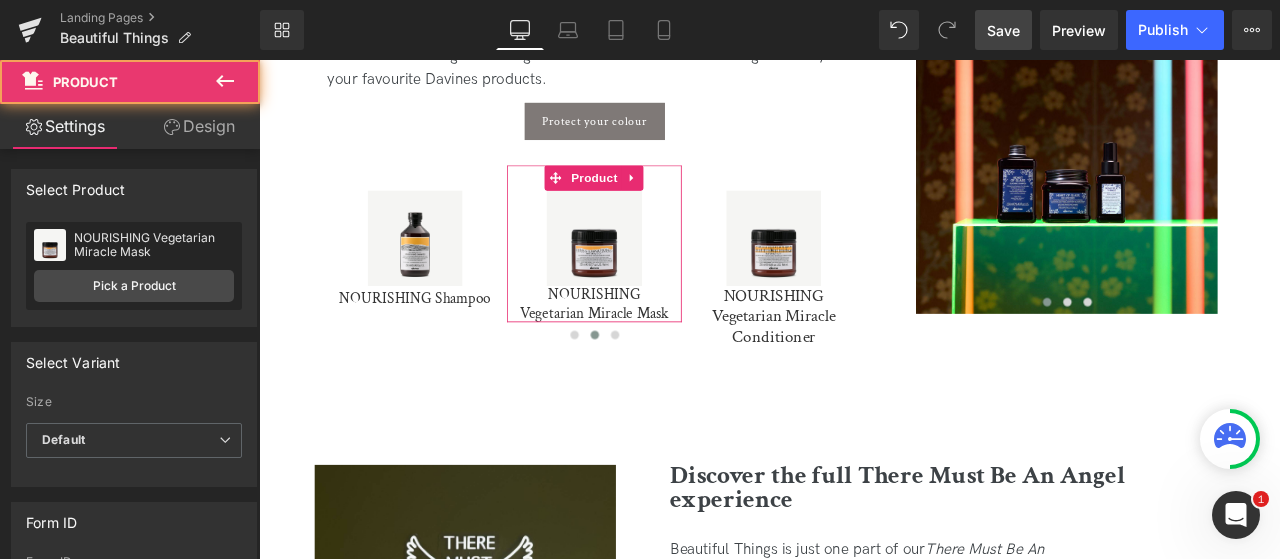 click on "Design" at bounding box center (199, 126) 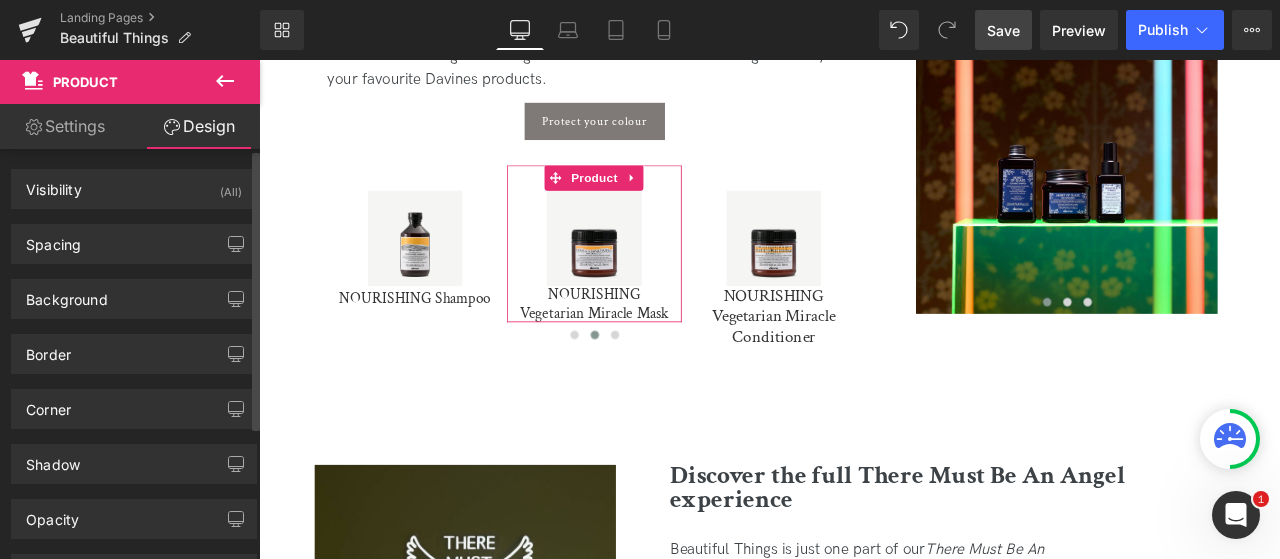 click on "Background
Color & Image color
Color transparent 0 %
Image  Replace Image  Upload image or  Browse gallery Image Src Image Quality Lighter Lightest
Lighter
Lighter Lightest Only support for UCare CDN
More settings" at bounding box center (134, 291) 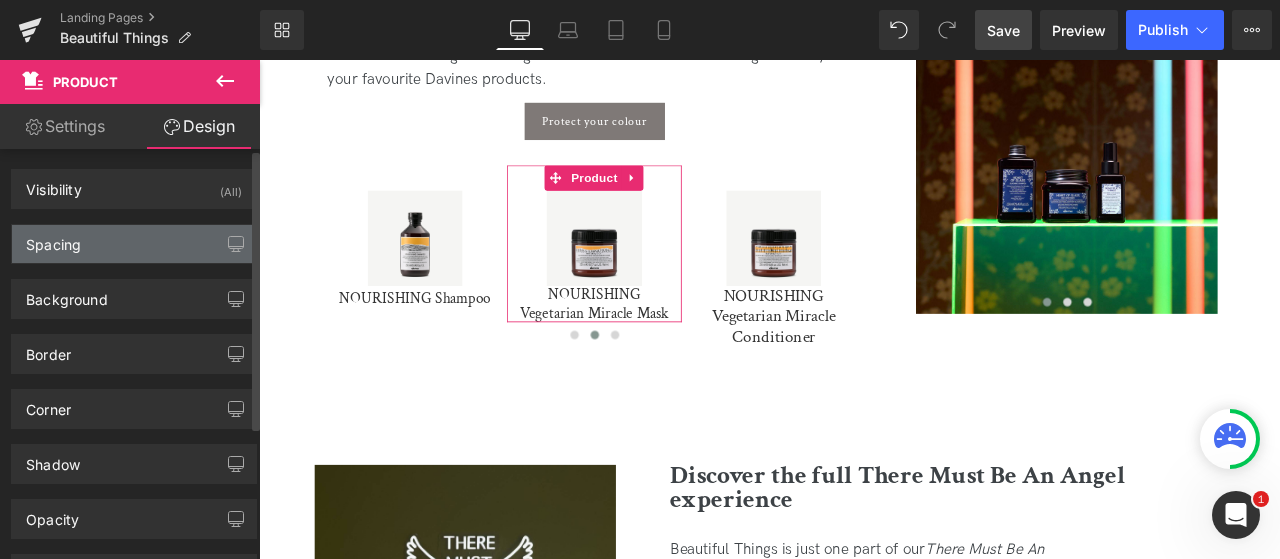 click on "Spacing" at bounding box center (134, 244) 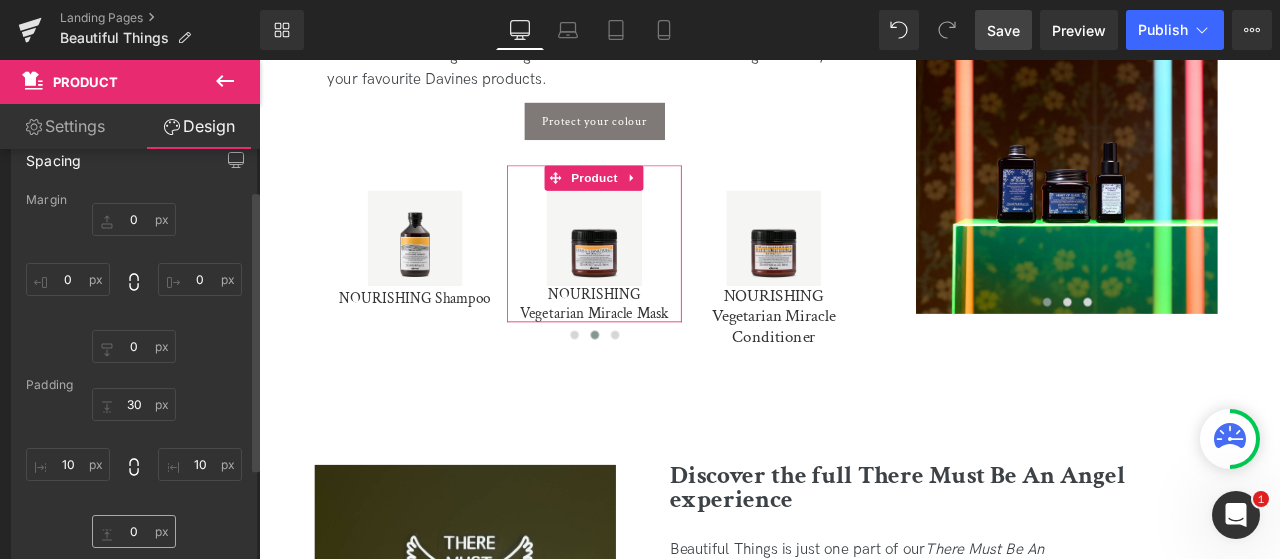 scroll, scrollTop: 200, scrollLeft: 0, axis: vertical 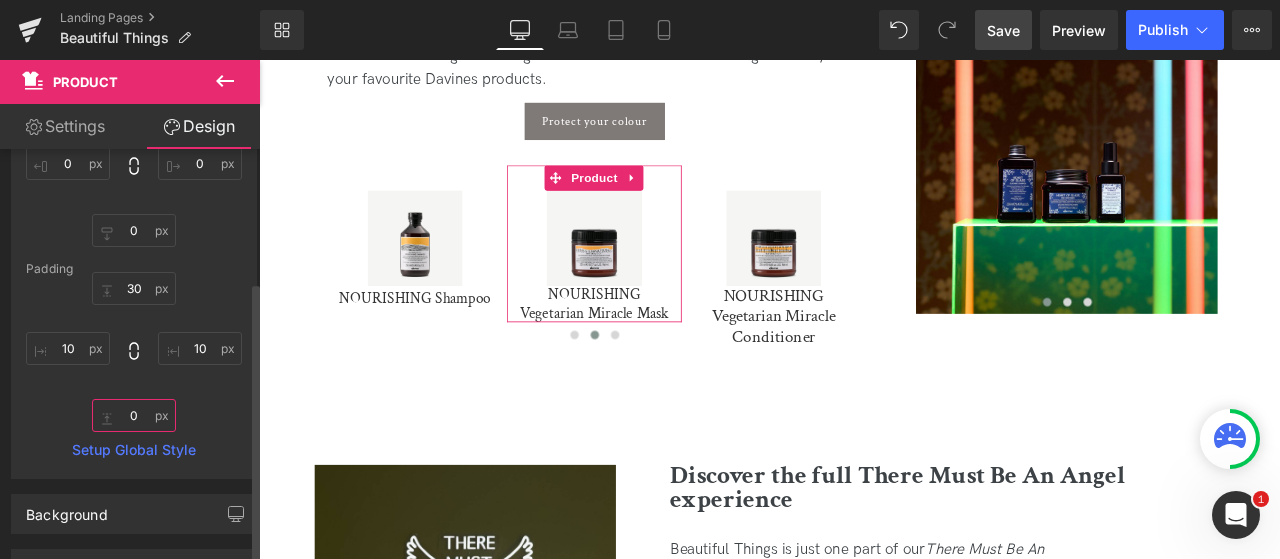 click on "0" at bounding box center [134, 415] 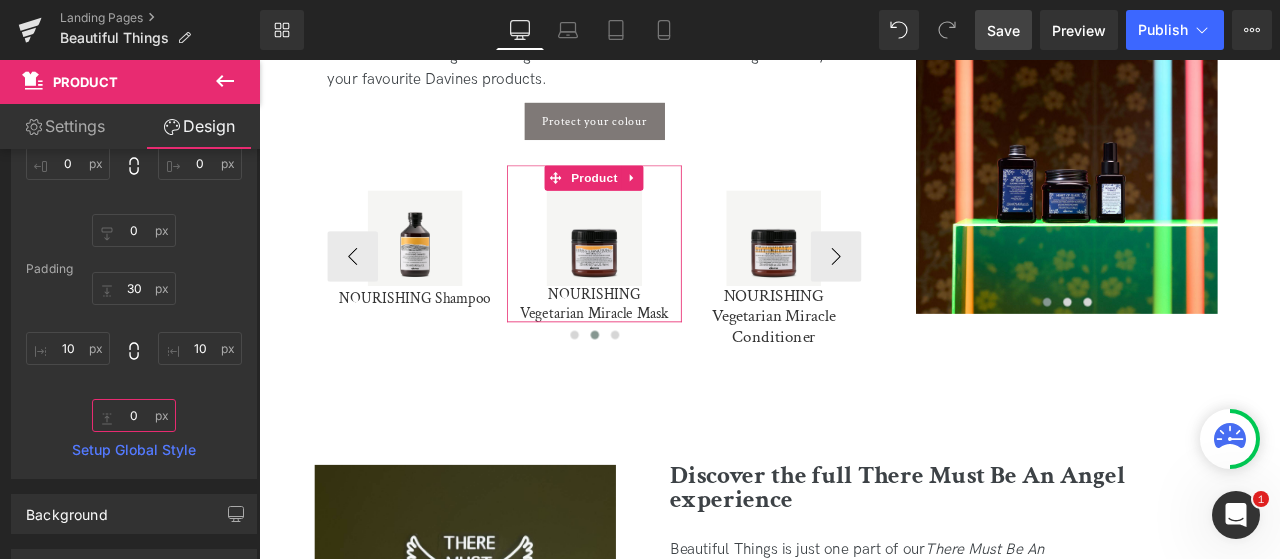 paste on "1" 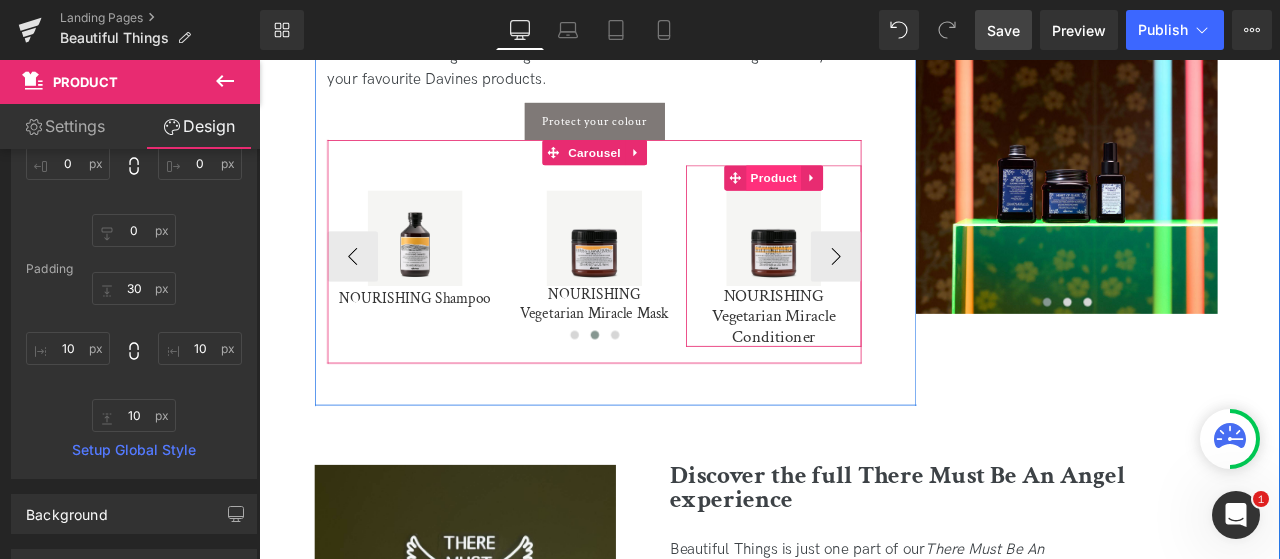 click on "Product" at bounding box center [869, 200] 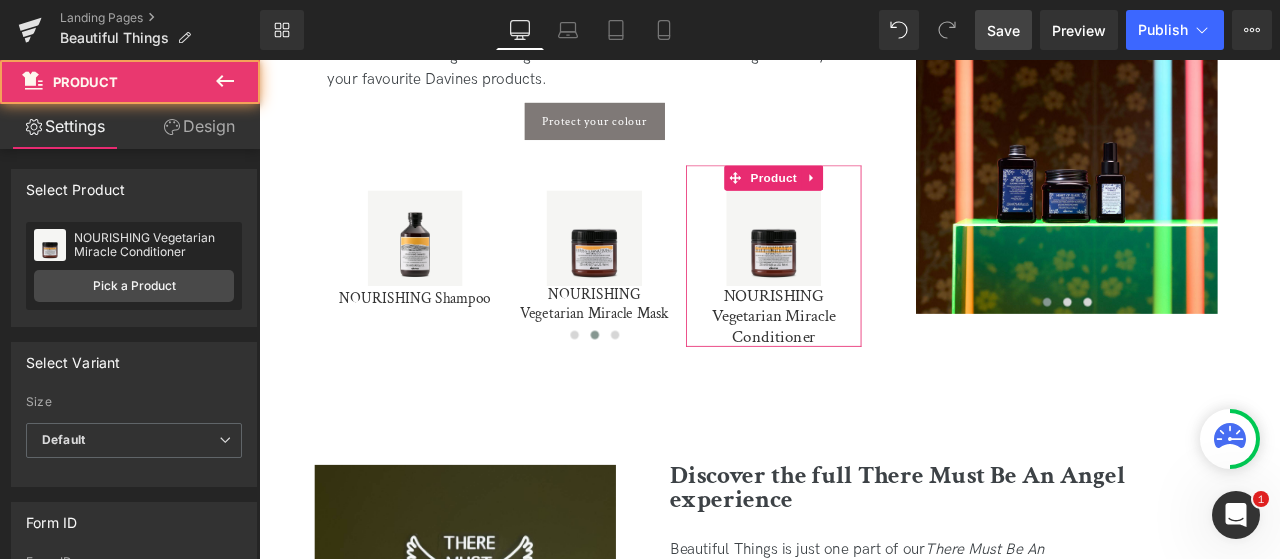 click on "Design" at bounding box center (199, 126) 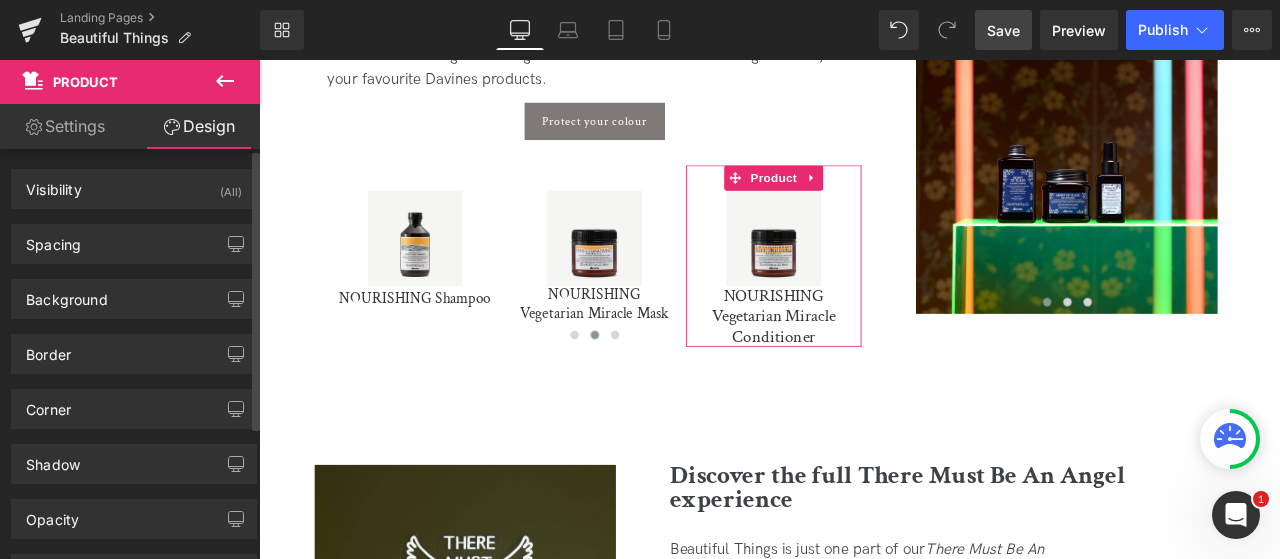 click on "Spacing" at bounding box center [134, 244] 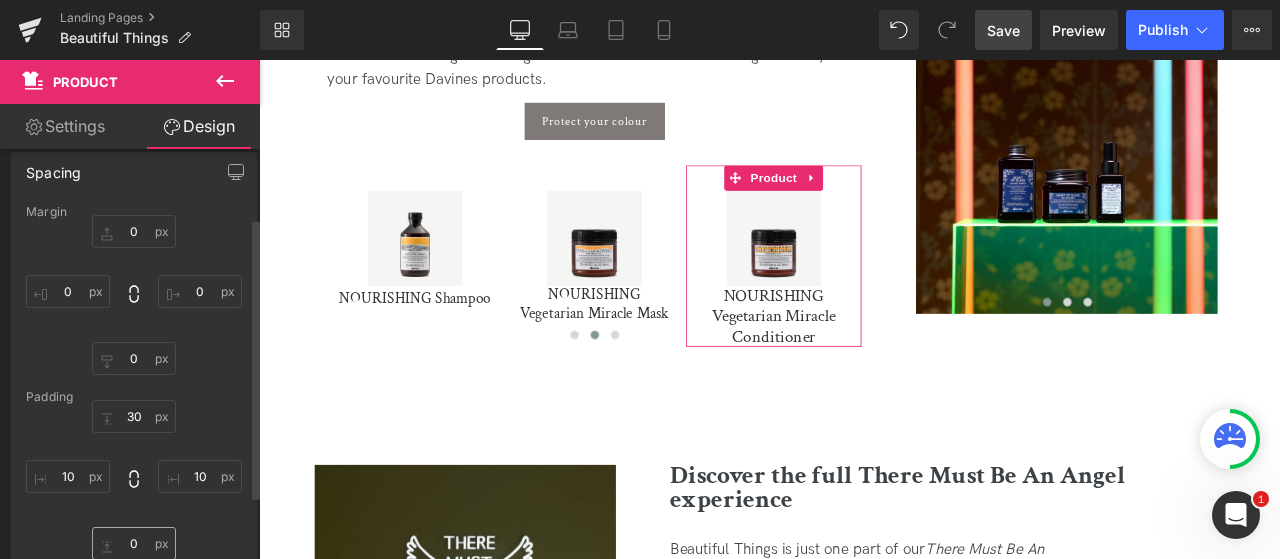 scroll, scrollTop: 100, scrollLeft: 0, axis: vertical 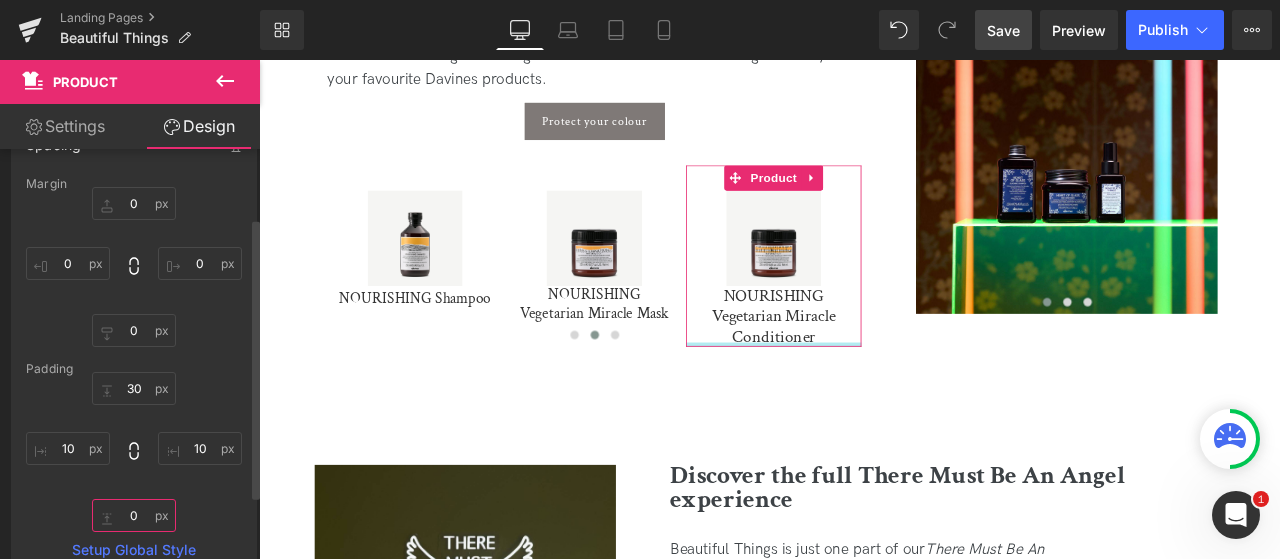 click on "0" at bounding box center [134, 515] 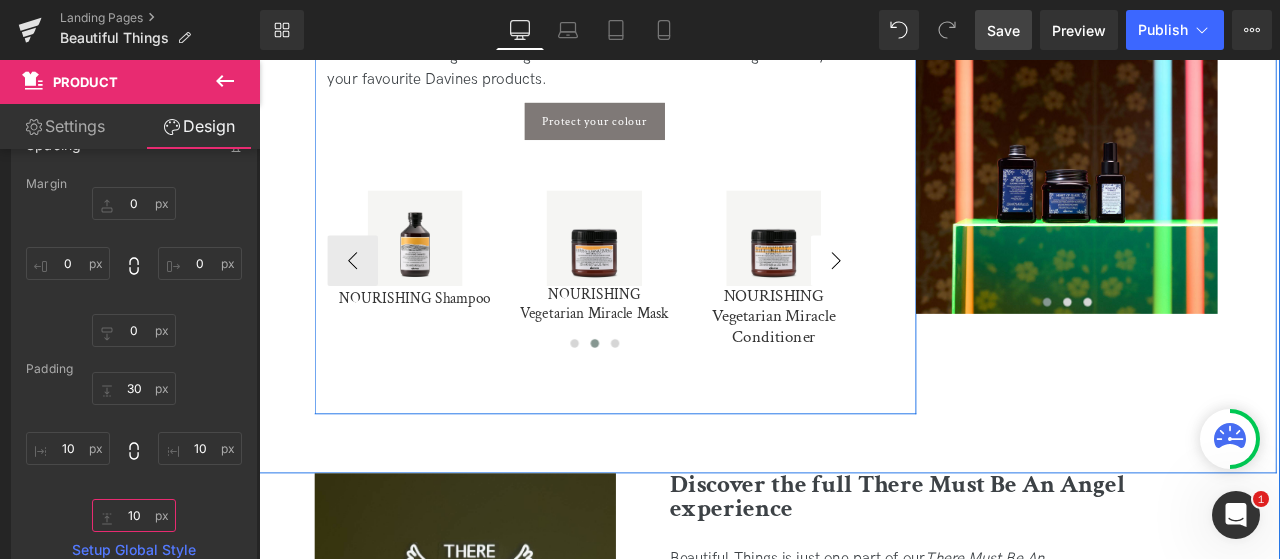 type on "10" 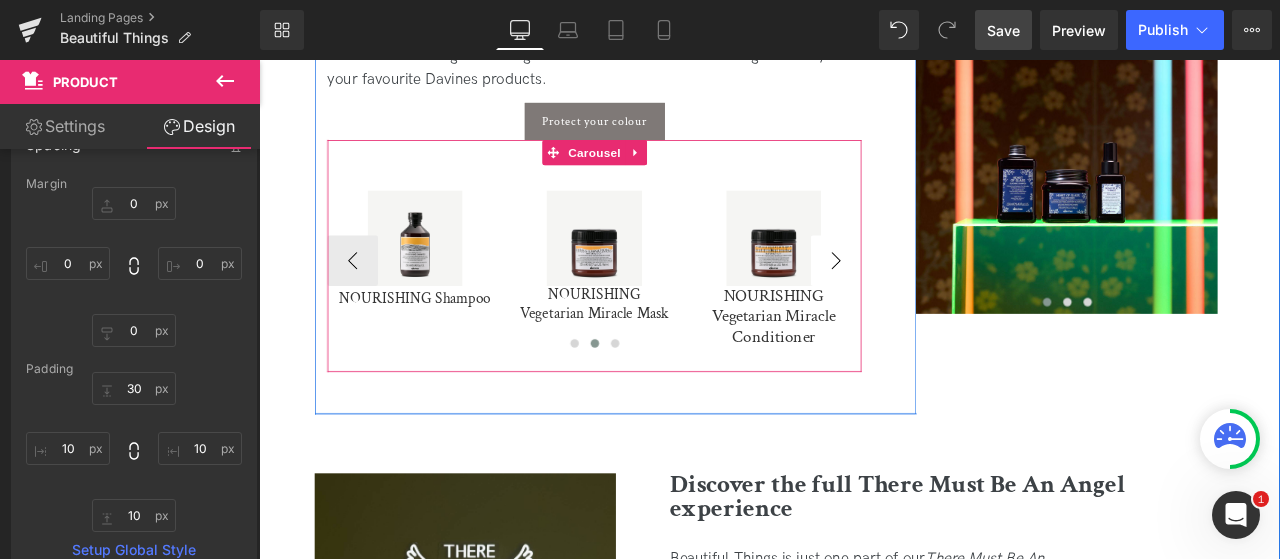 click on "›" at bounding box center (943, 298) 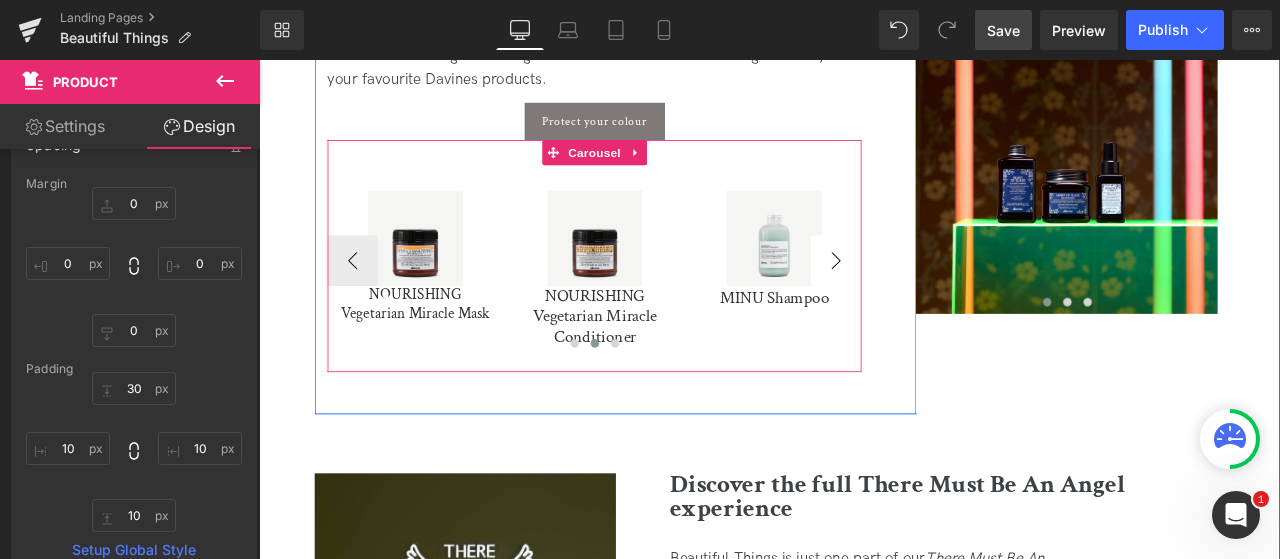 click on "›" at bounding box center (943, 298) 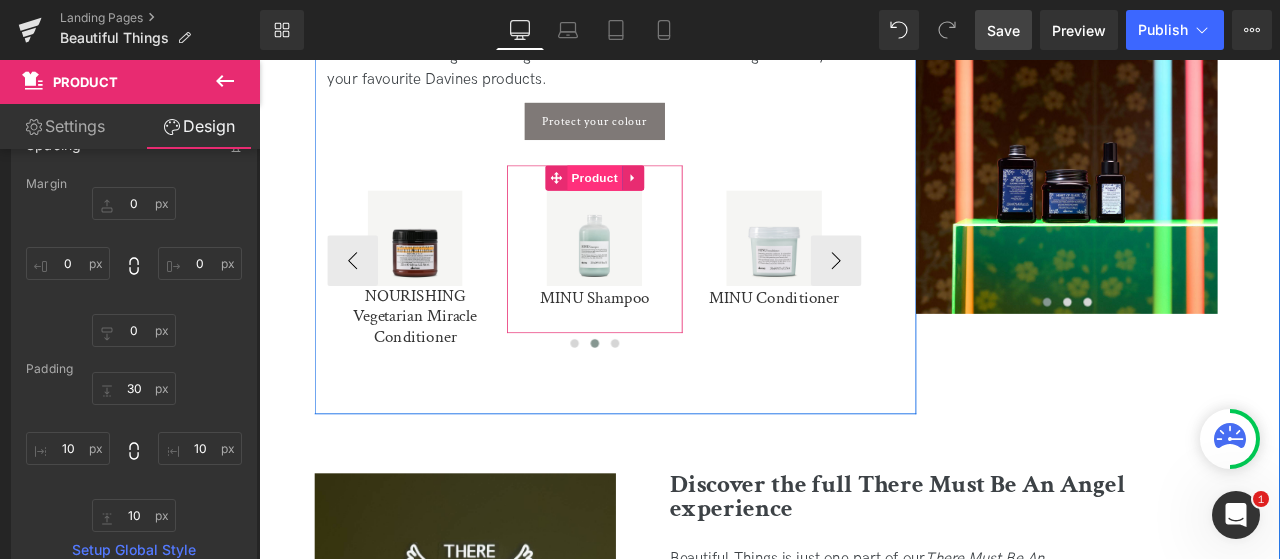 click on "Product" at bounding box center [656, 200] 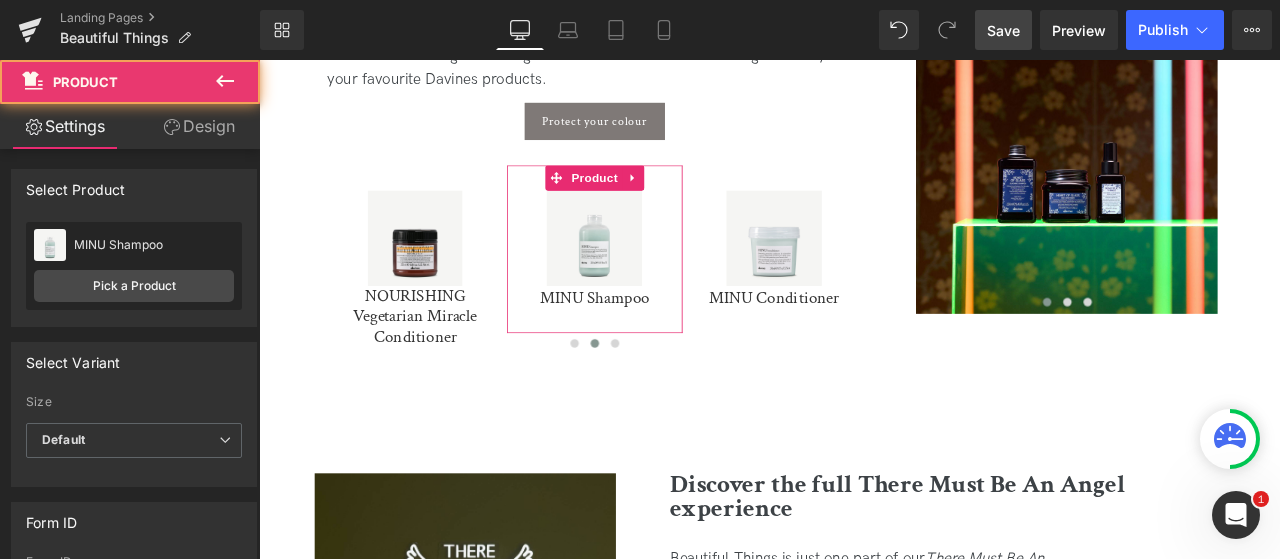 click on "Design" at bounding box center (199, 126) 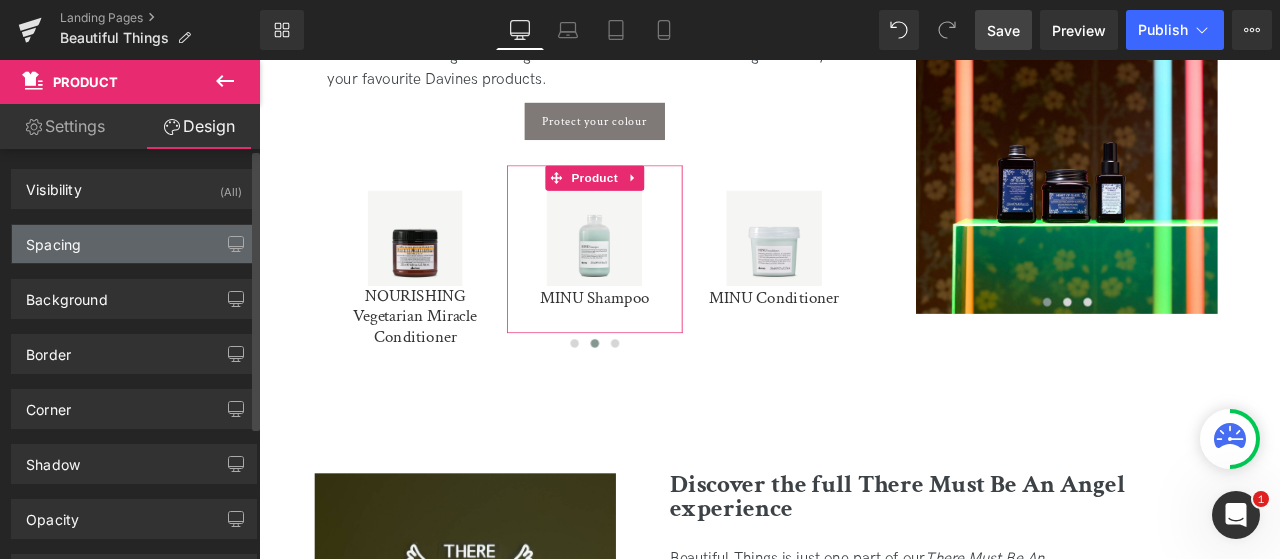 click on "Spacing" at bounding box center (134, 244) 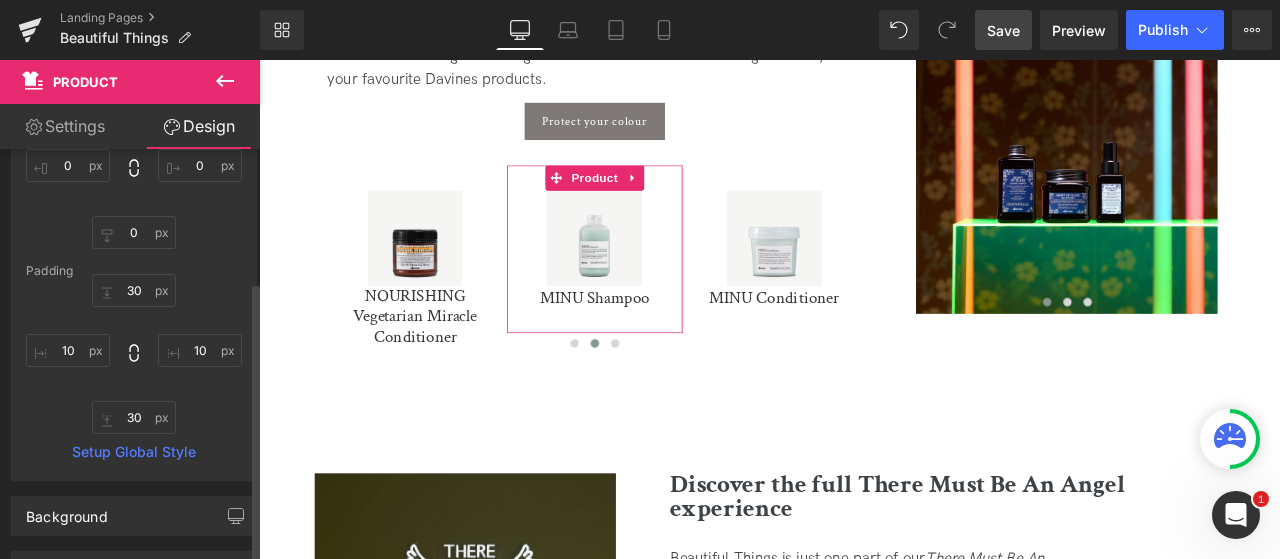 scroll, scrollTop: 200, scrollLeft: 0, axis: vertical 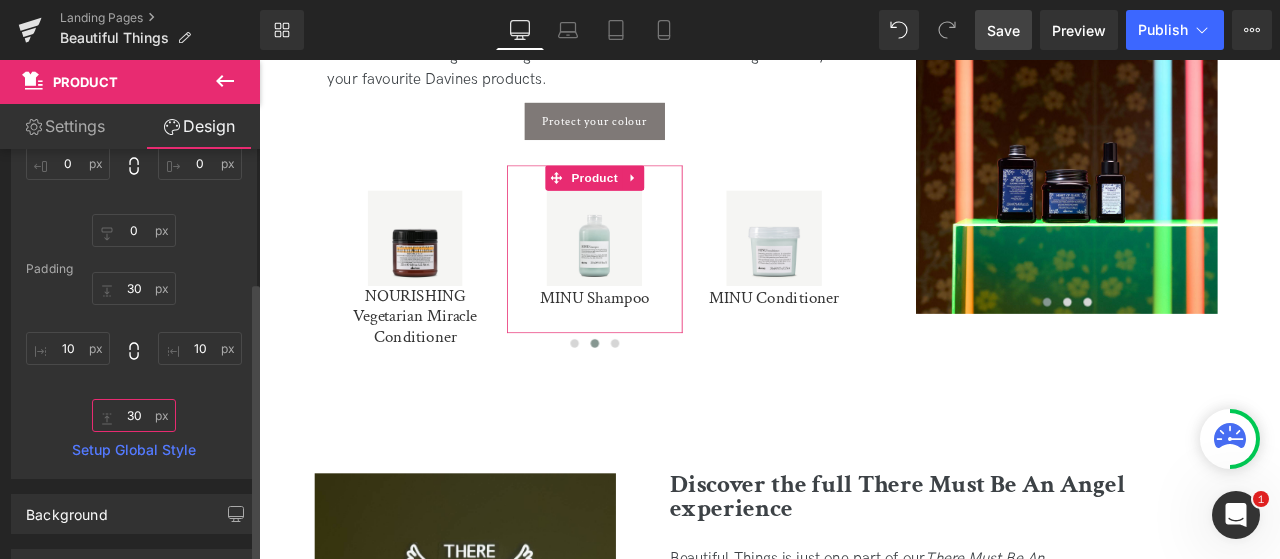 drag, startPoint x: 123, startPoint y: 413, endPoint x: 99, endPoint y: 380, distance: 40.804413 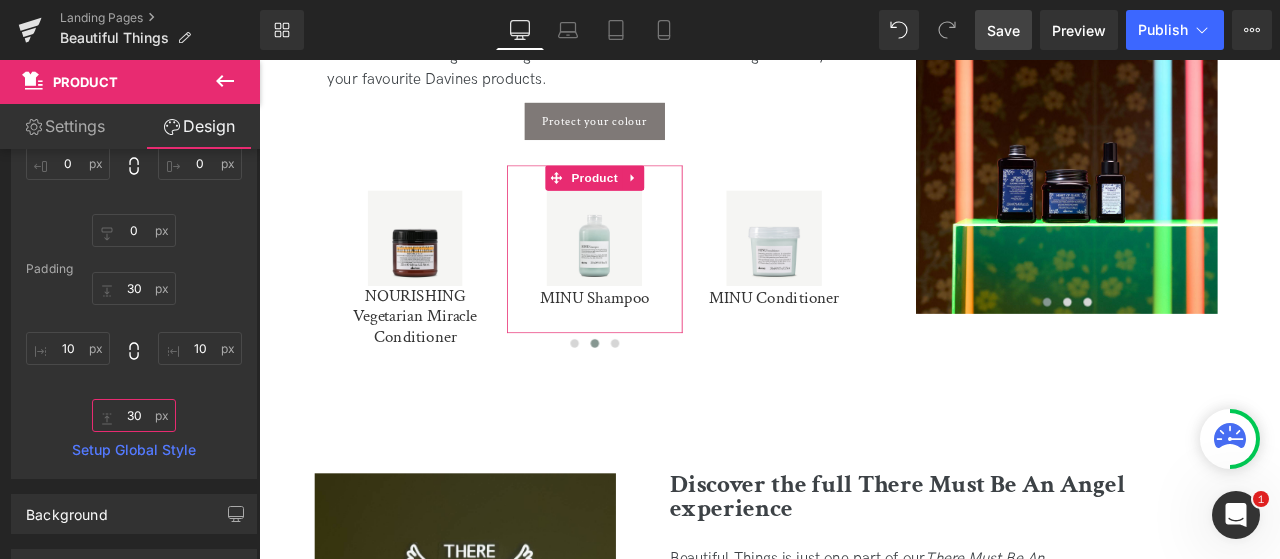 paste on "1" 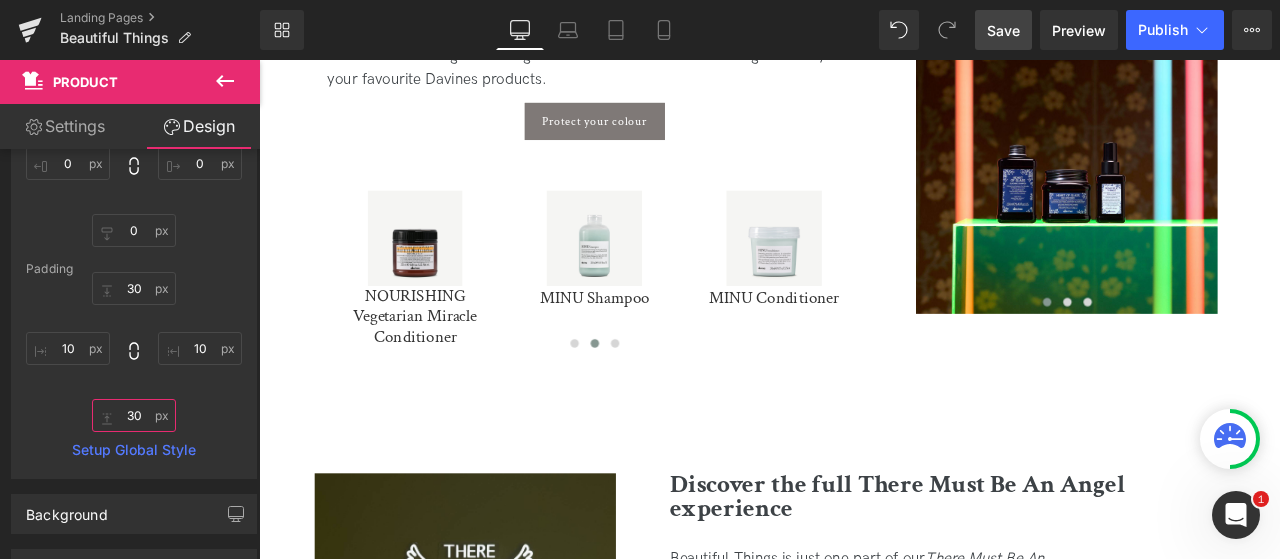 type on "10" 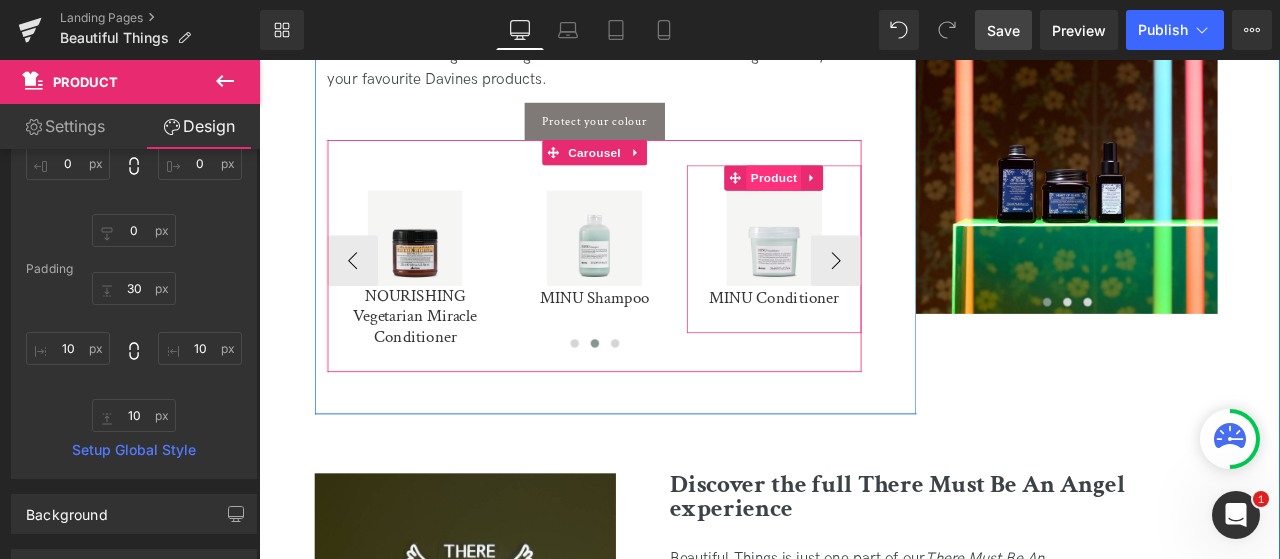 click on "Product" at bounding box center (869, 200) 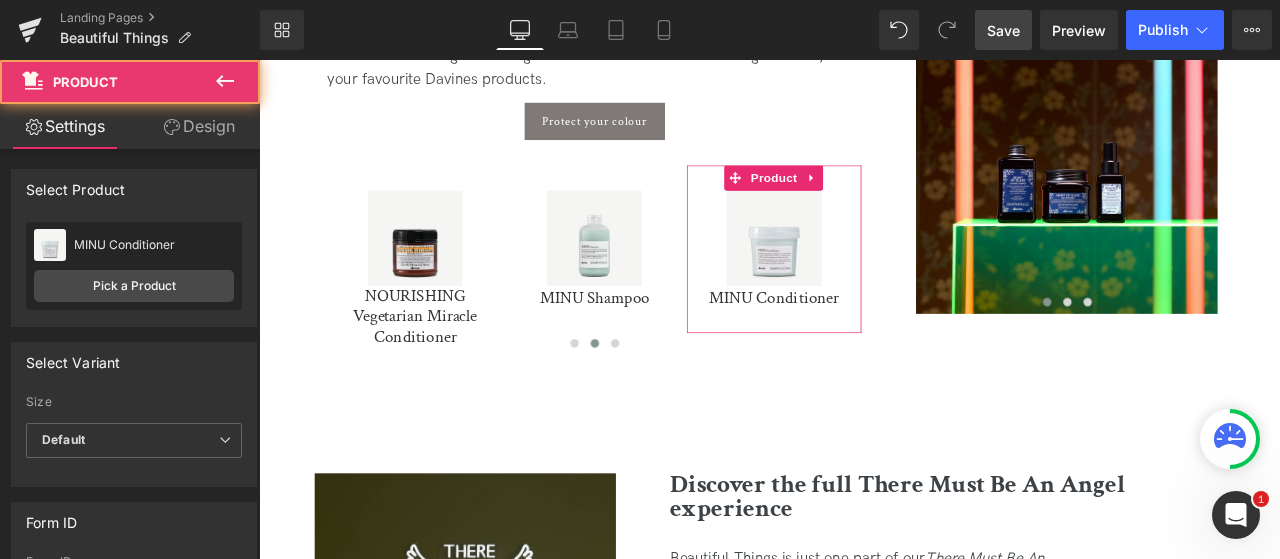 click on "Design" at bounding box center (199, 126) 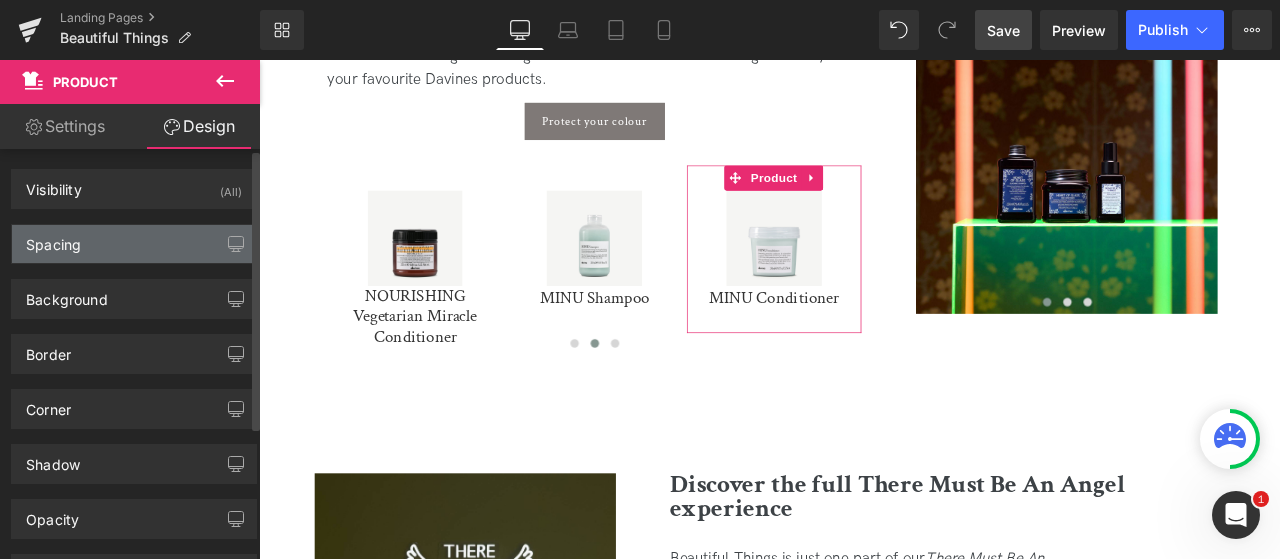 click on "Spacing" at bounding box center (134, 244) 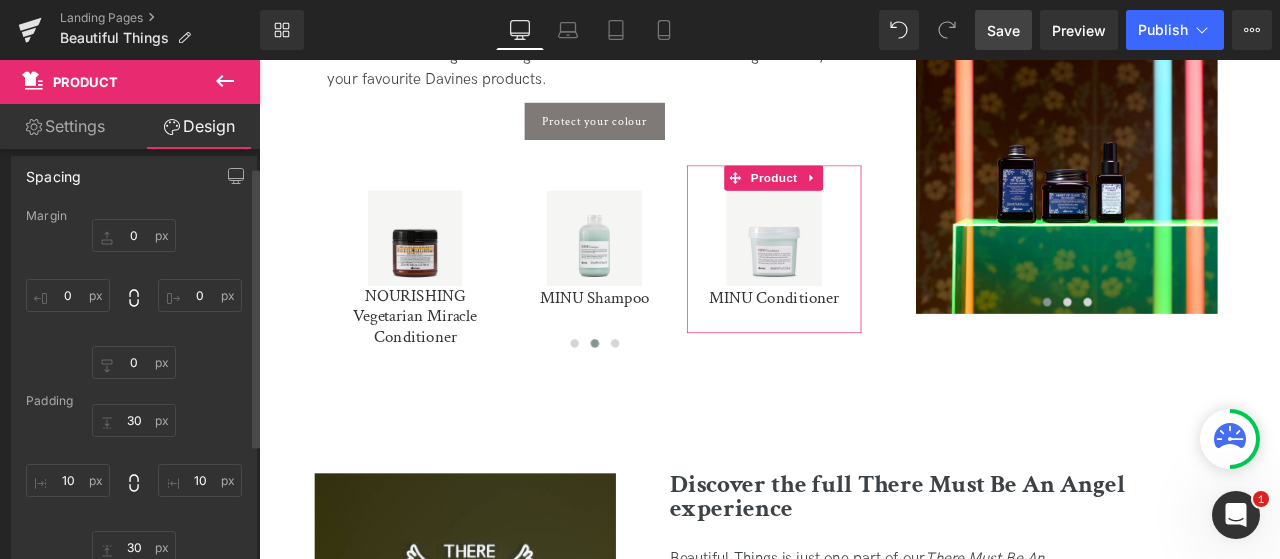 scroll, scrollTop: 100, scrollLeft: 0, axis: vertical 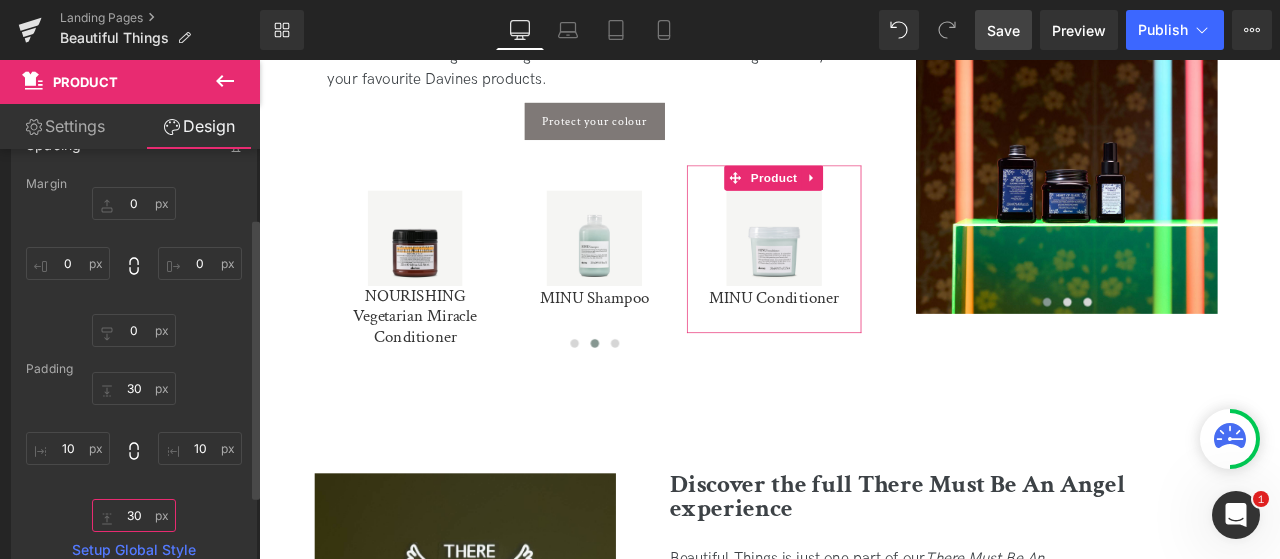 click at bounding box center (134, 515) 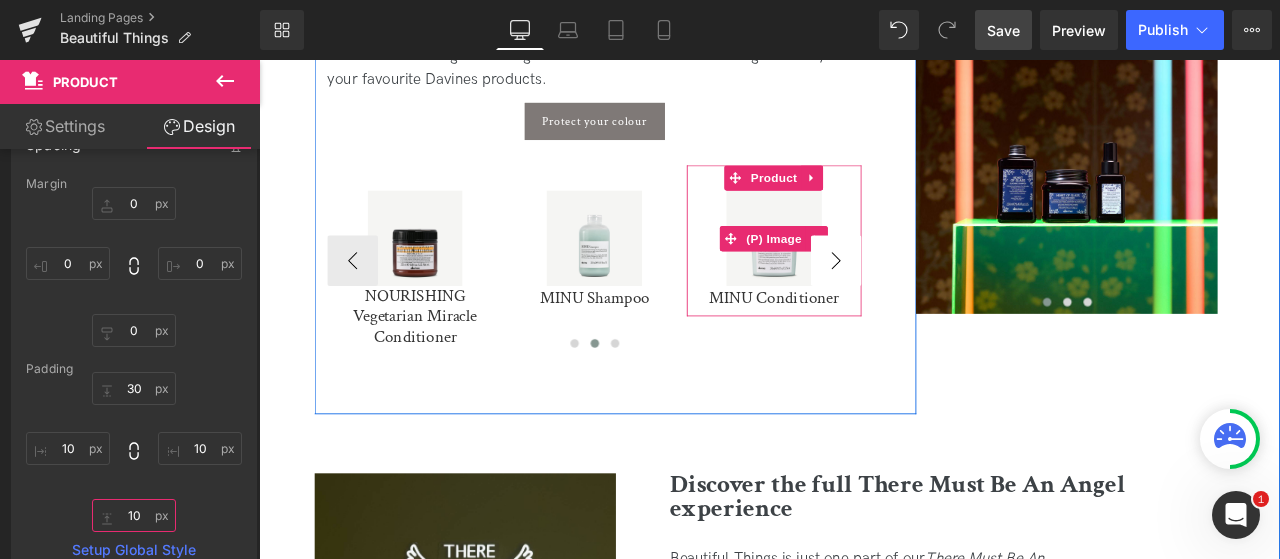 type on "10" 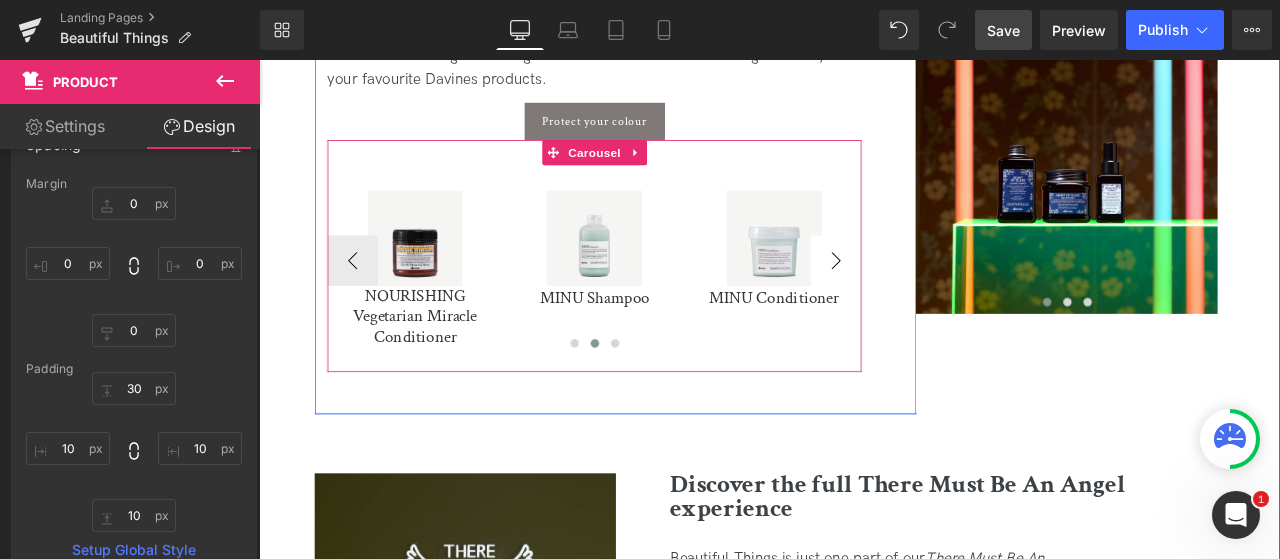 click on "›" at bounding box center (943, 298) 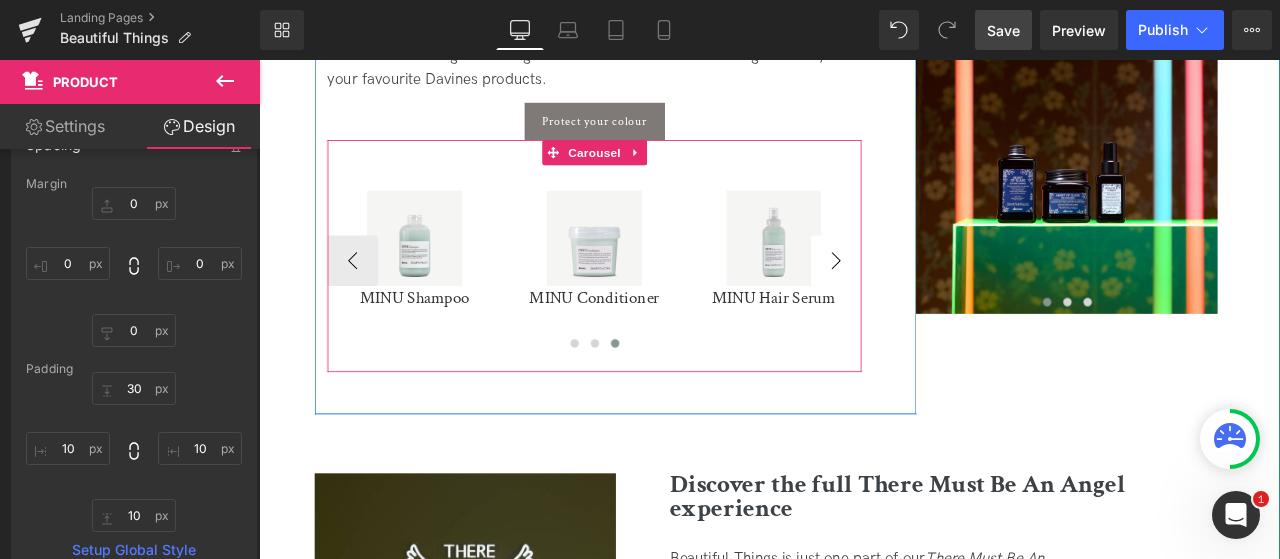click on "Sale Off" at bounding box center (869, 271) 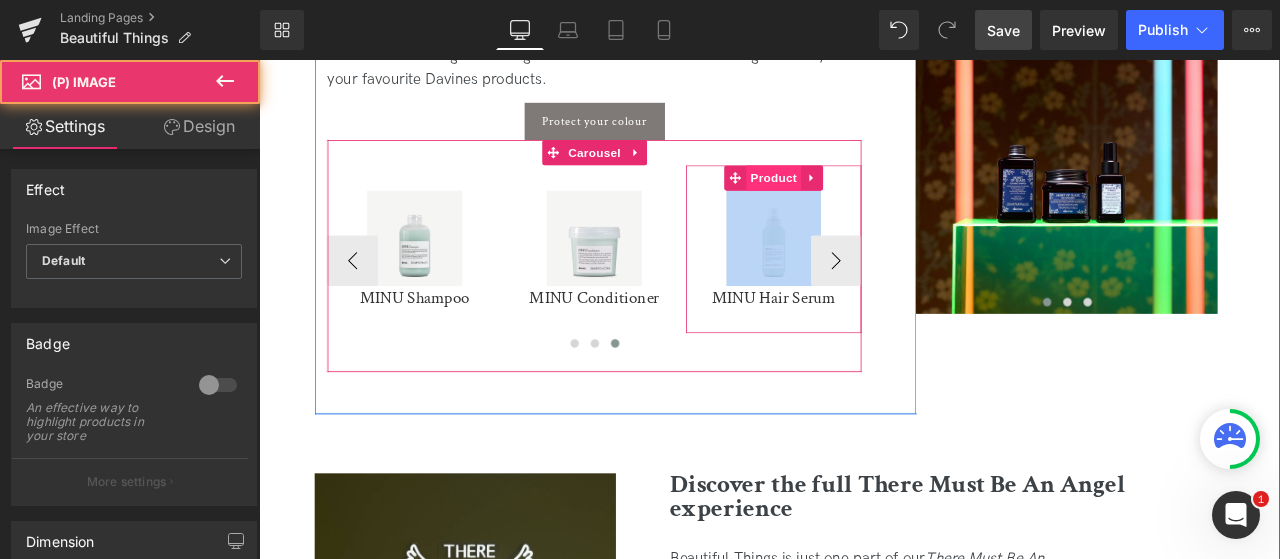 click on "Product" at bounding box center [869, 200] 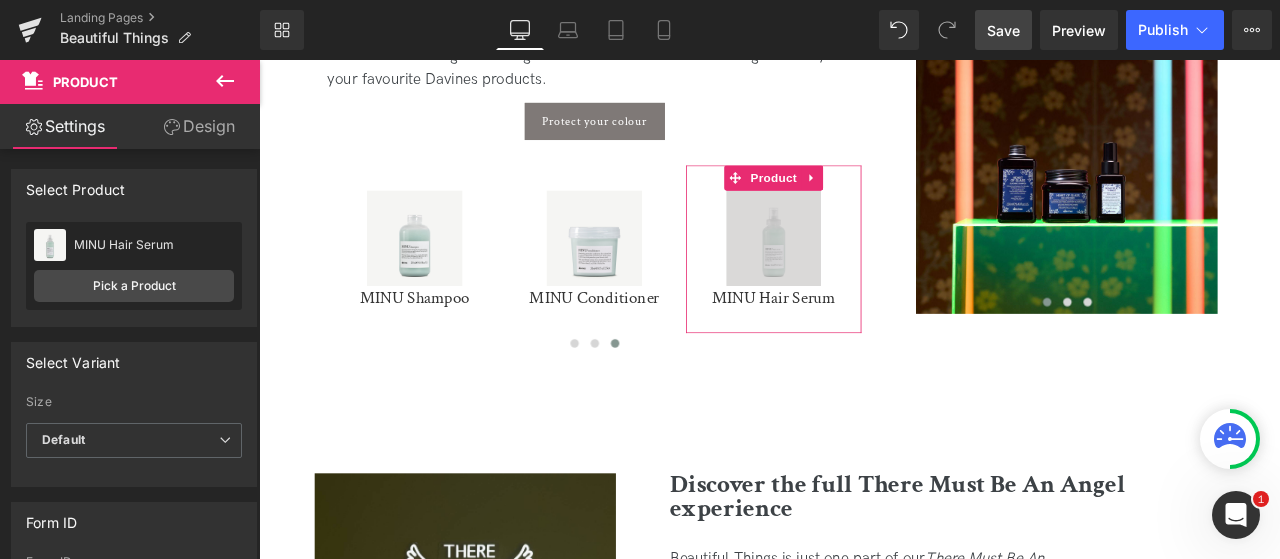 click on "Design" at bounding box center [199, 126] 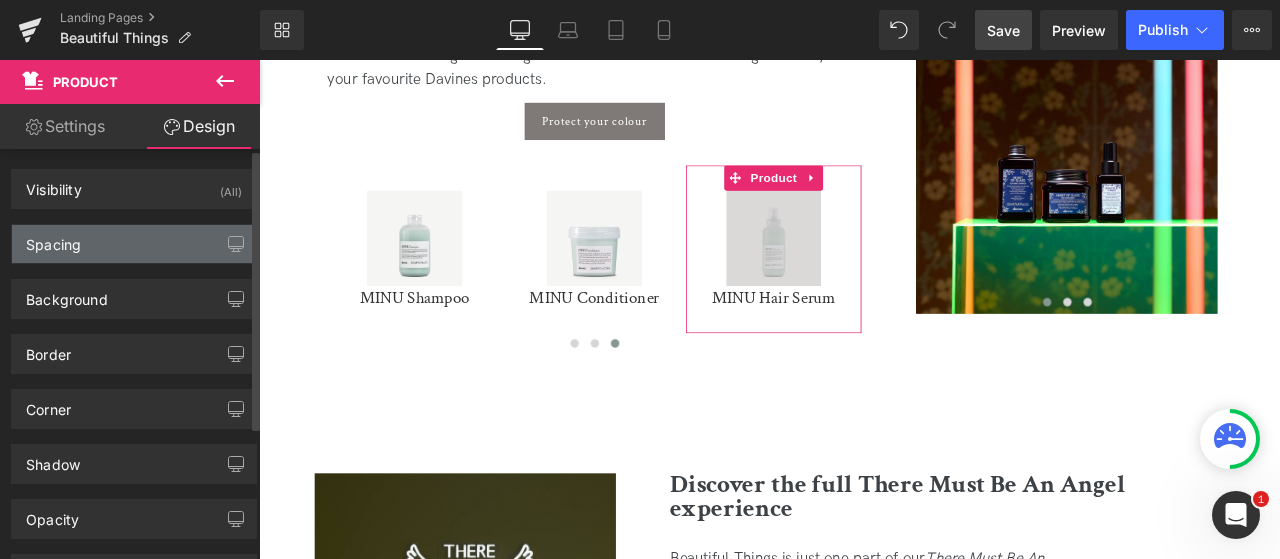 click on "Spacing" at bounding box center (134, 244) 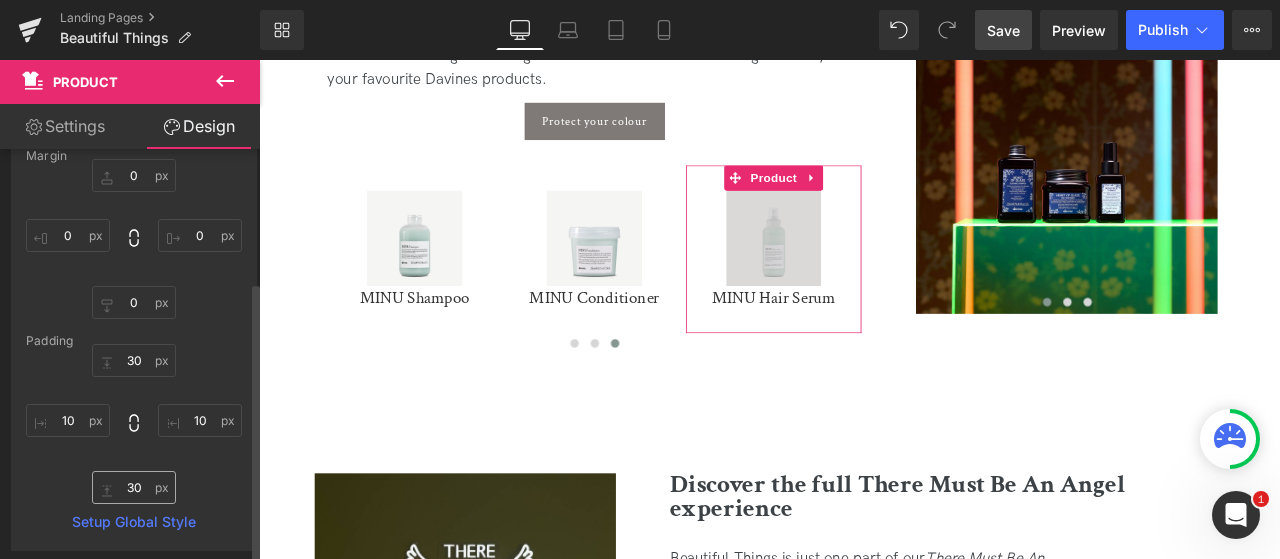 scroll, scrollTop: 200, scrollLeft: 0, axis: vertical 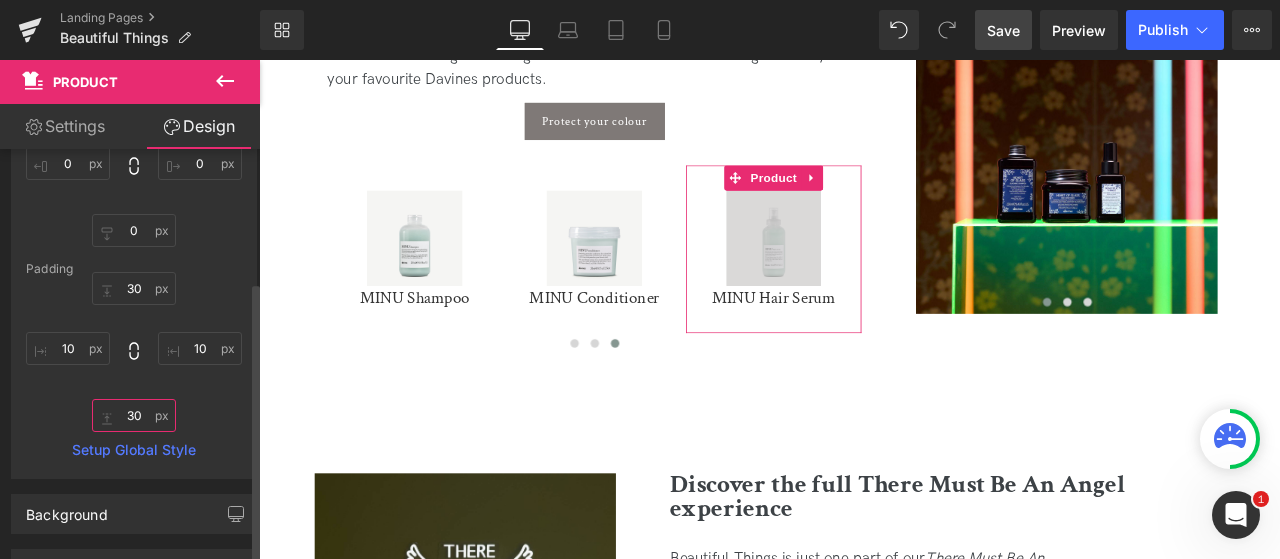 click on "30" at bounding box center [134, 415] 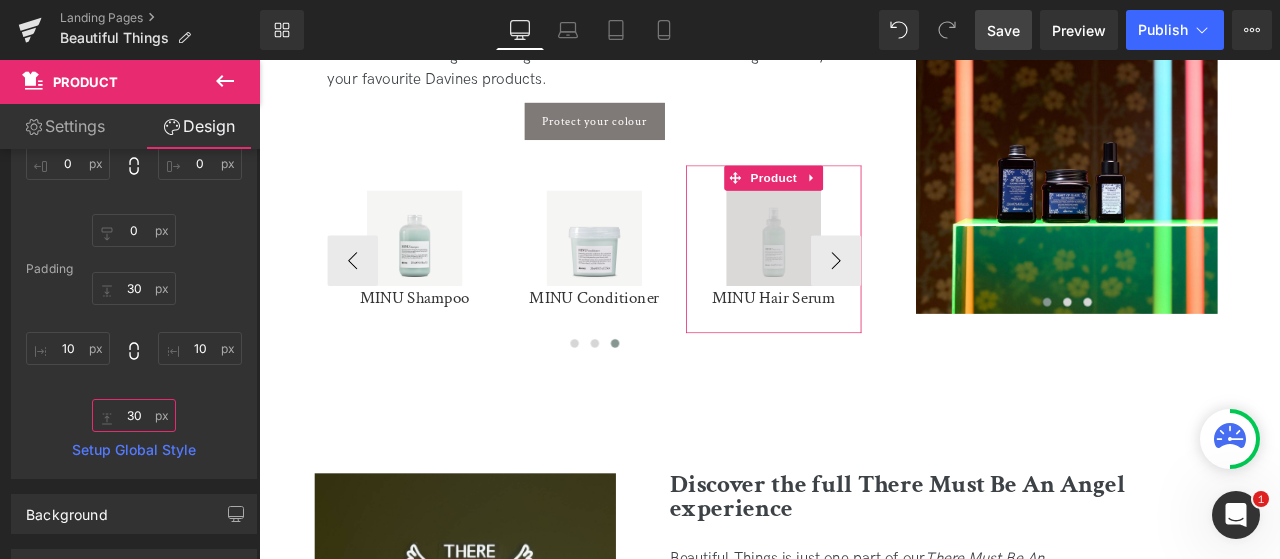 paste on "1" 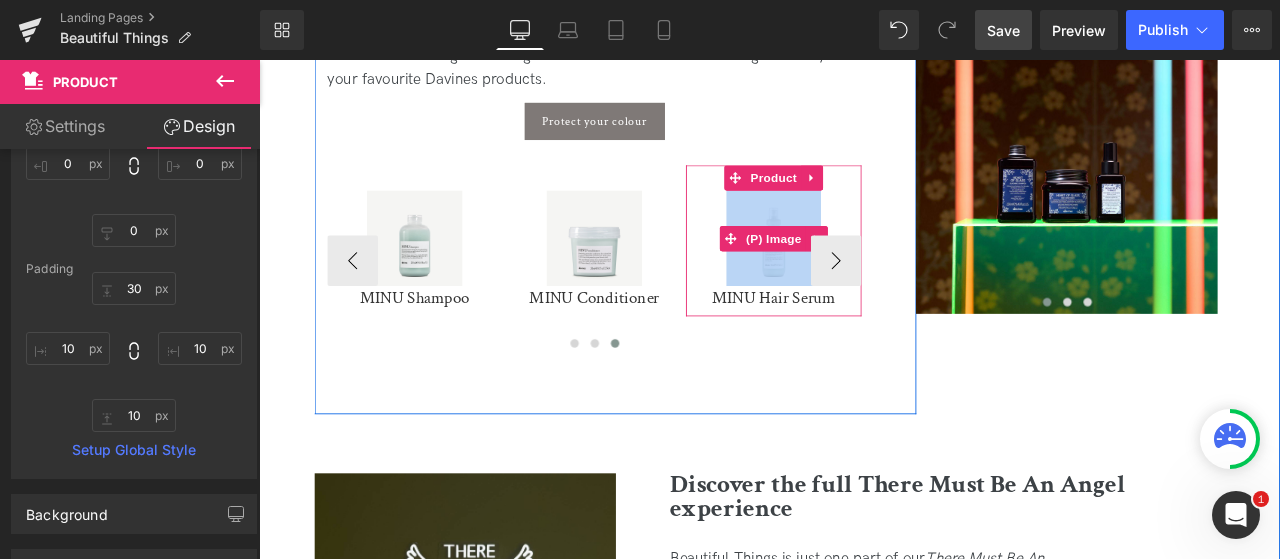 click on "Sale Off" at bounding box center (869, 271) 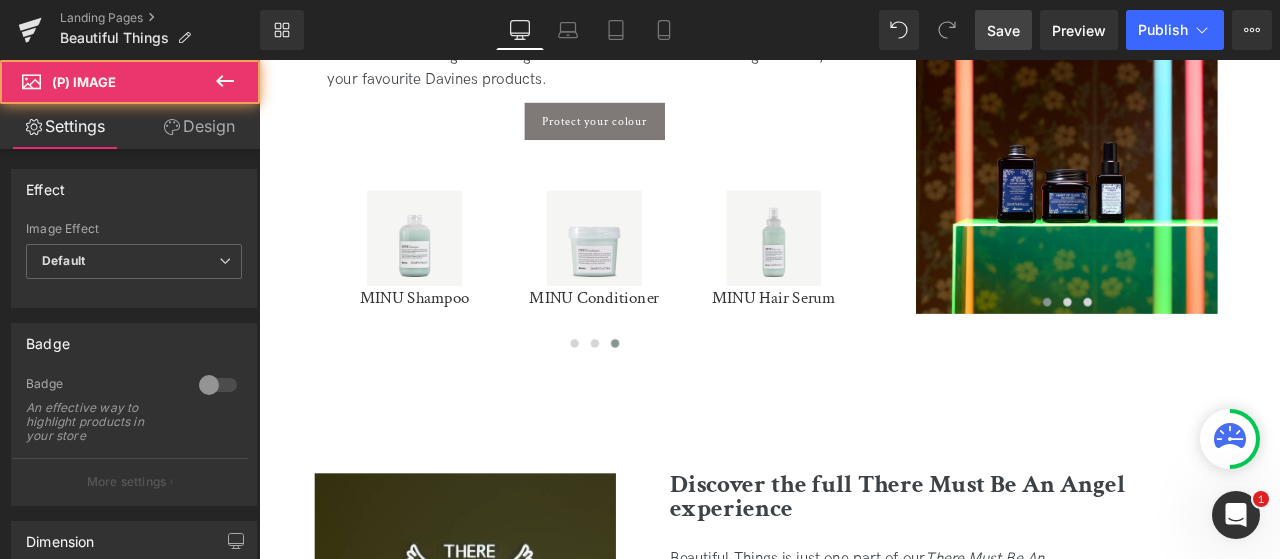 click on "Save" at bounding box center [1003, 30] 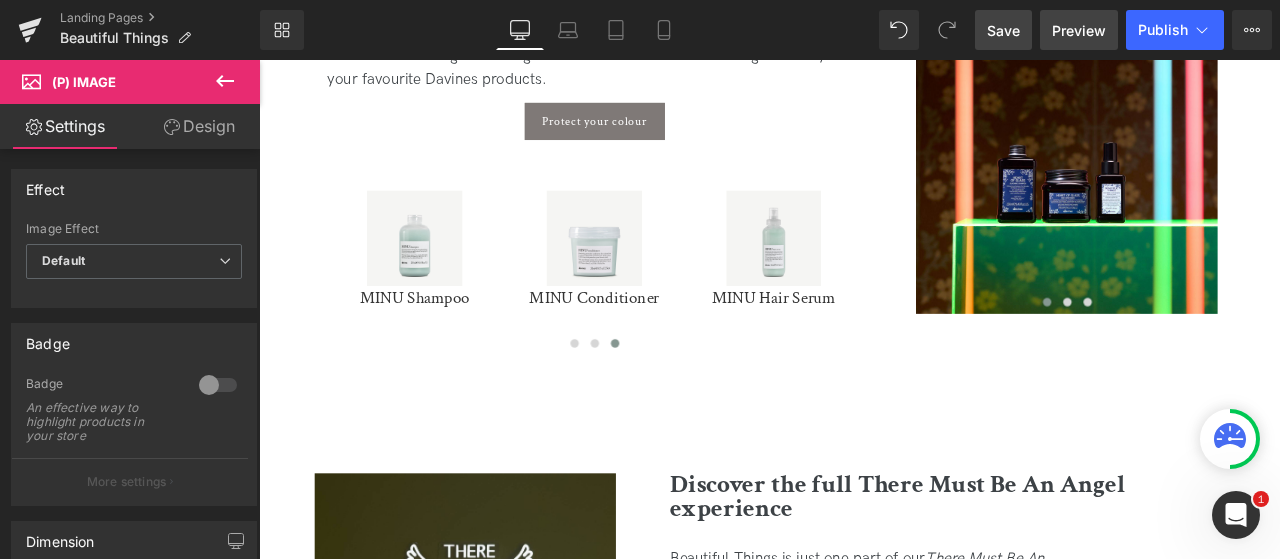 click on "Preview" at bounding box center [1079, 30] 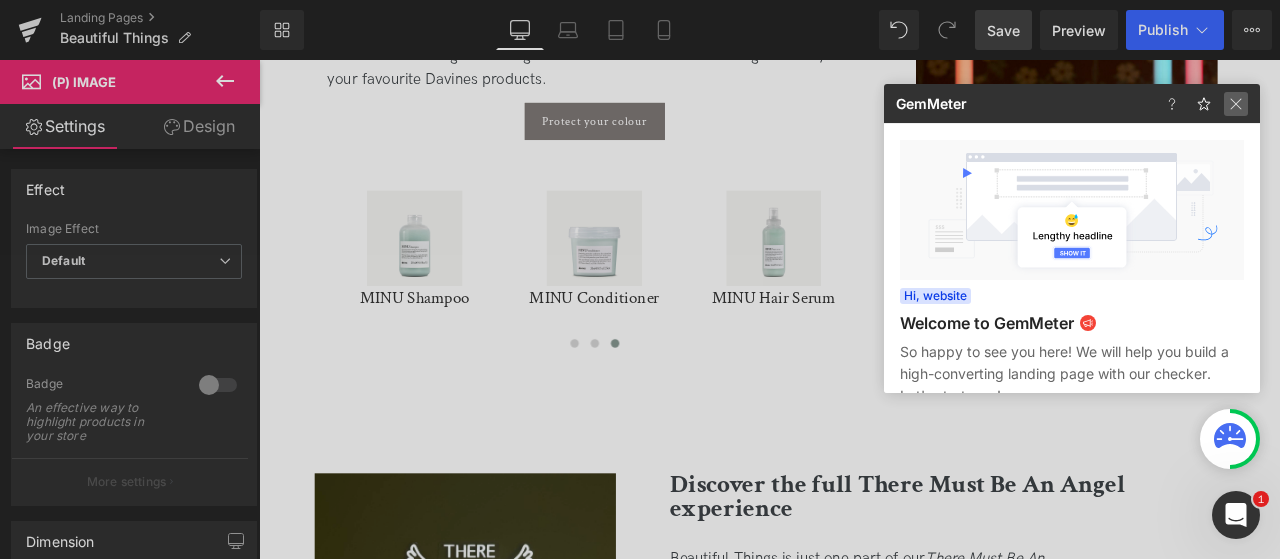 drag, startPoint x: 1227, startPoint y: 104, endPoint x: 652, endPoint y: 145, distance: 576.4599 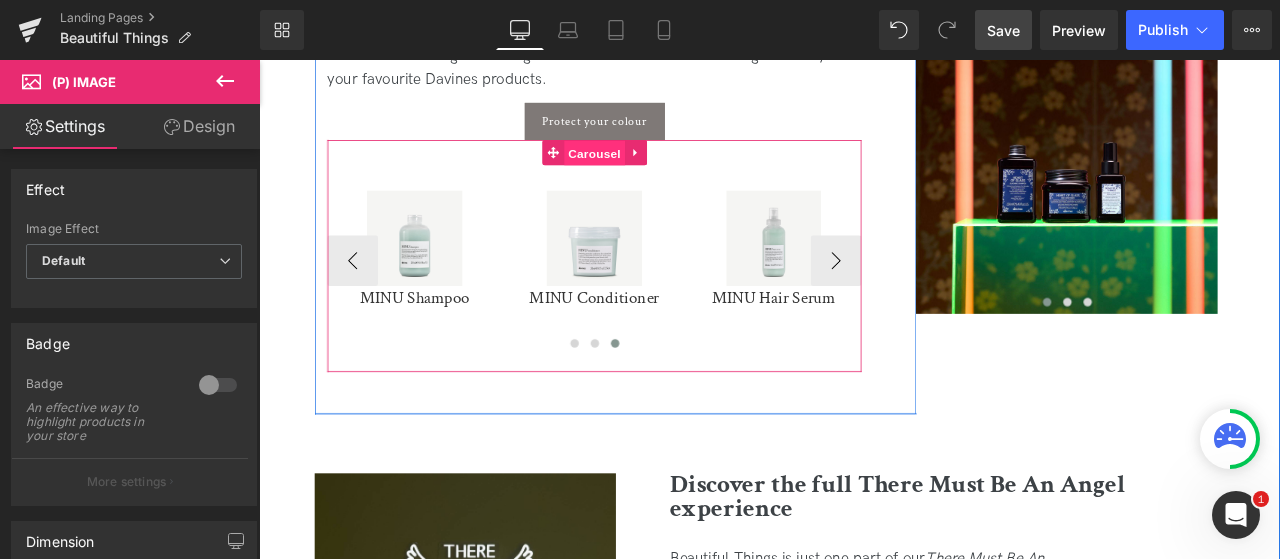 click on "Carousel" at bounding box center [657, 171] 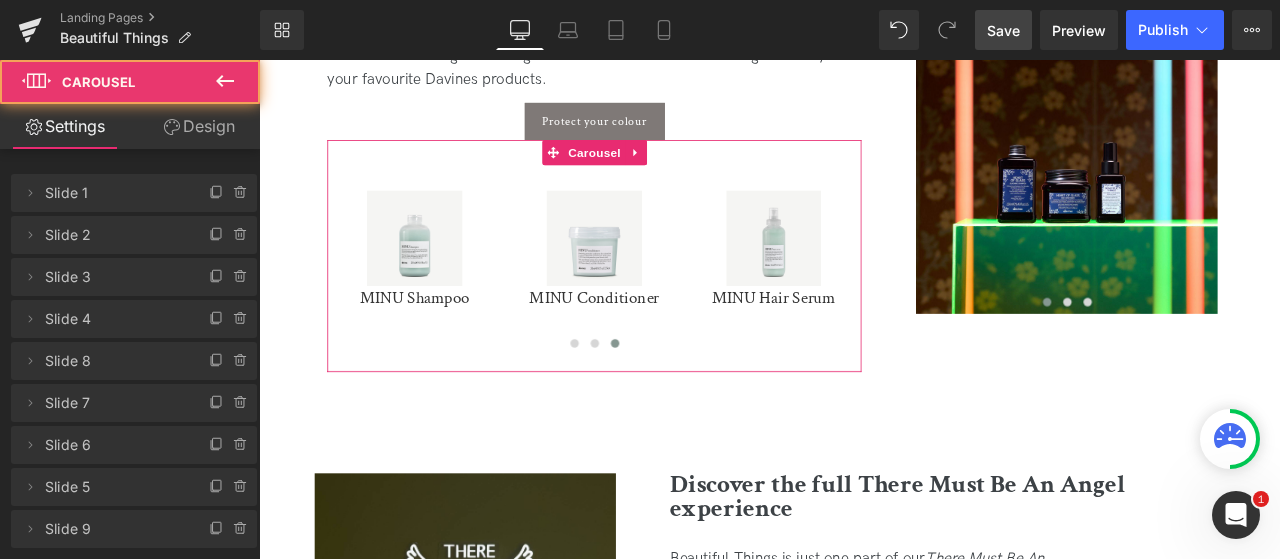 click on "Design" at bounding box center (199, 126) 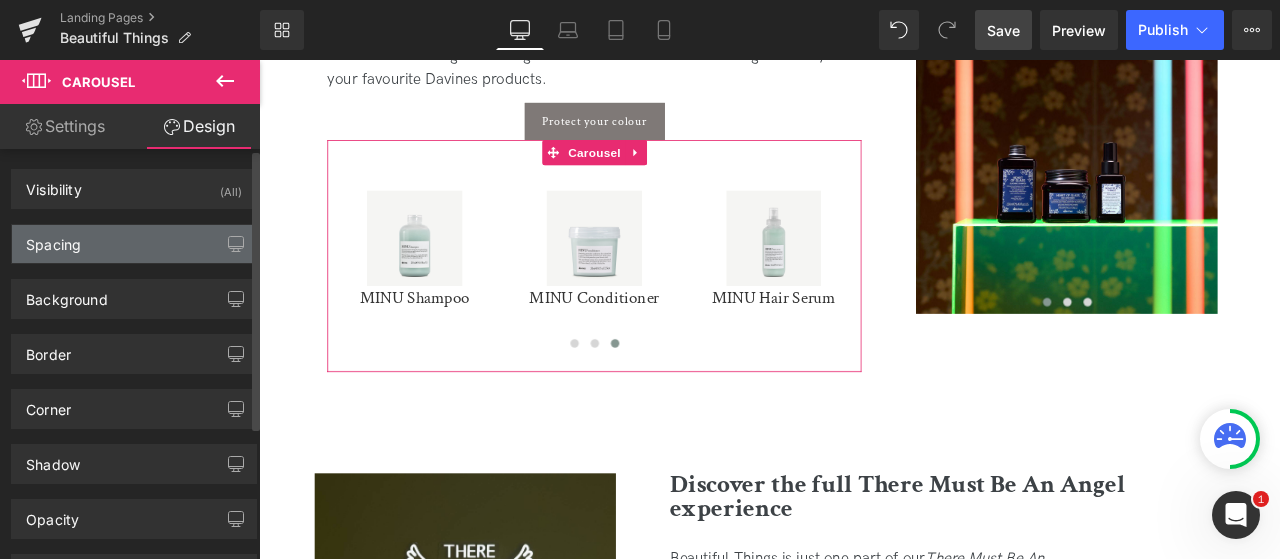 click on "Spacing" at bounding box center (134, 244) 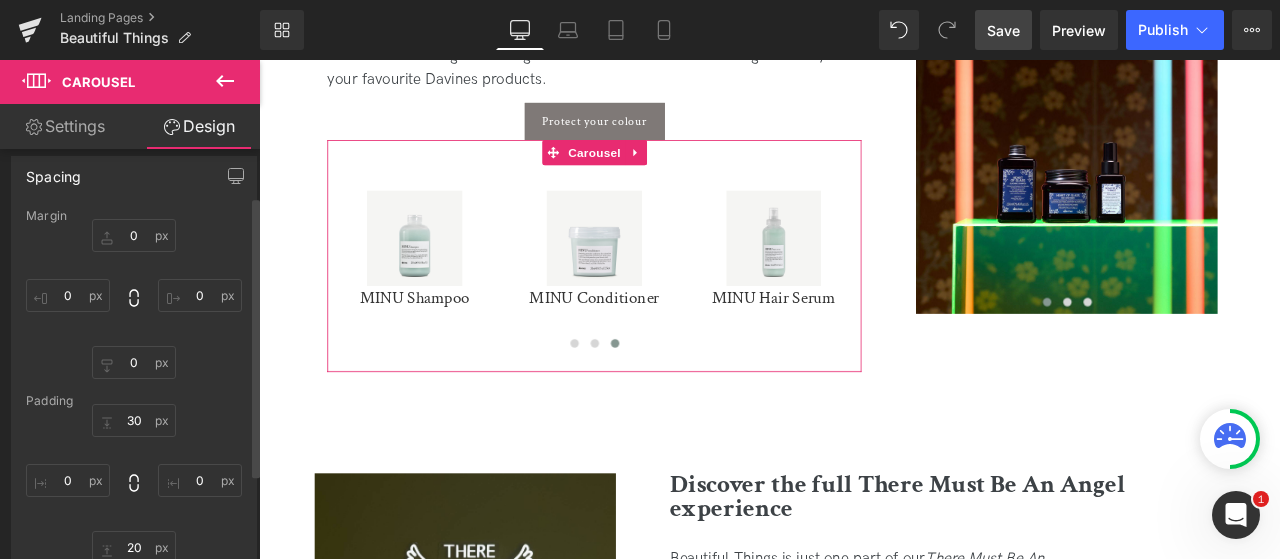 scroll, scrollTop: 100, scrollLeft: 0, axis: vertical 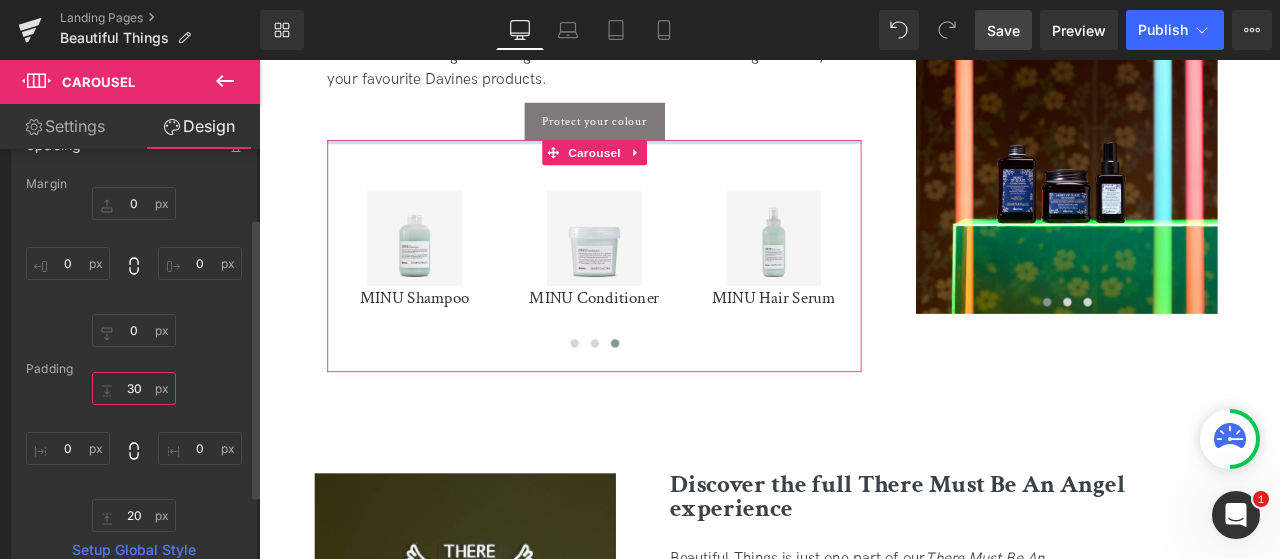drag, startPoint x: 133, startPoint y: 392, endPoint x: 160, endPoint y: 405, distance: 29.966648 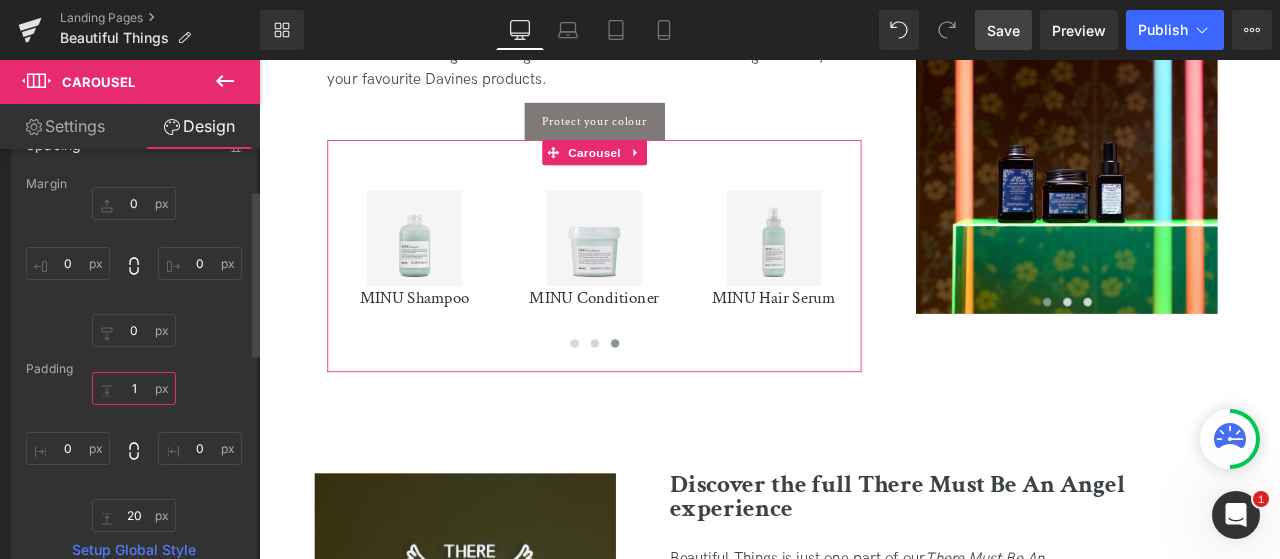 type on "10" 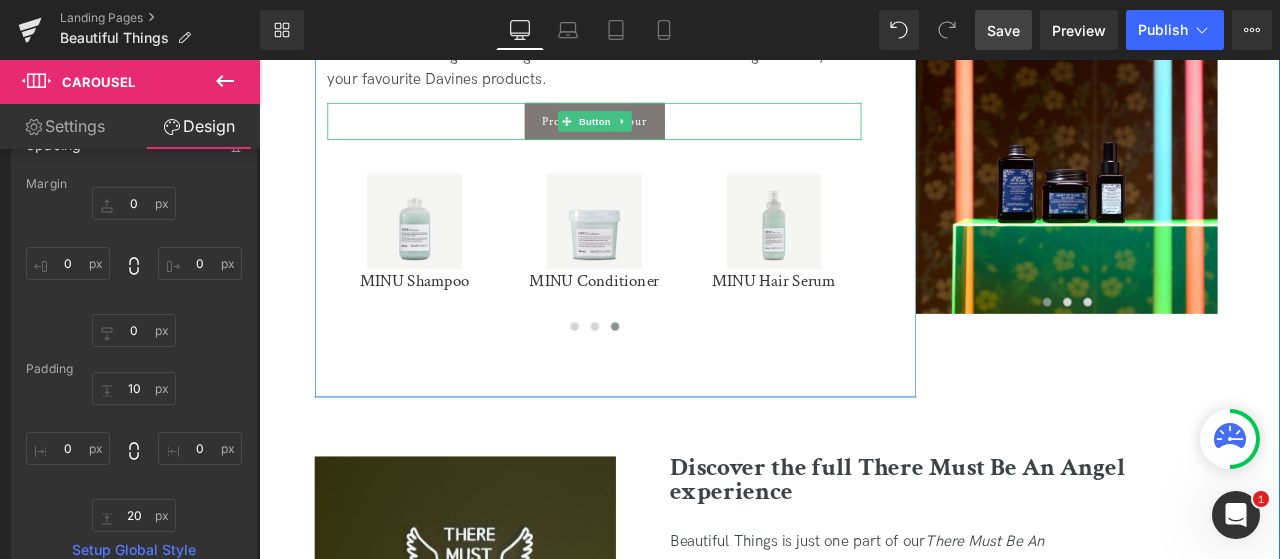 click on "Protect your colour" at bounding box center (656, 133) 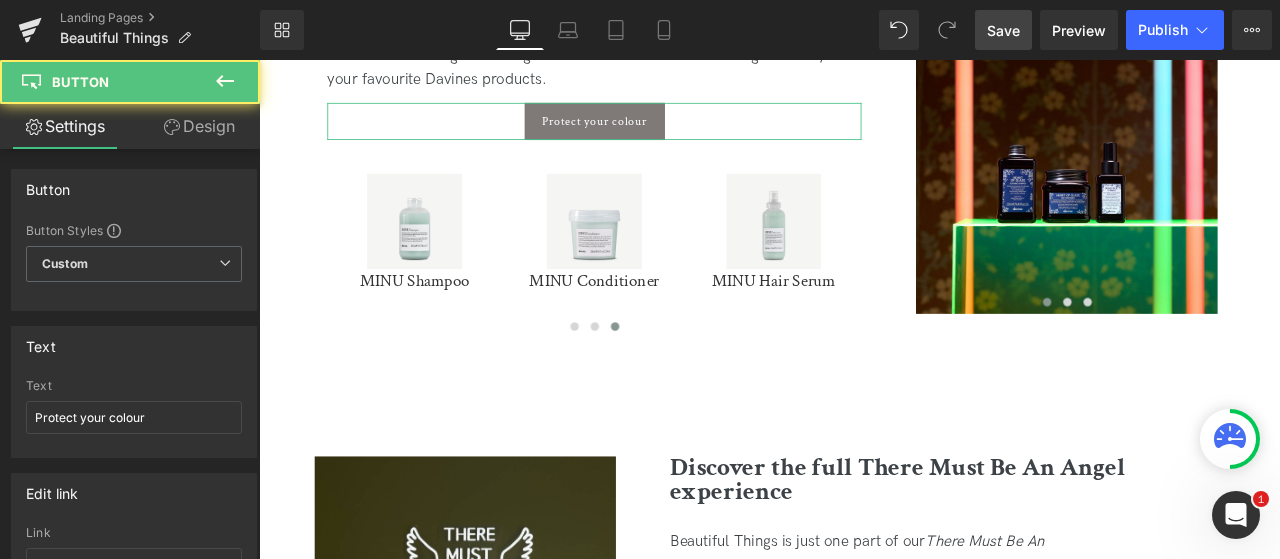 click on "Design" at bounding box center (199, 126) 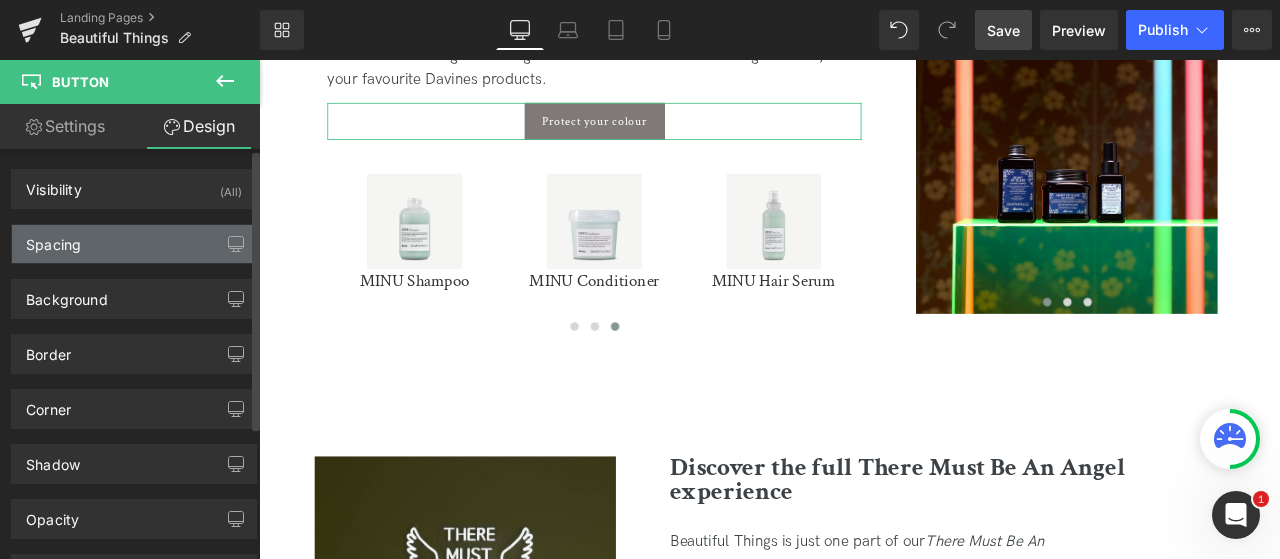 click on "Spacing" at bounding box center [134, 244] 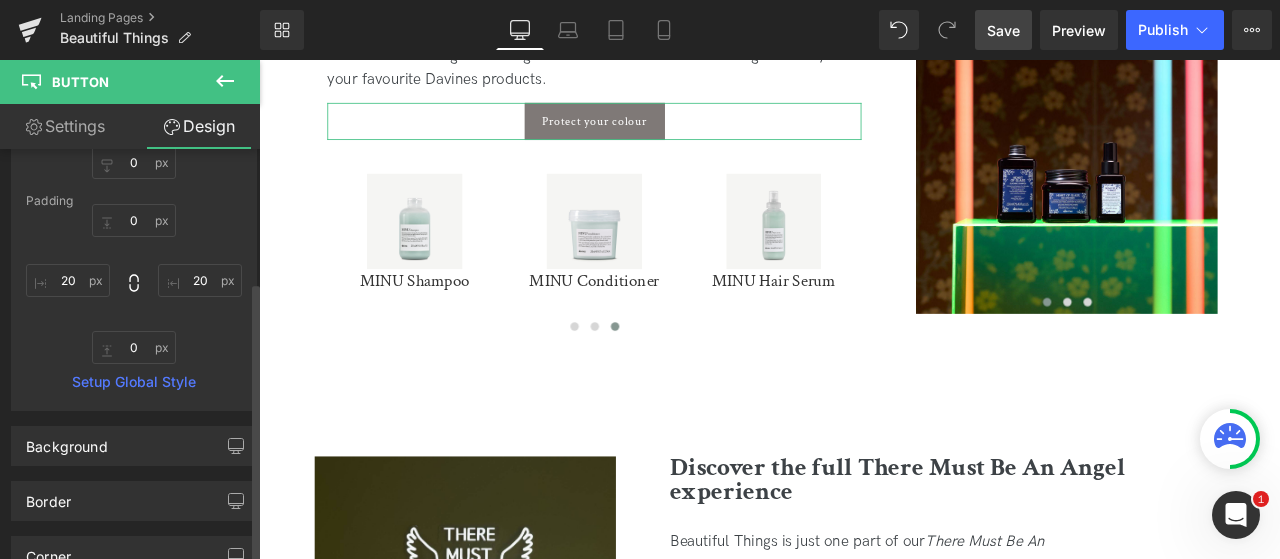 scroll, scrollTop: 300, scrollLeft: 0, axis: vertical 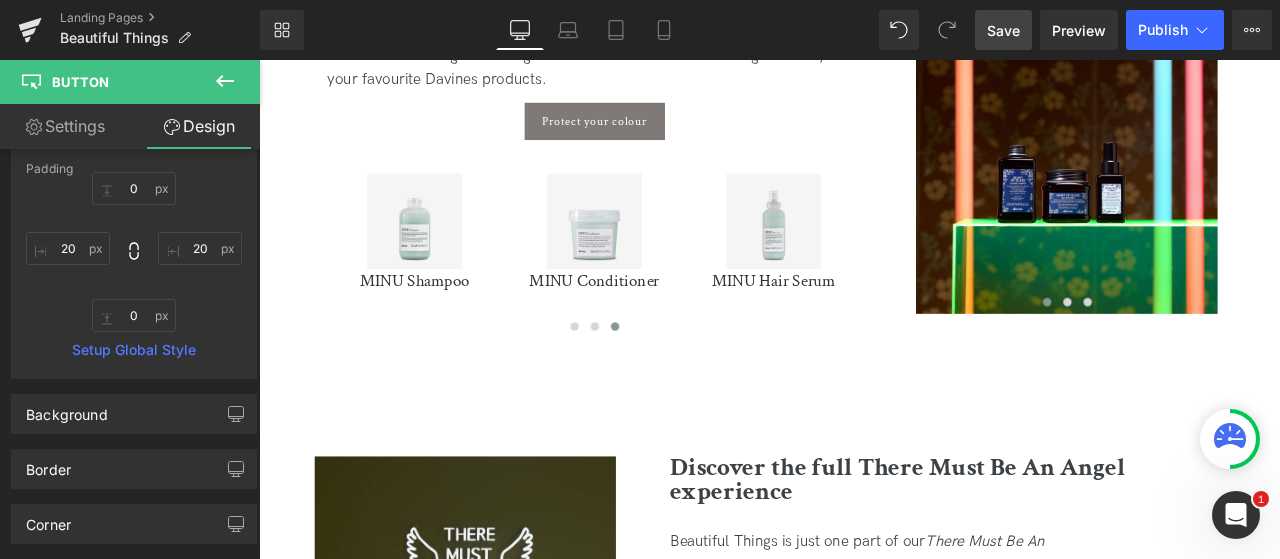 click on "Save" at bounding box center (1003, 30) 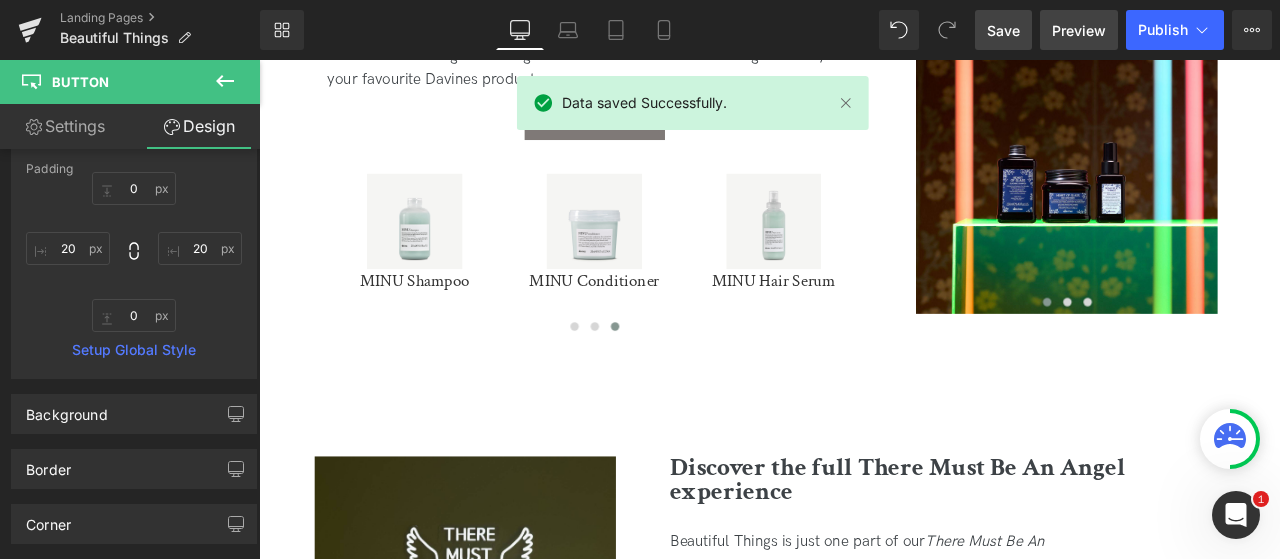 click on "Preview" at bounding box center (1079, 30) 